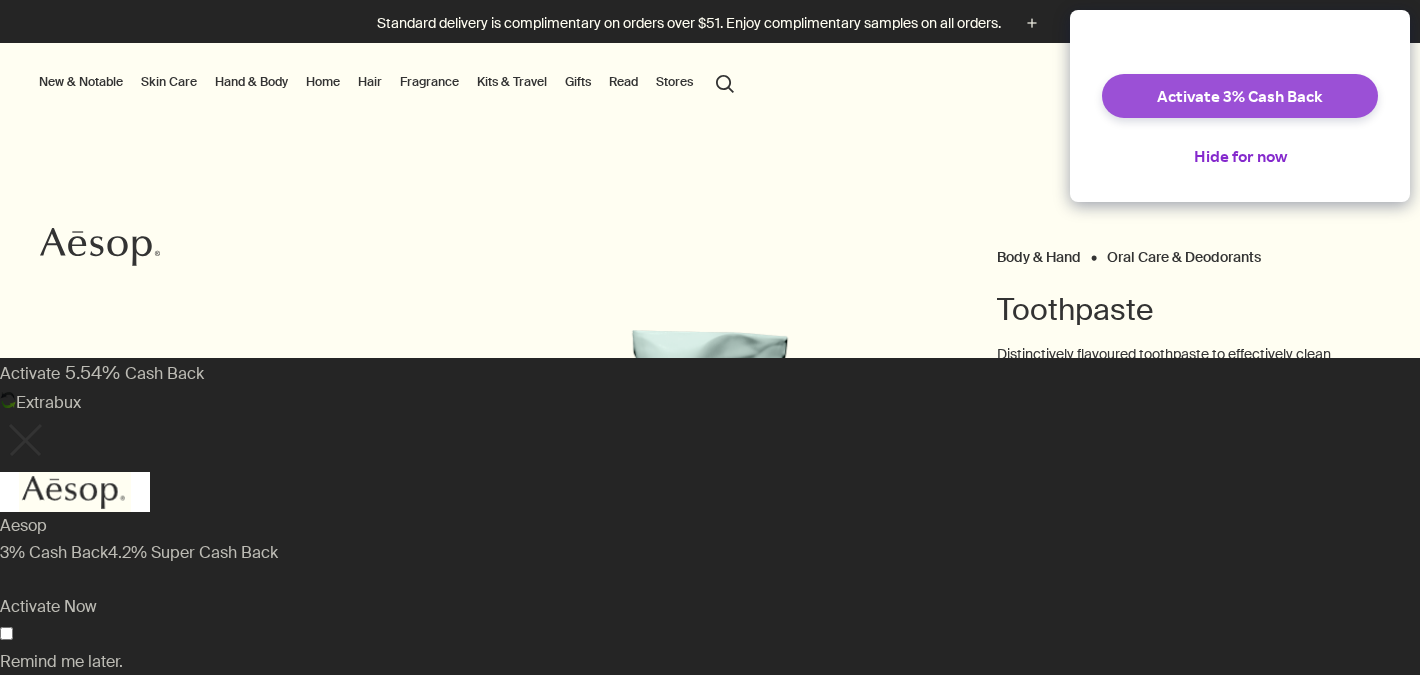 scroll, scrollTop: 0, scrollLeft: 0, axis: both 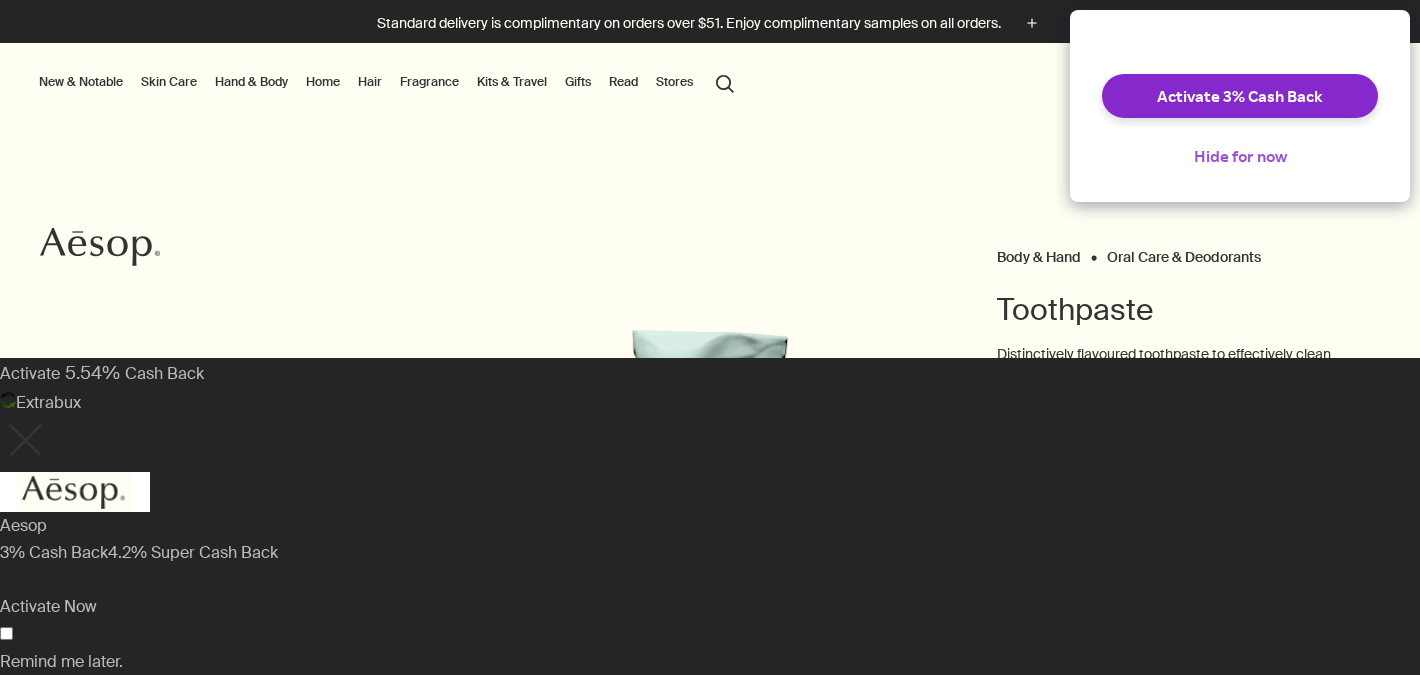 click on "Hide for now" at bounding box center [1240, 156] 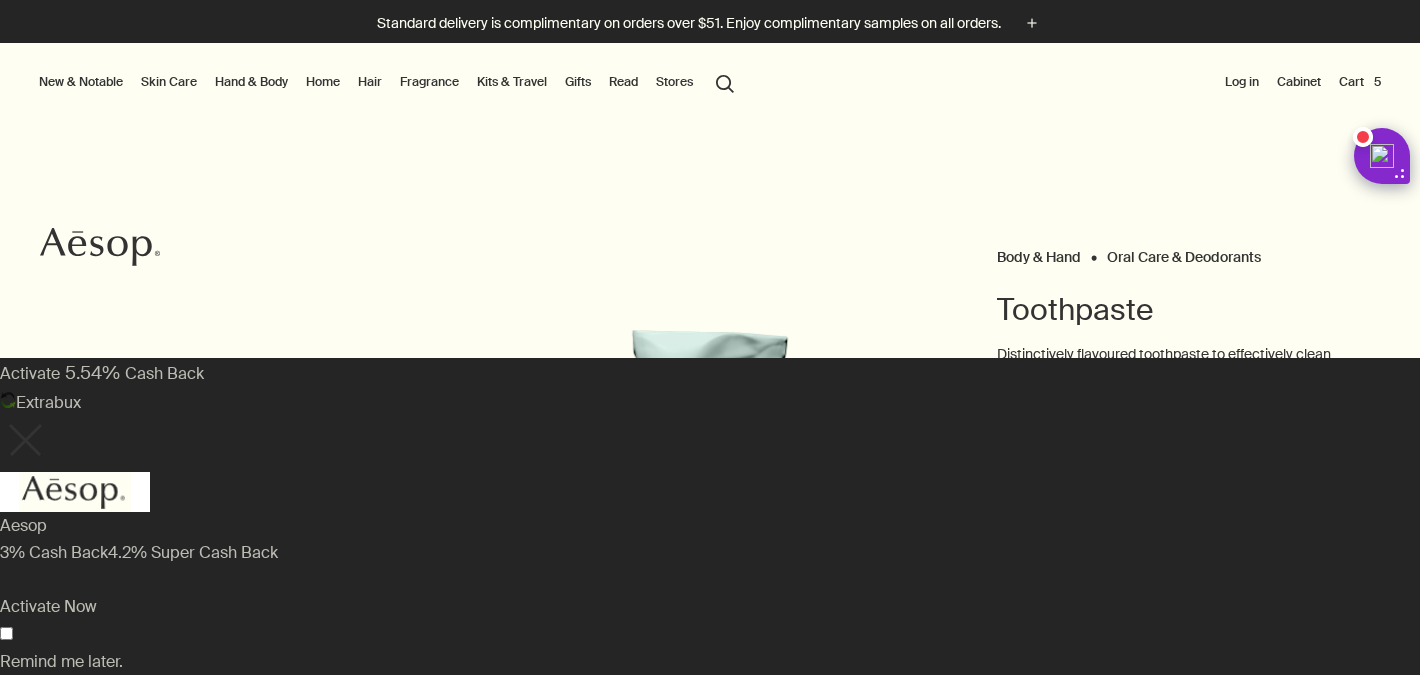 click at bounding box center (24, 440) 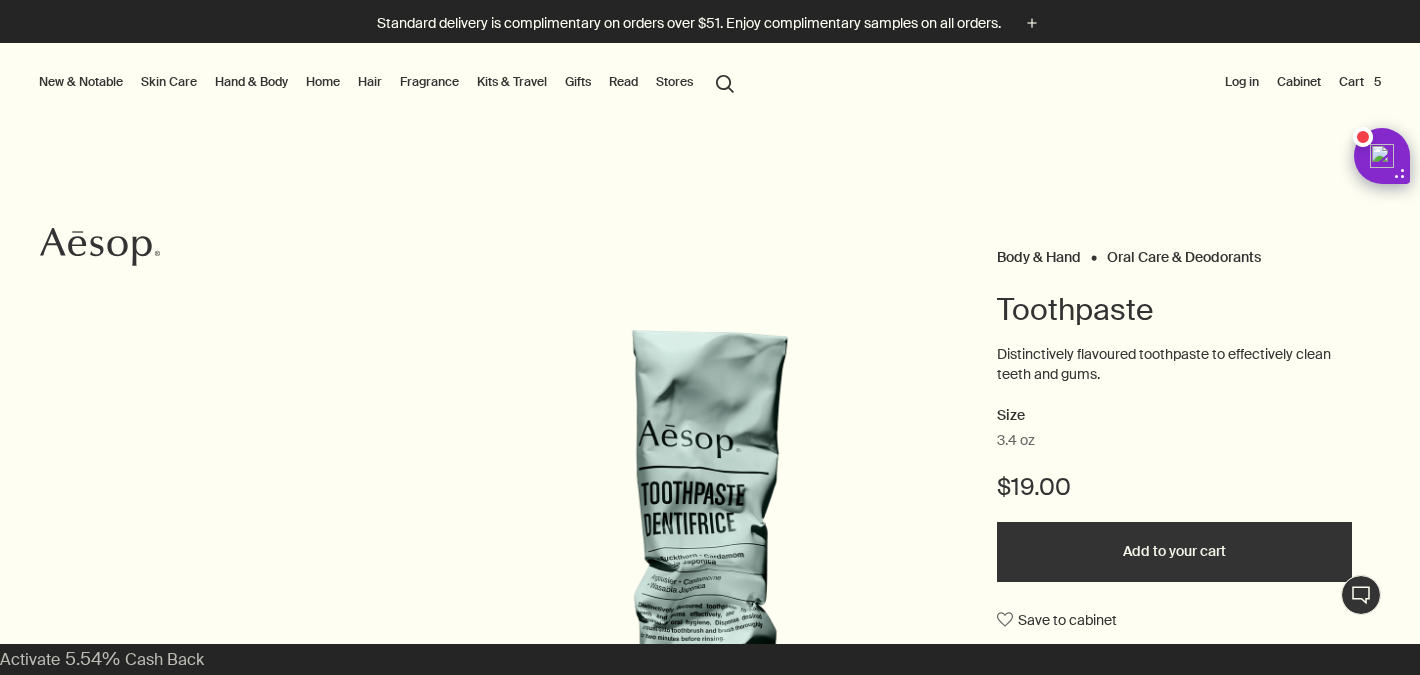 click at bounding box center (710, 675) 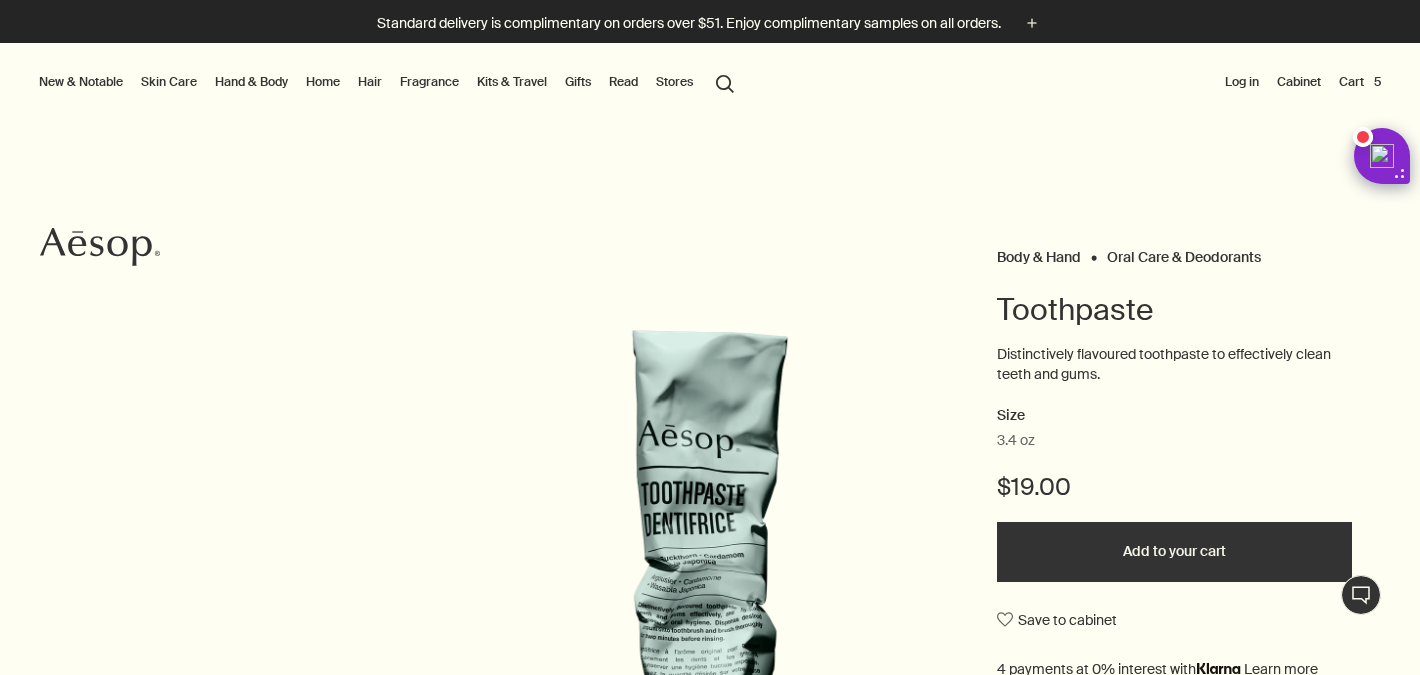 click on "Cart 5" at bounding box center (1360, 82) 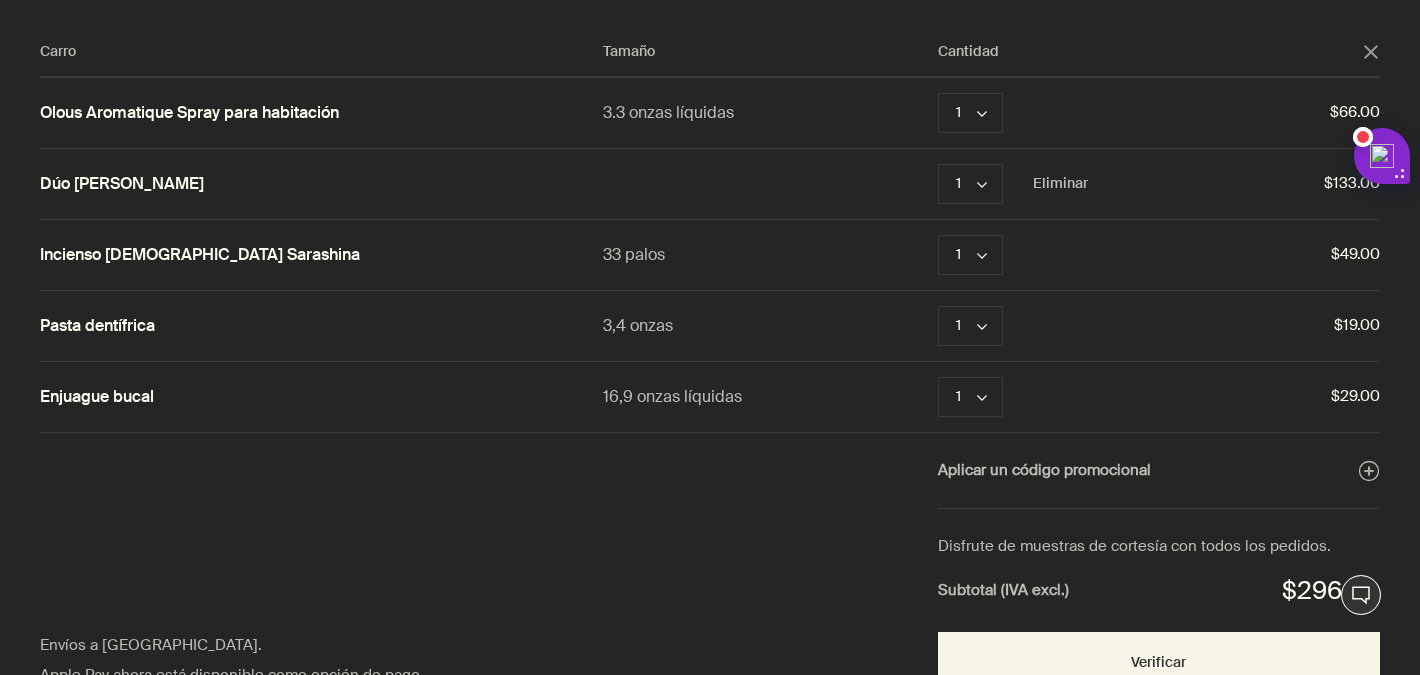 click on "Dúo [PERSON_NAME]" at bounding box center (122, 183) 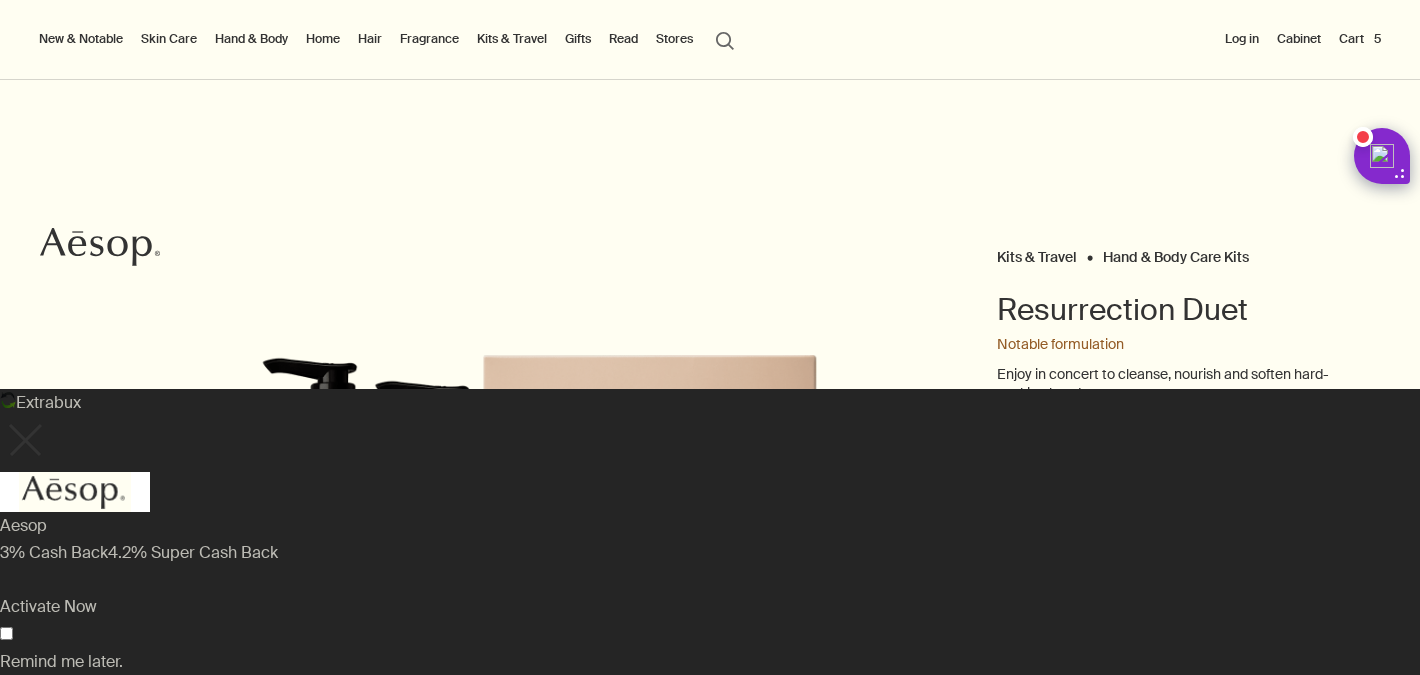 scroll, scrollTop: 0, scrollLeft: 0, axis: both 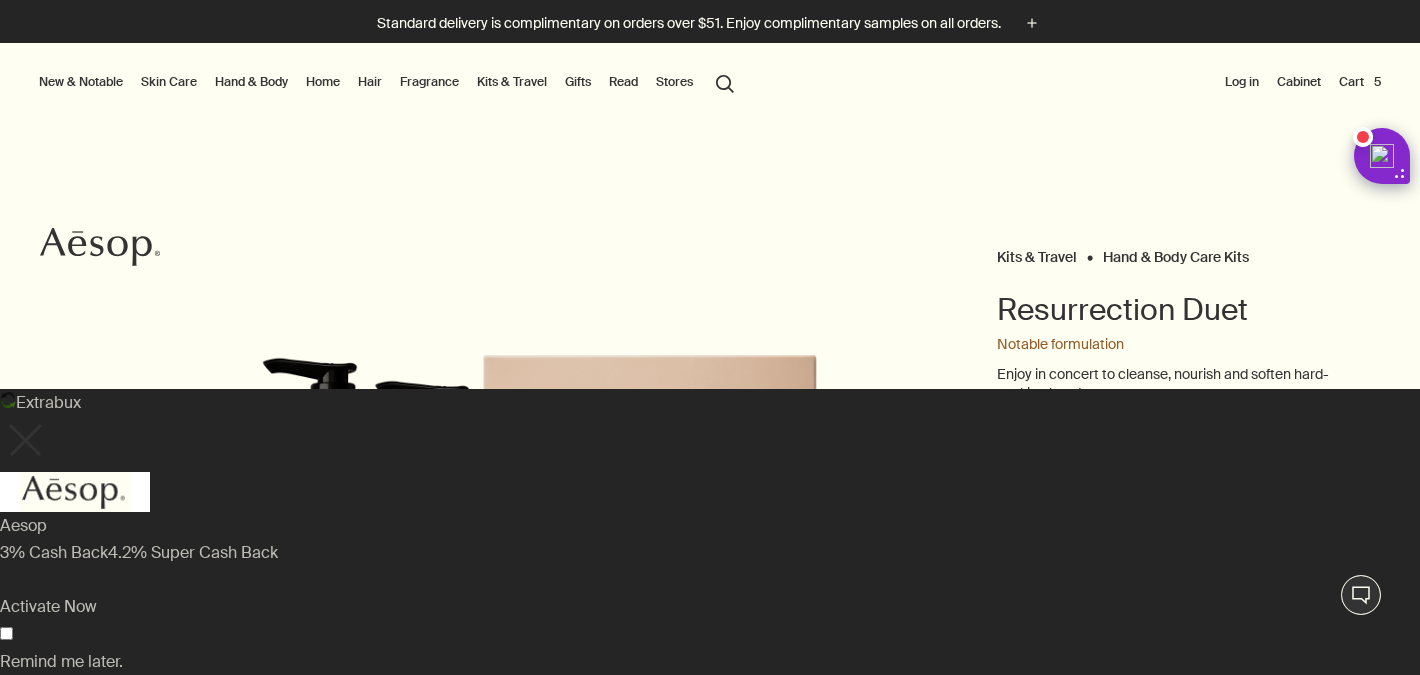 click at bounding box center [710, 675] 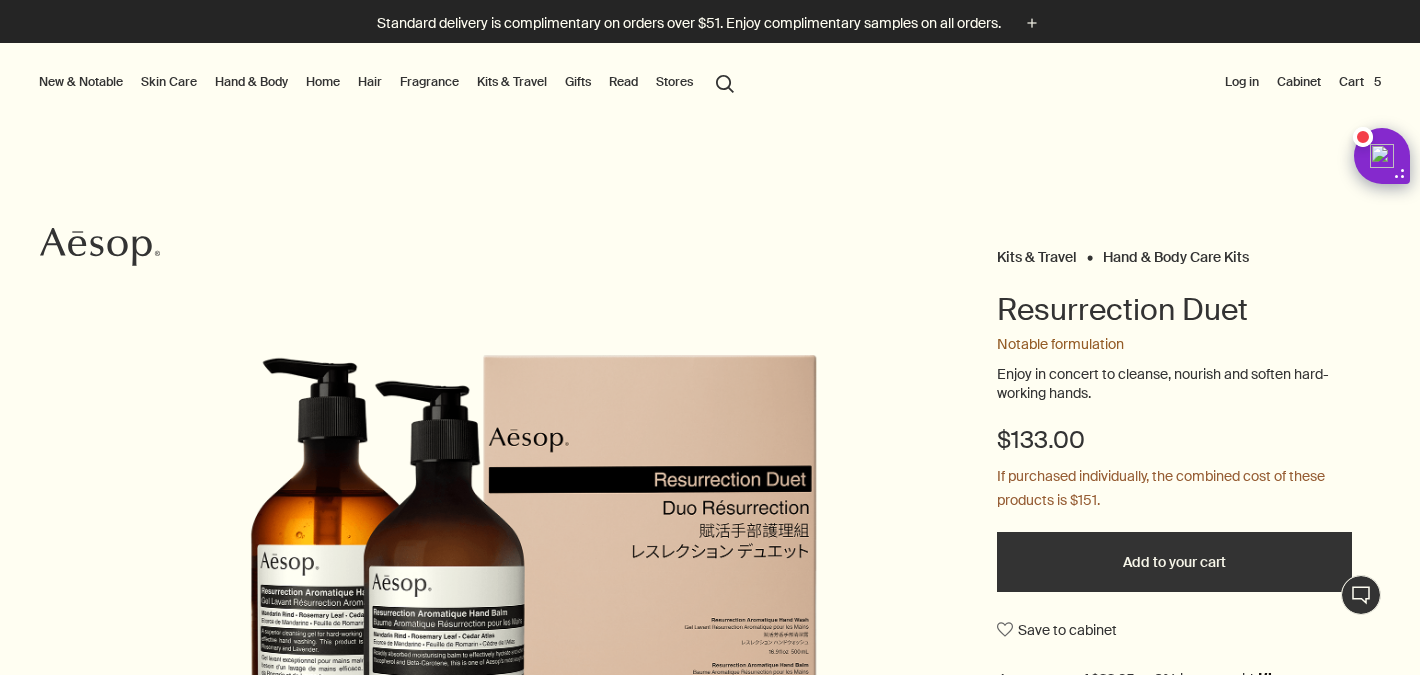 click on "Hand & Body Care Kits" at bounding box center [1176, 257] 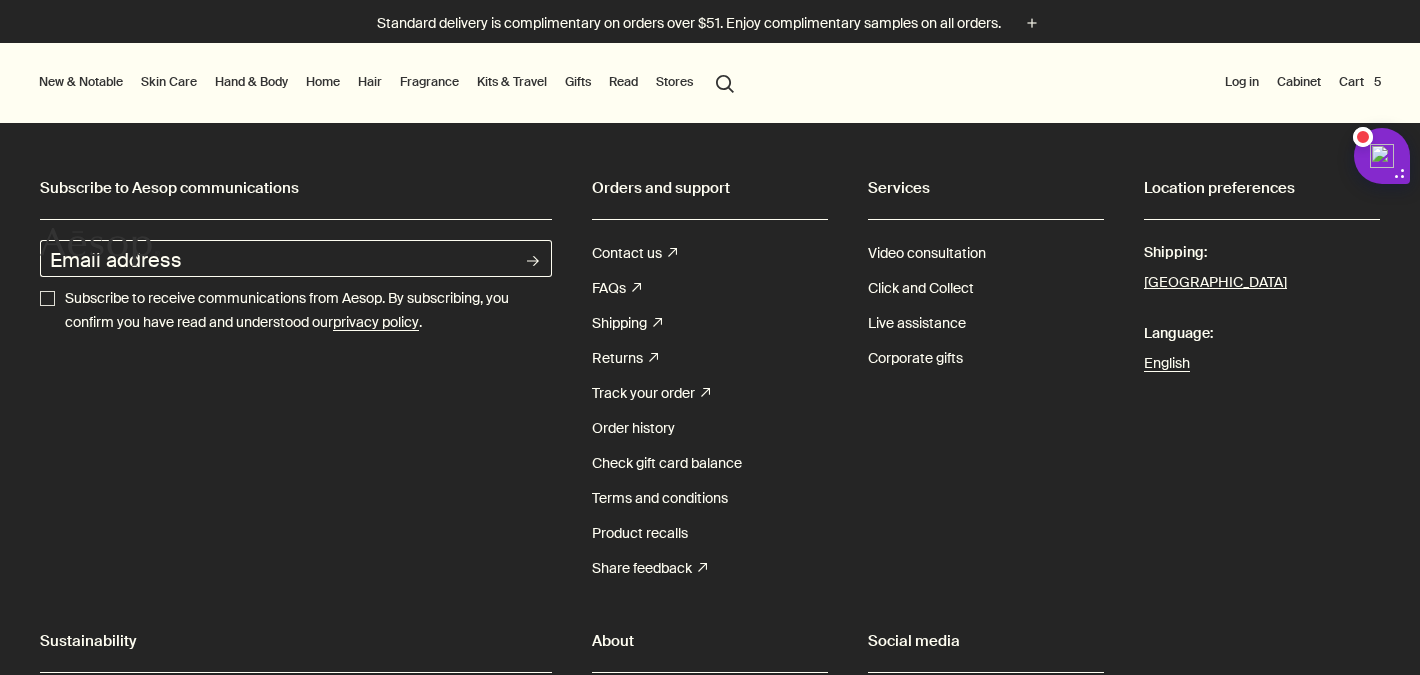 scroll, scrollTop: 0, scrollLeft: 0, axis: both 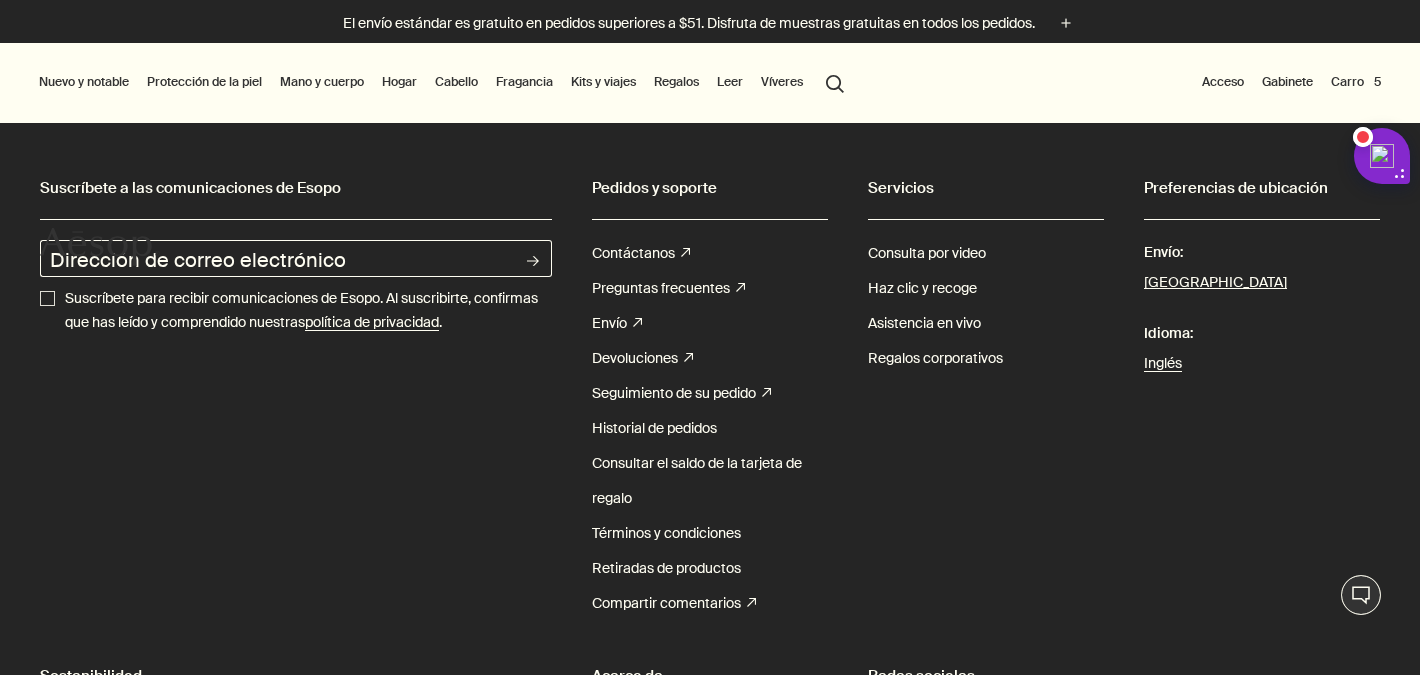 click at bounding box center (24, 1250) 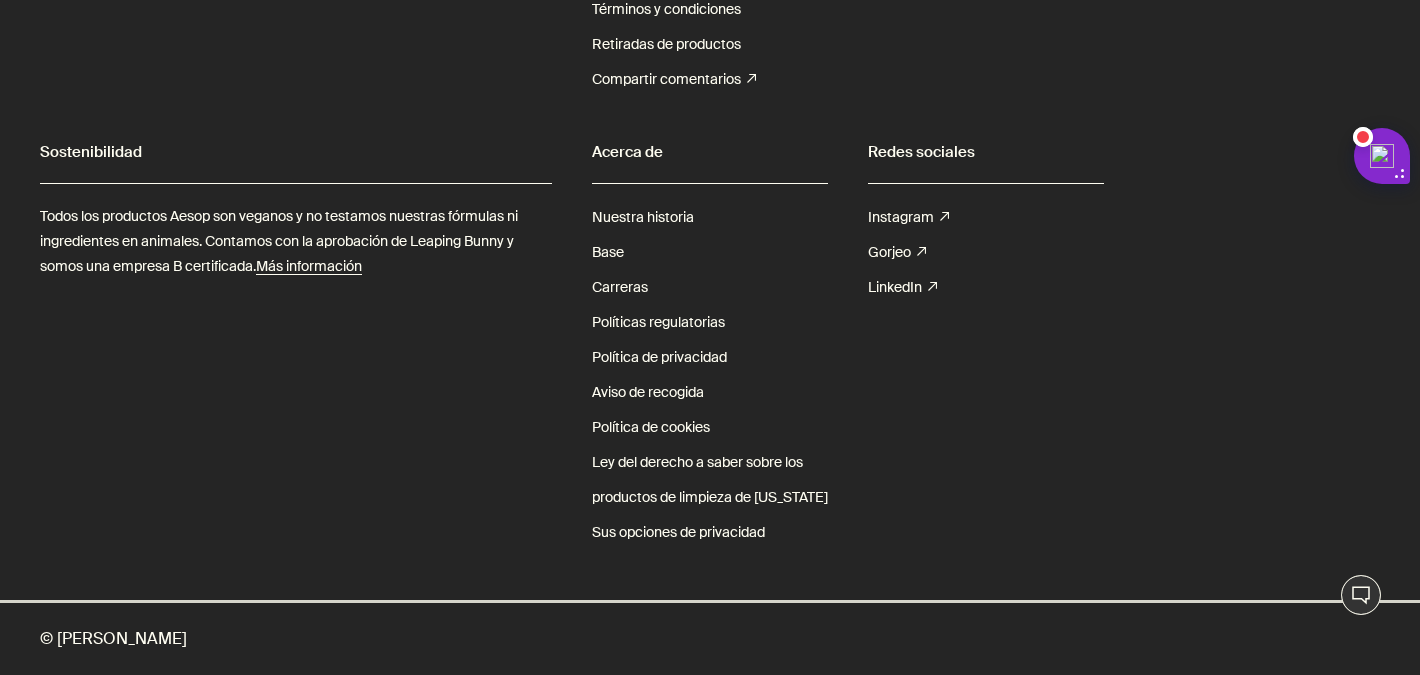 scroll, scrollTop: 0, scrollLeft: 0, axis: both 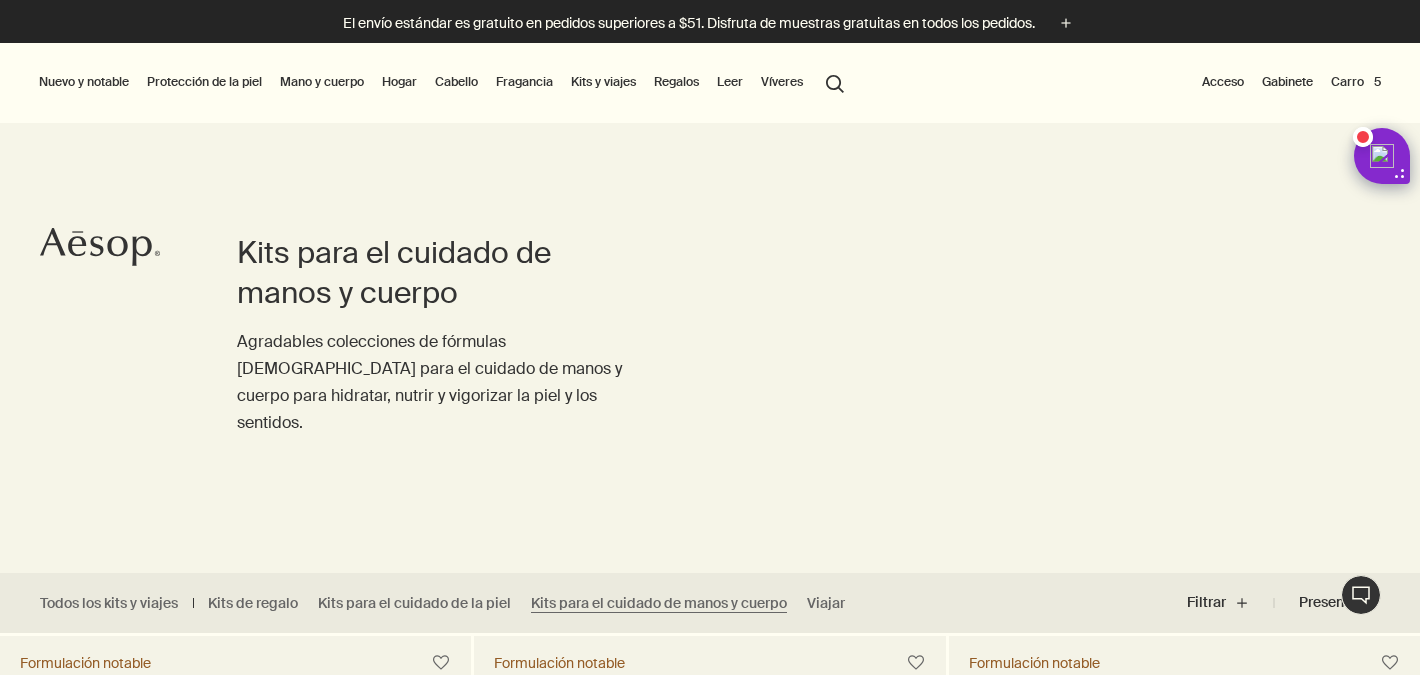 click on "Mano y cuerpo" at bounding box center (322, 82) 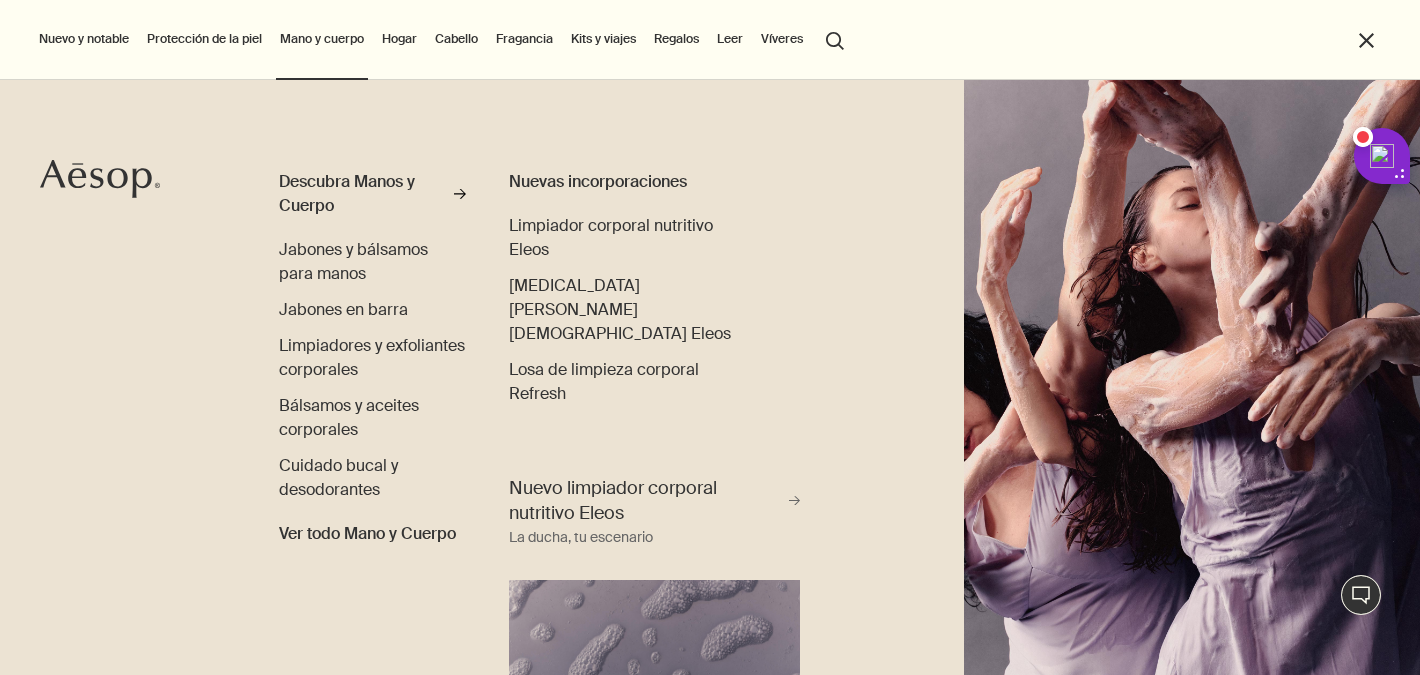 click on "close" at bounding box center [1366, 40] 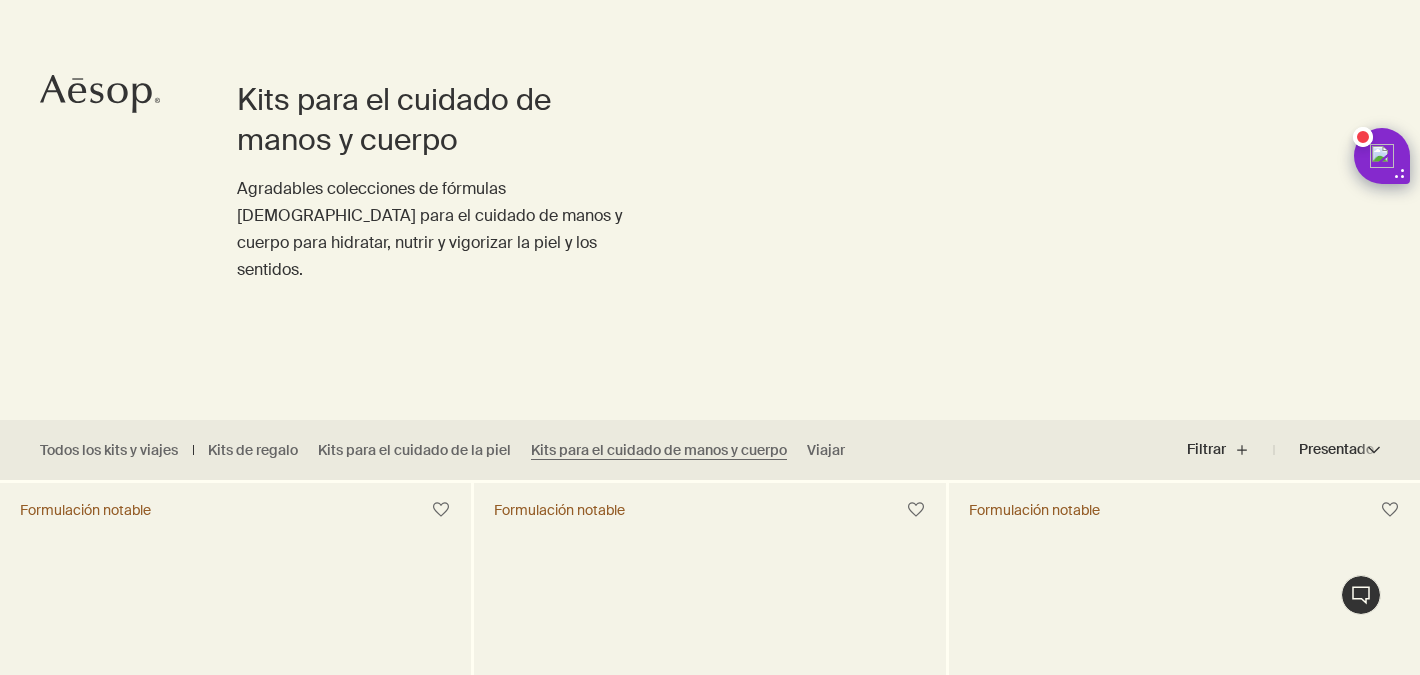 scroll, scrollTop: 749, scrollLeft: 0, axis: vertical 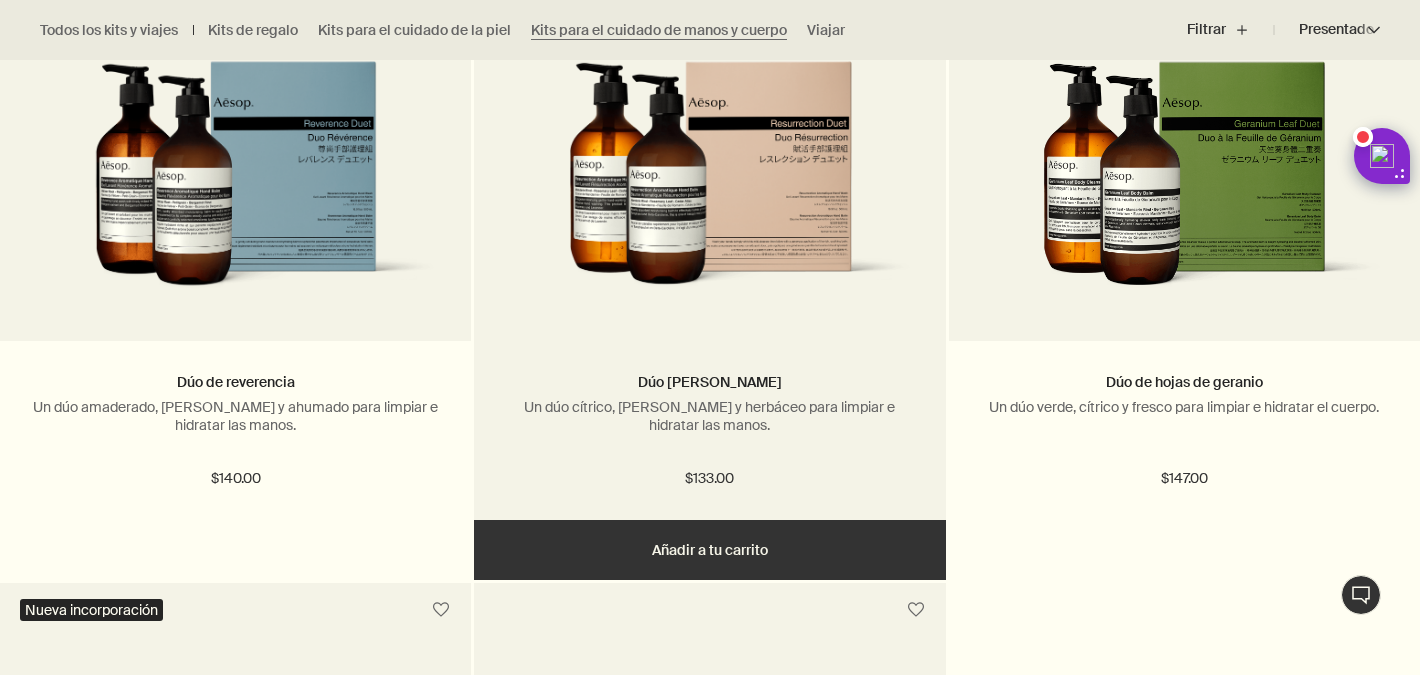 click at bounding box center [709, 186] 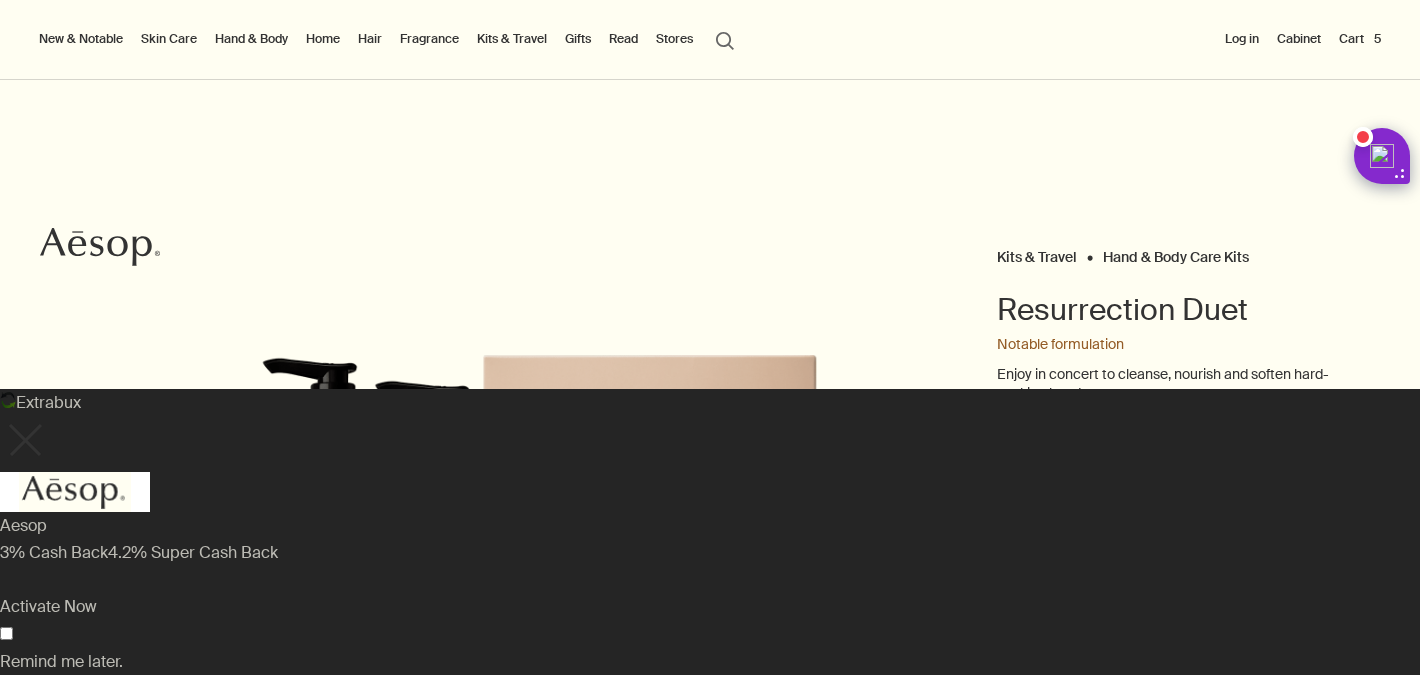 scroll, scrollTop: 0, scrollLeft: 0, axis: both 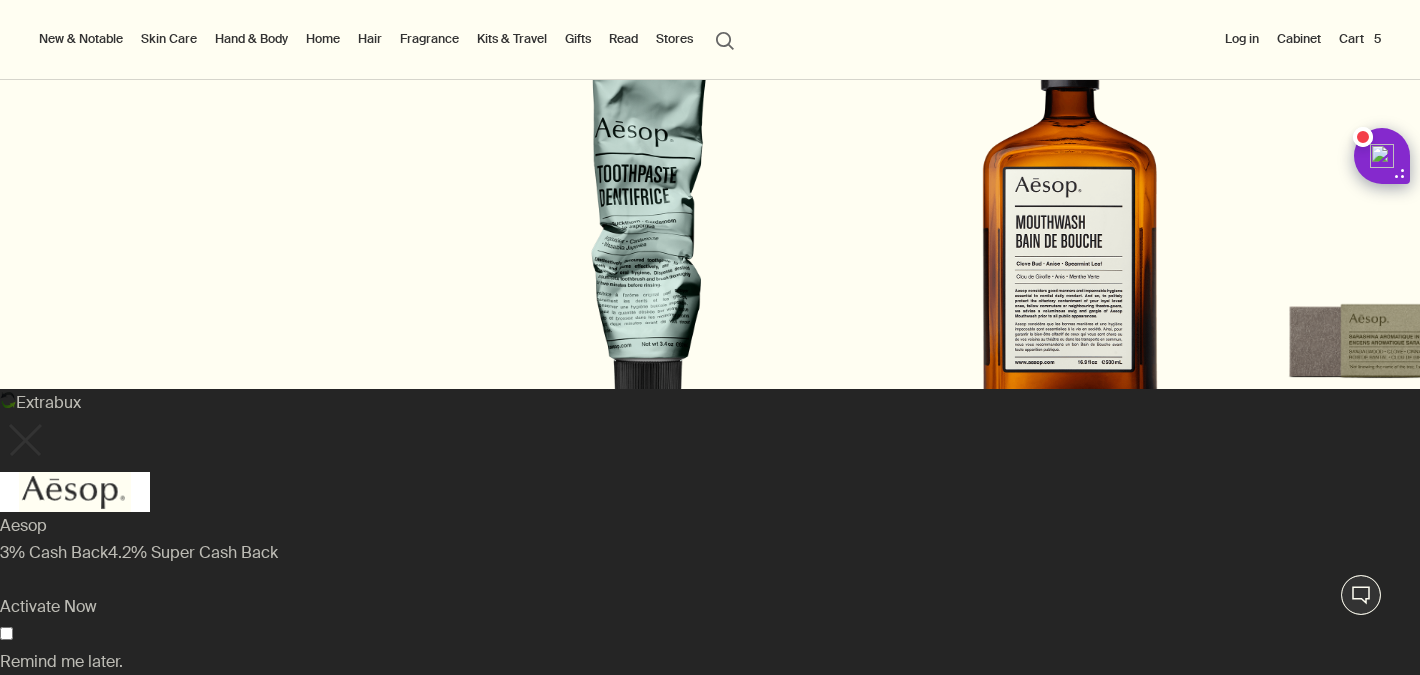 click on "search Search" at bounding box center (725, 39) 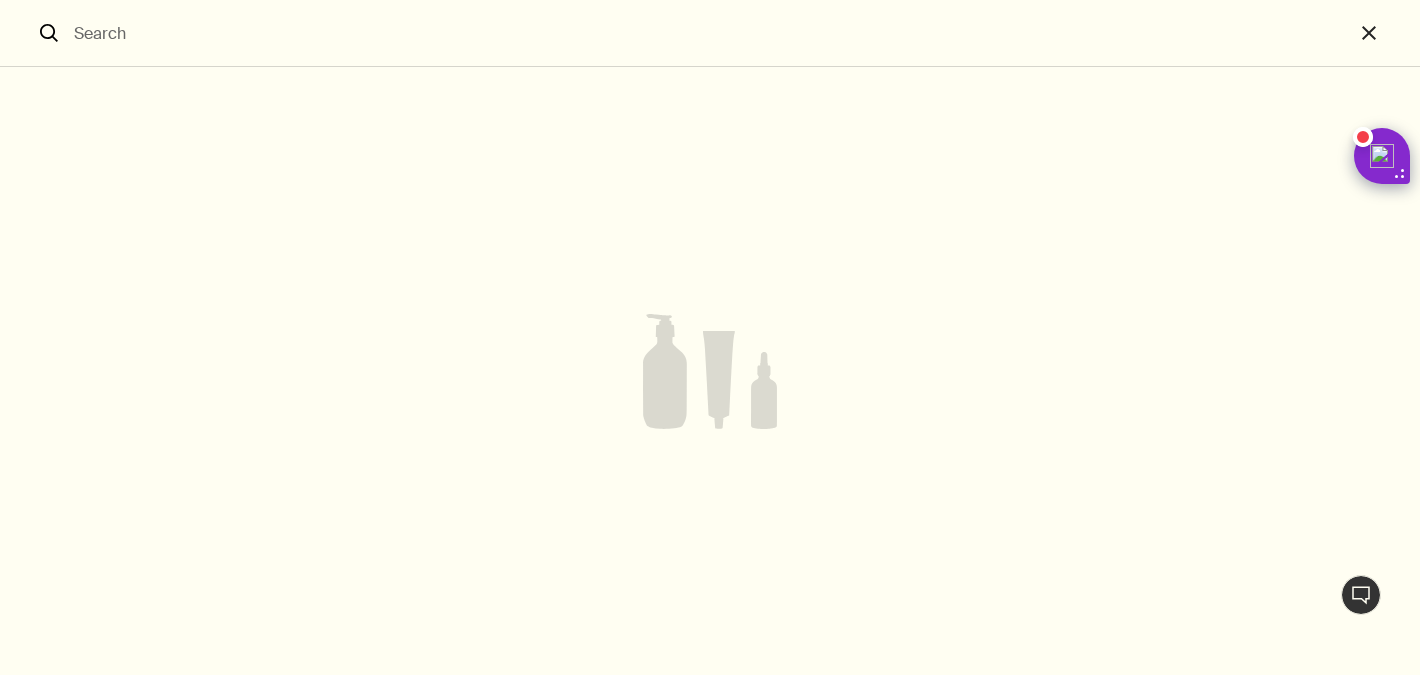 scroll, scrollTop: 2167, scrollLeft: 0, axis: vertical 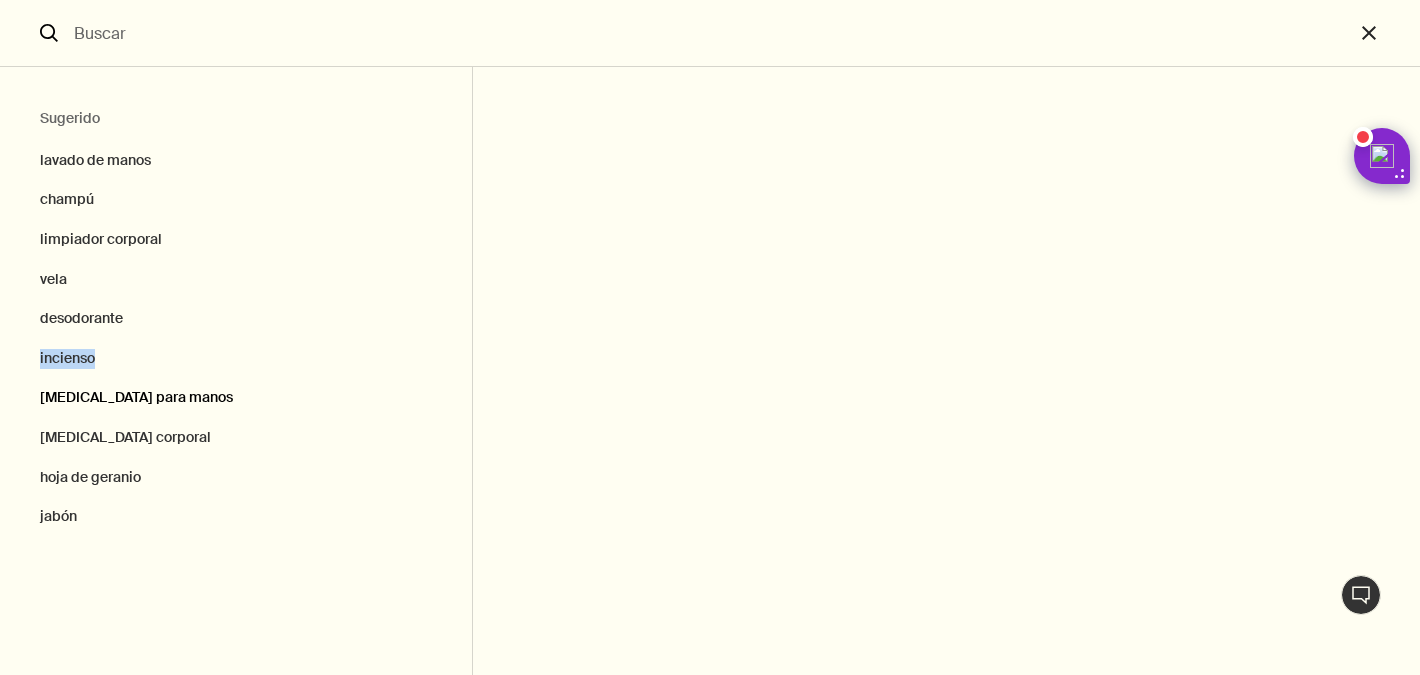 click on "bálsamo para manos" at bounding box center (136, 397) 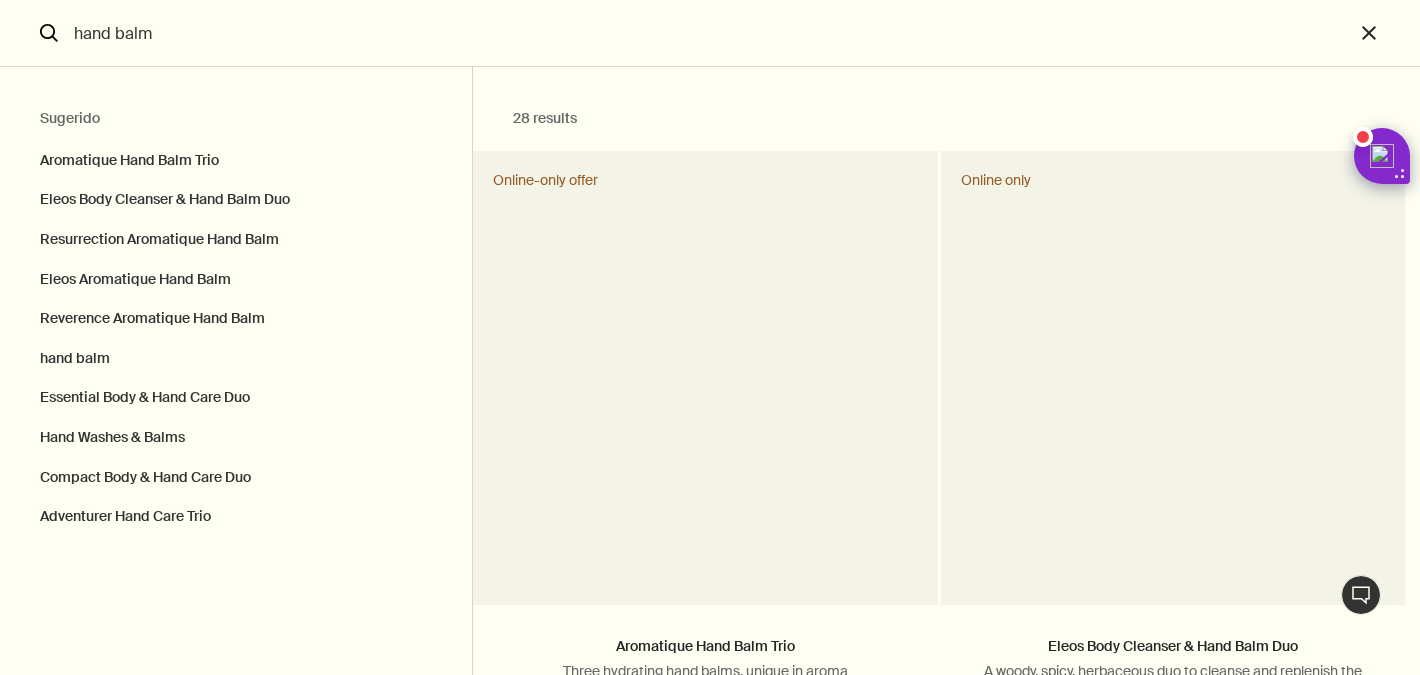 scroll, scrollTop: 2231, scrollLeft: 0, axis: vertical 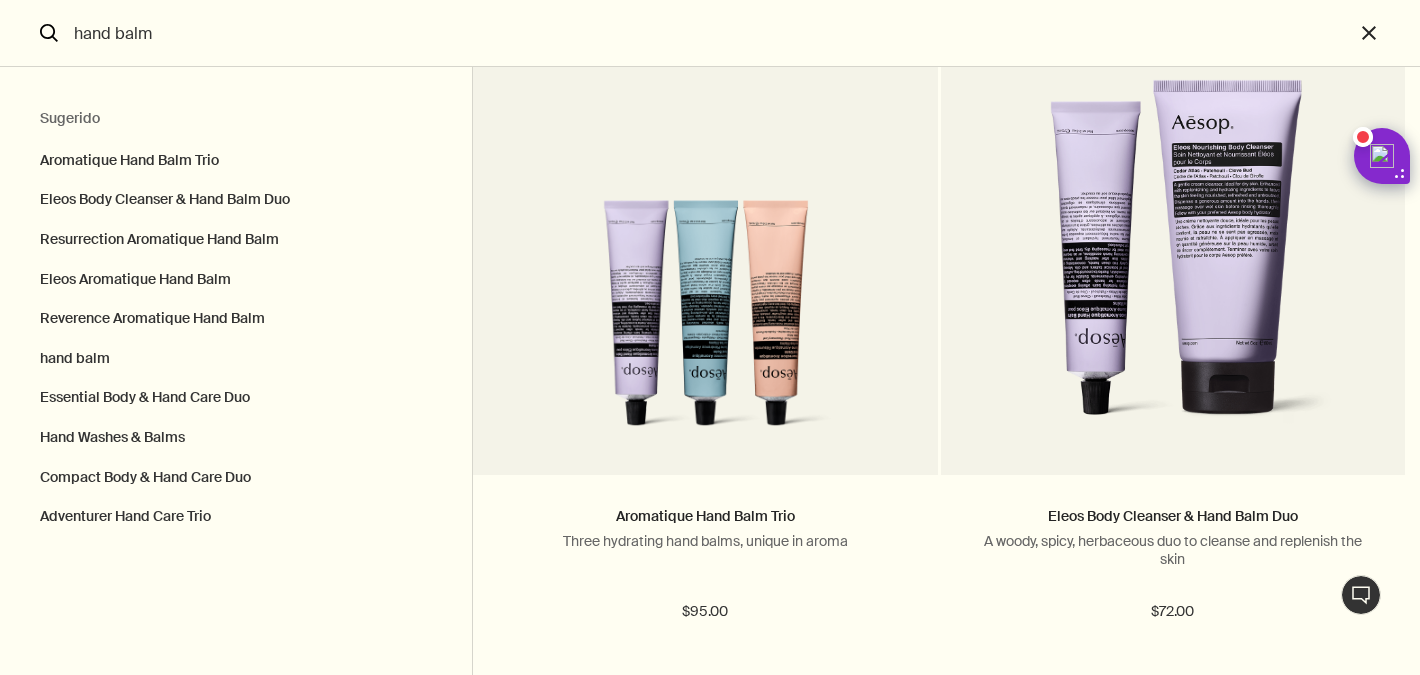 click at bounding box center (710, 444) 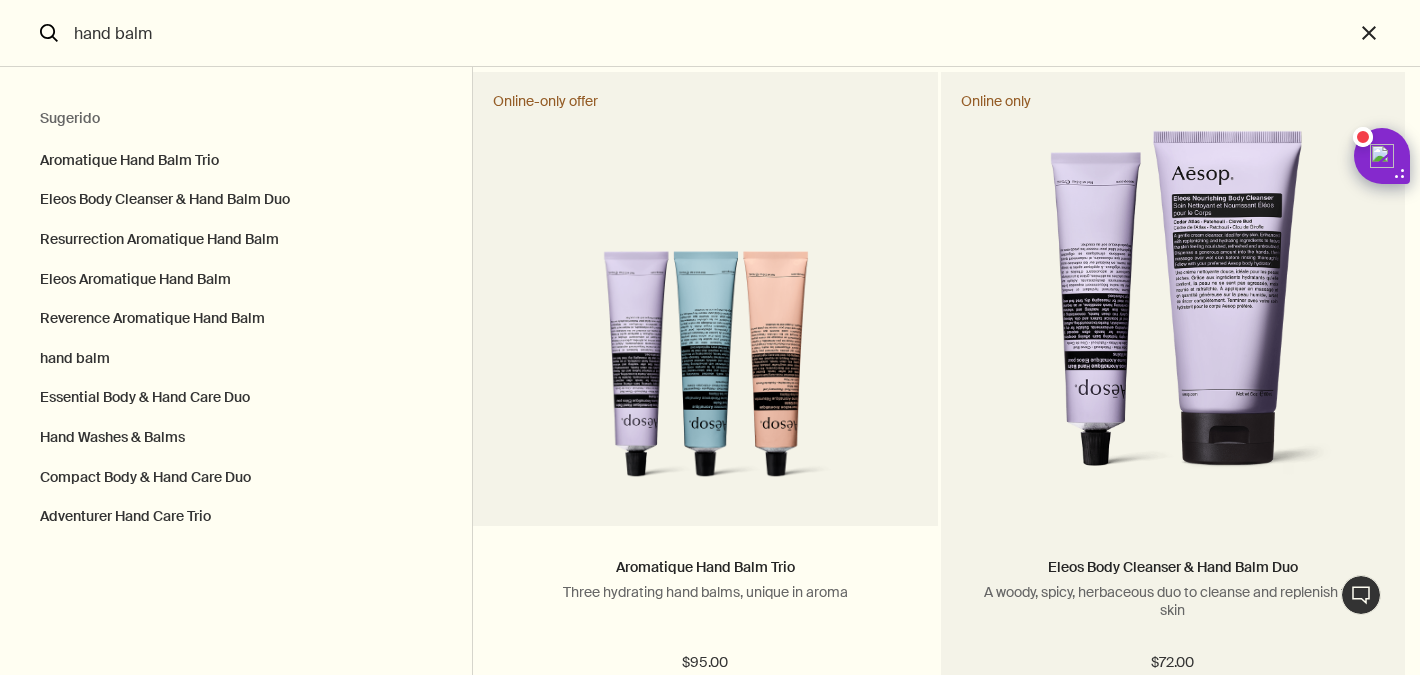 scroll, scrollTop: 43, scrollLeft: 0, axis: vertical 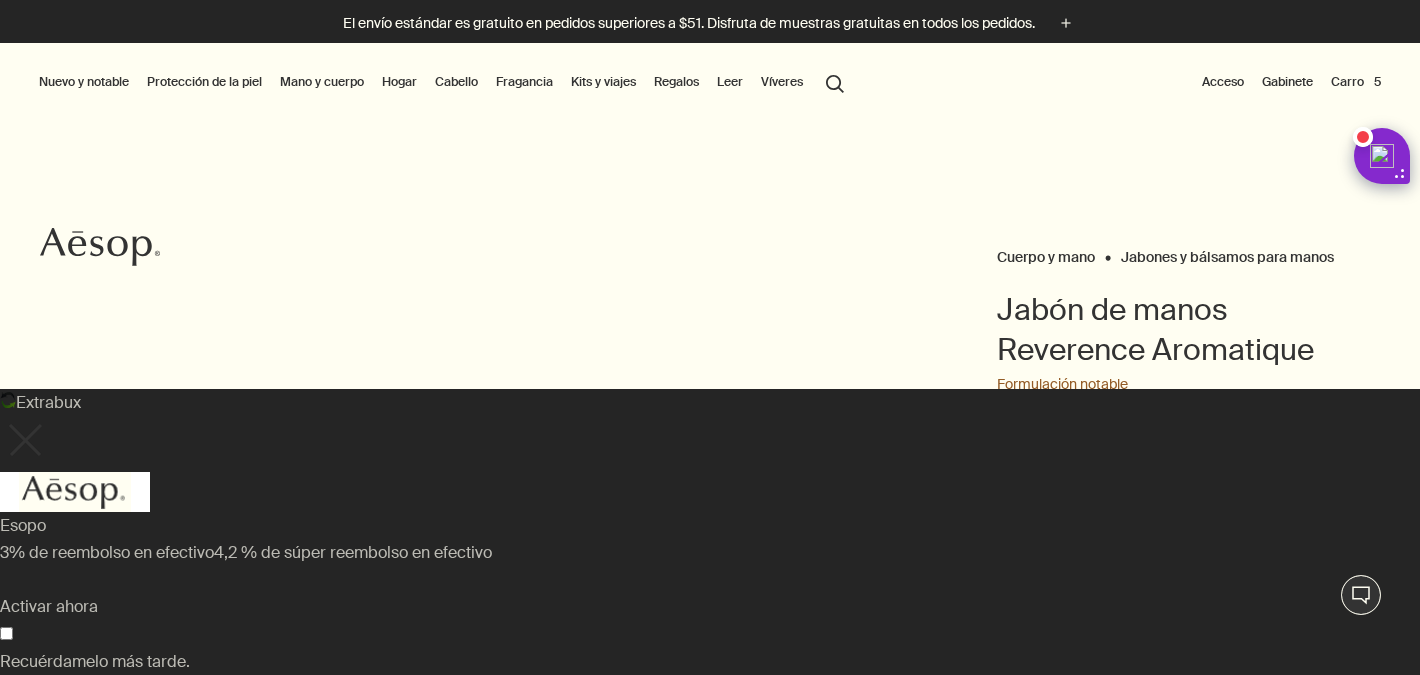 click on "Cuerpo y mano Jabones y bálsamos para manos Jabón de manos Reverence Aromatique Formulación notable Una mezcla aromática poco ortodoxa con extractos botánicos y piedra pómez finamente molida, para limpiar suavemente, exfoliar y dejar las manos suaves, purificadas y frescas. Tallas 16,9 onzas líquidas Recarga de 16,9 onzas líquidas $46.00   Añadir a tu carrito Guardar en el gabinete Sensación de la piel Completamente limpio, pulido y flexible. Aroma Amaderado, terroso, ahumado Ingredientes clave plusAndCloseWithCircle Raíz de vetiver, petitgrain, cáscara de bergamota chevron chevron 1  /  5 Las botellas están hechas de un mínimo de 97% de plástico reciclado." at bounding box center [710, 680] 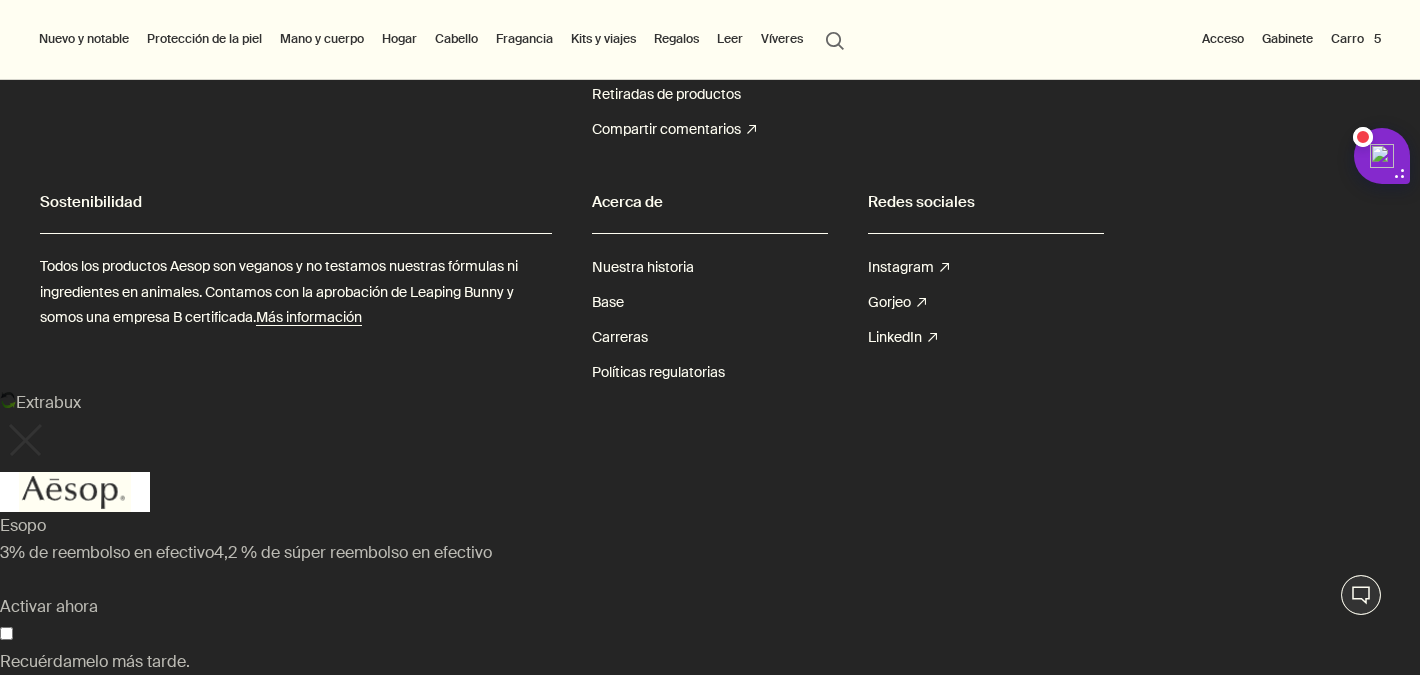 scroll, scrollTop: 3960, scrollLeft: 0, axis: vertical 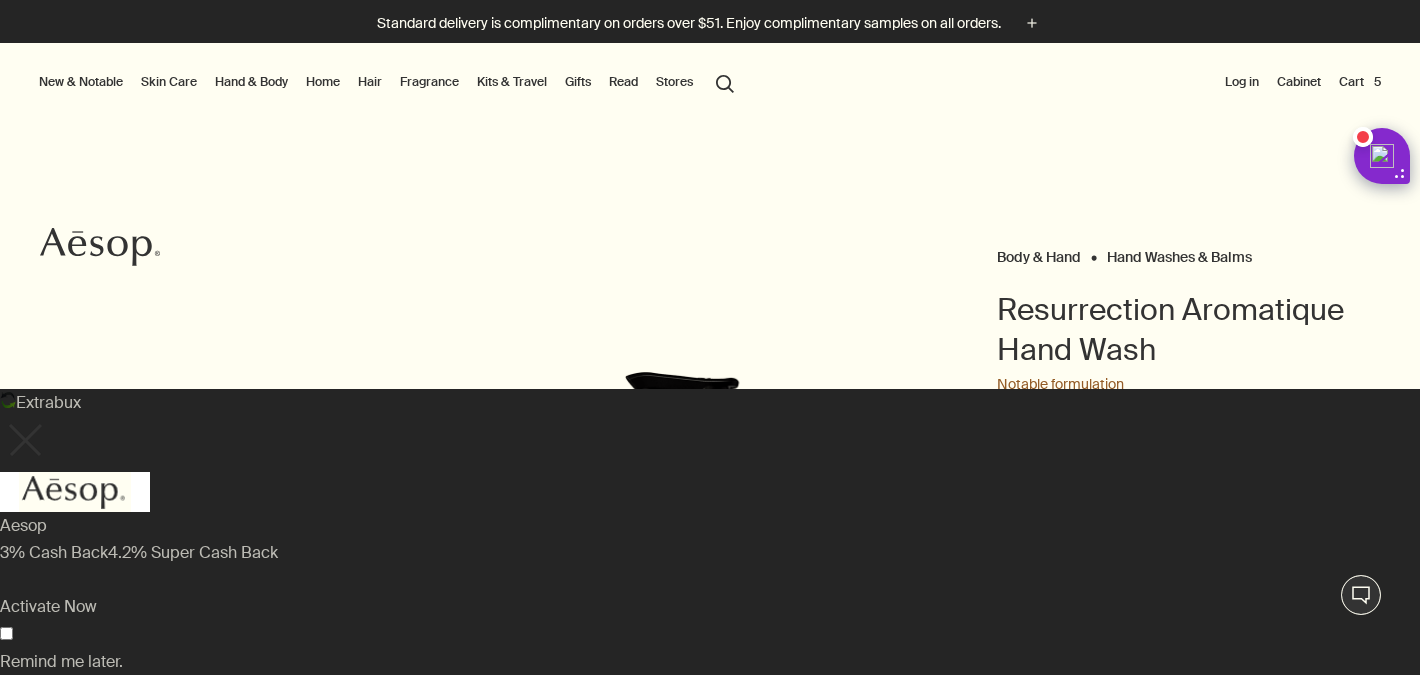 click on "Resurrection Aromatique Hand Wash" at bounding box center (1174, 330) 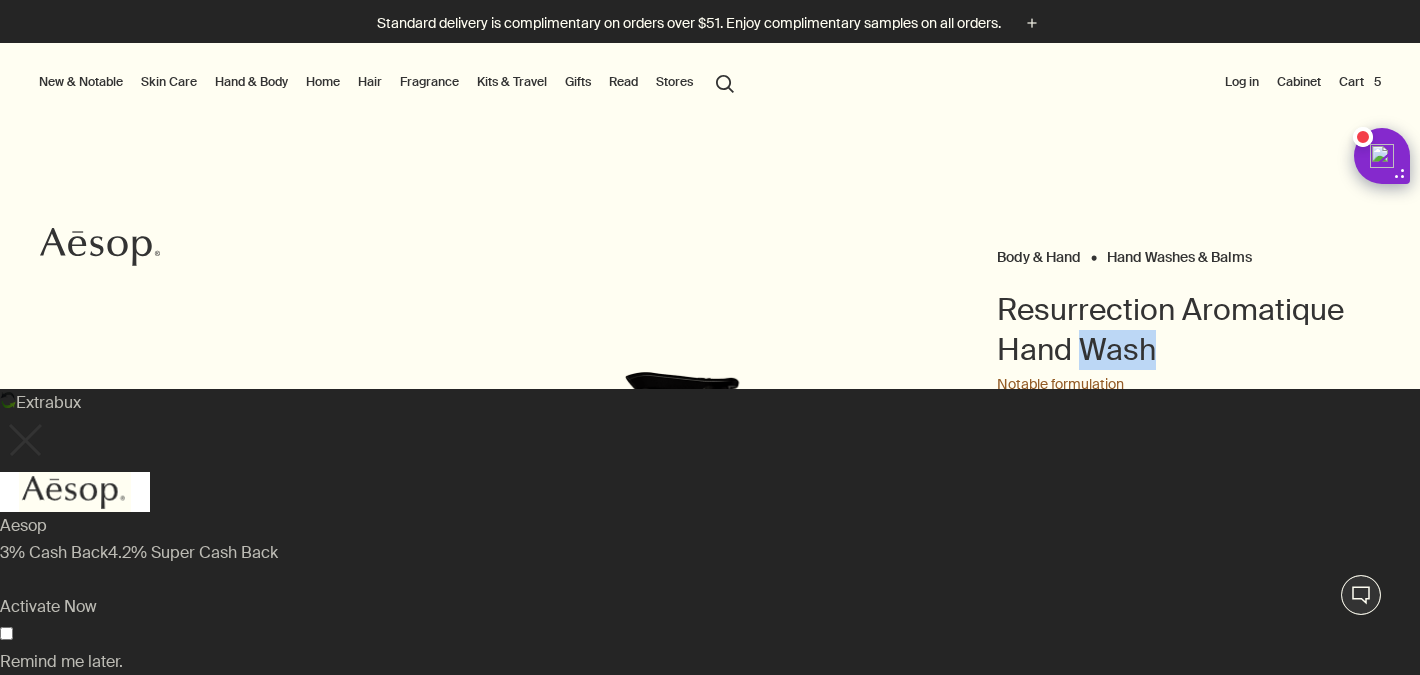 click on "Resurrection Aromatique Hand Wash" at bounding box center (1174, 330) 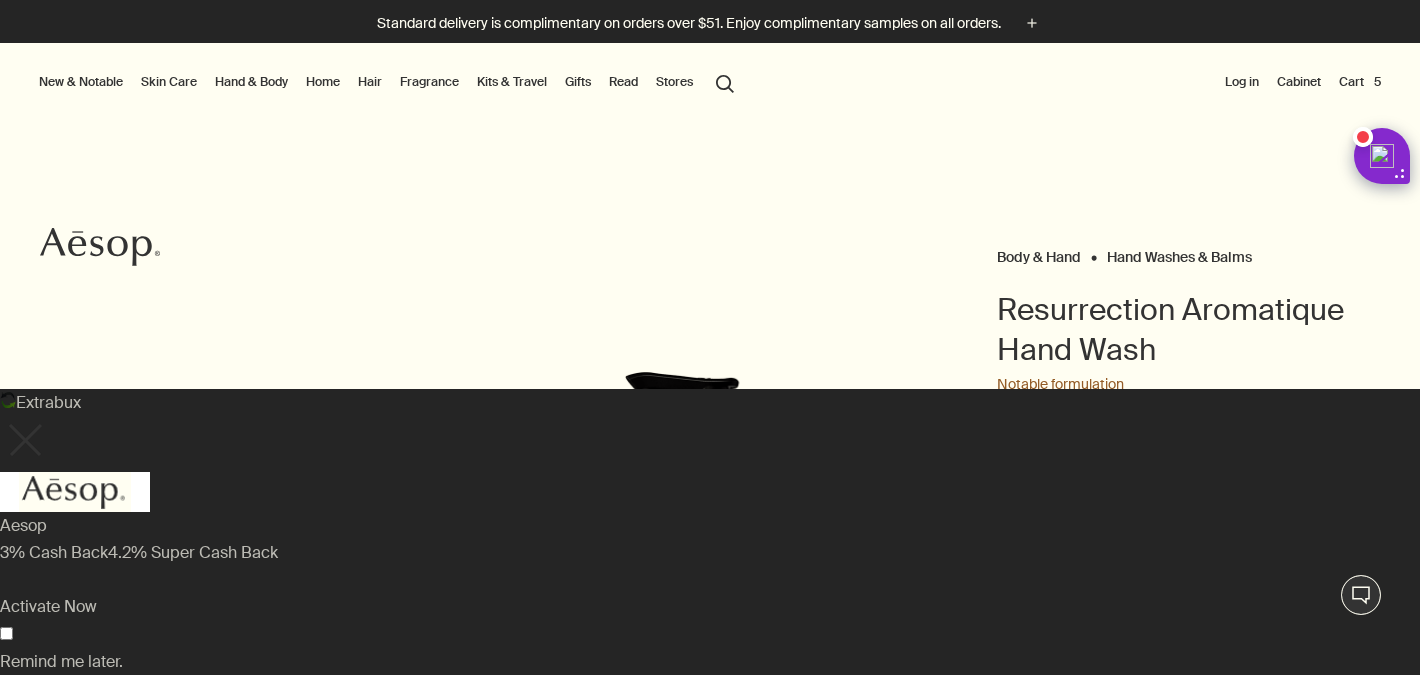 click on "Resurrection Aromatique Hand Wash" at bounding box center (1174, 330) 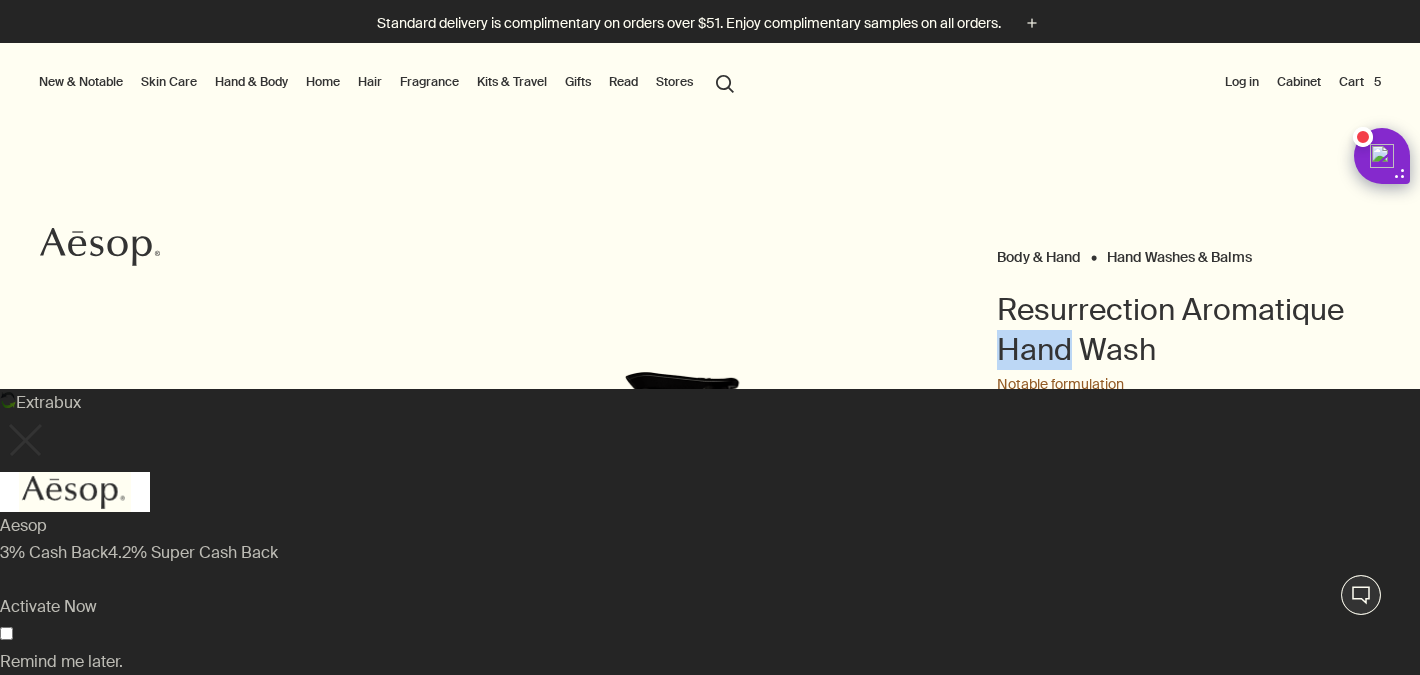 click on "Resurrection Aromatique Hand Wash" at bounding box center [1174, 330] 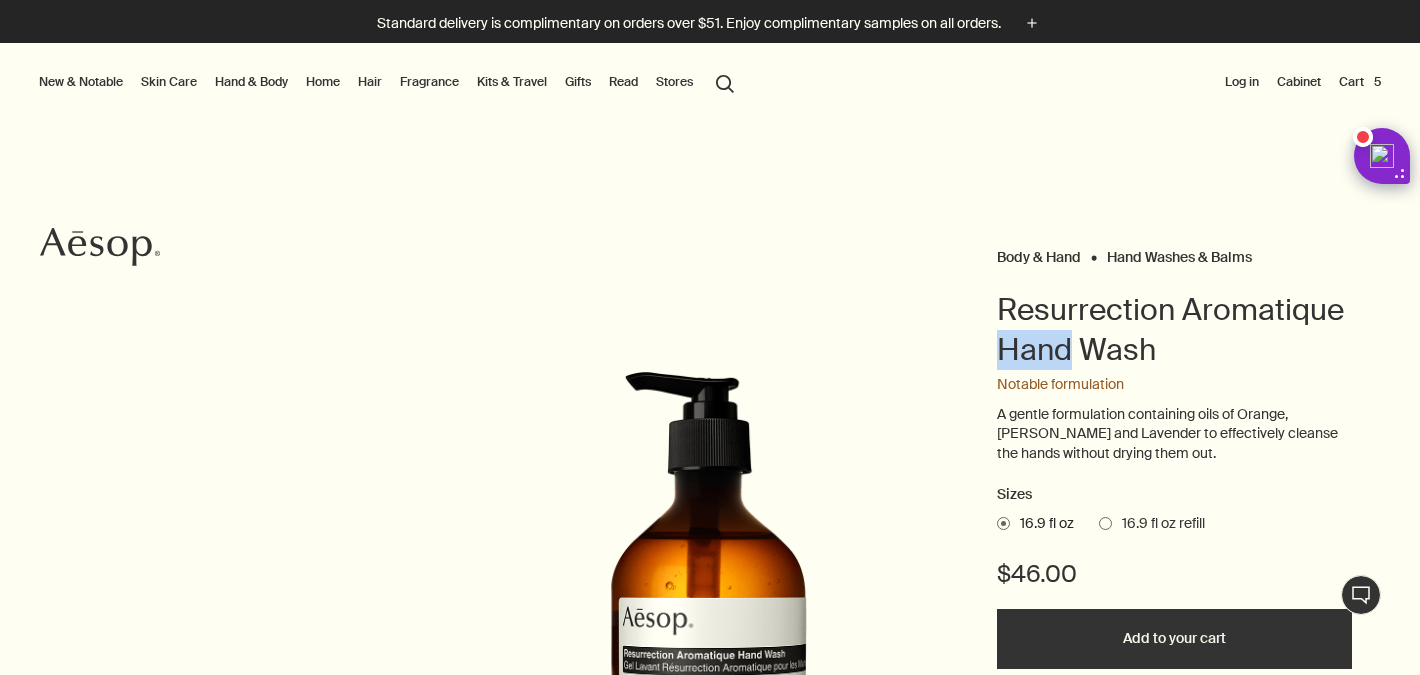 click on "search Search" at bounding box center (725, 82) 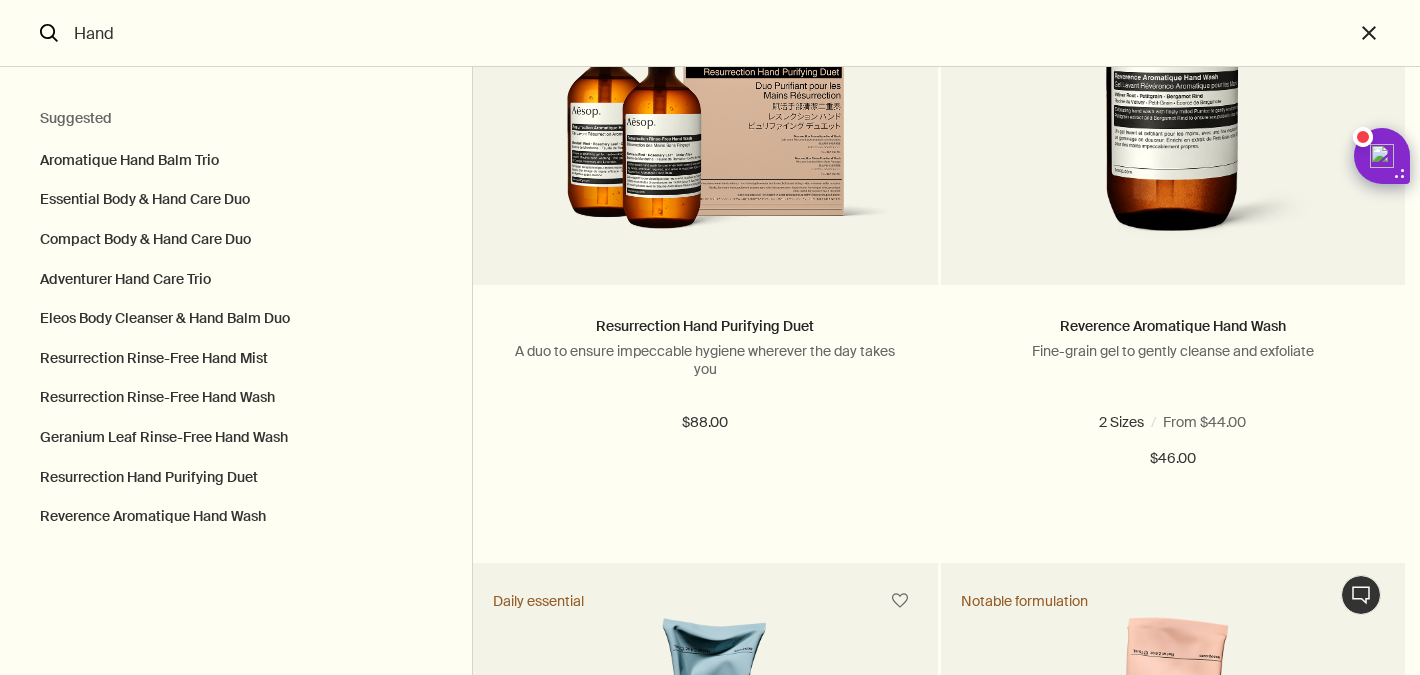 scroll, scrollTop: 3181, scrollLeft: 0, axis: vertical 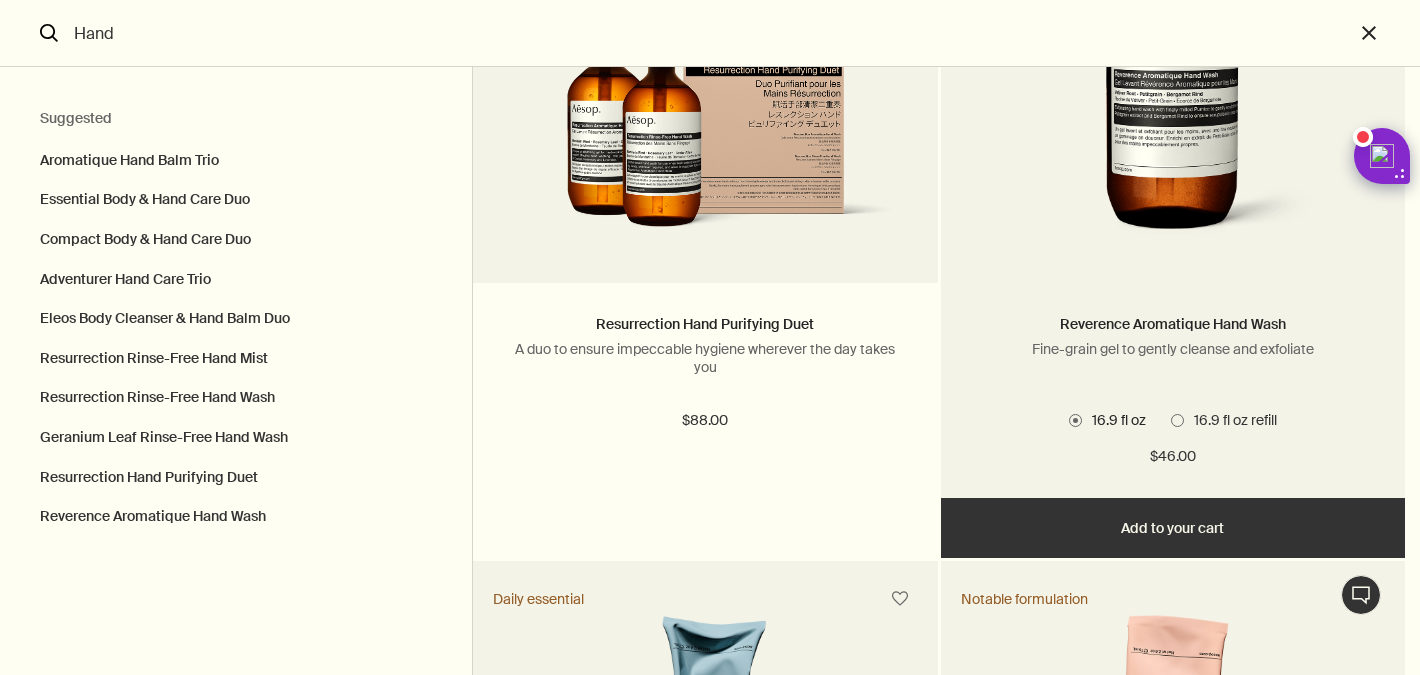 type on "Hand" 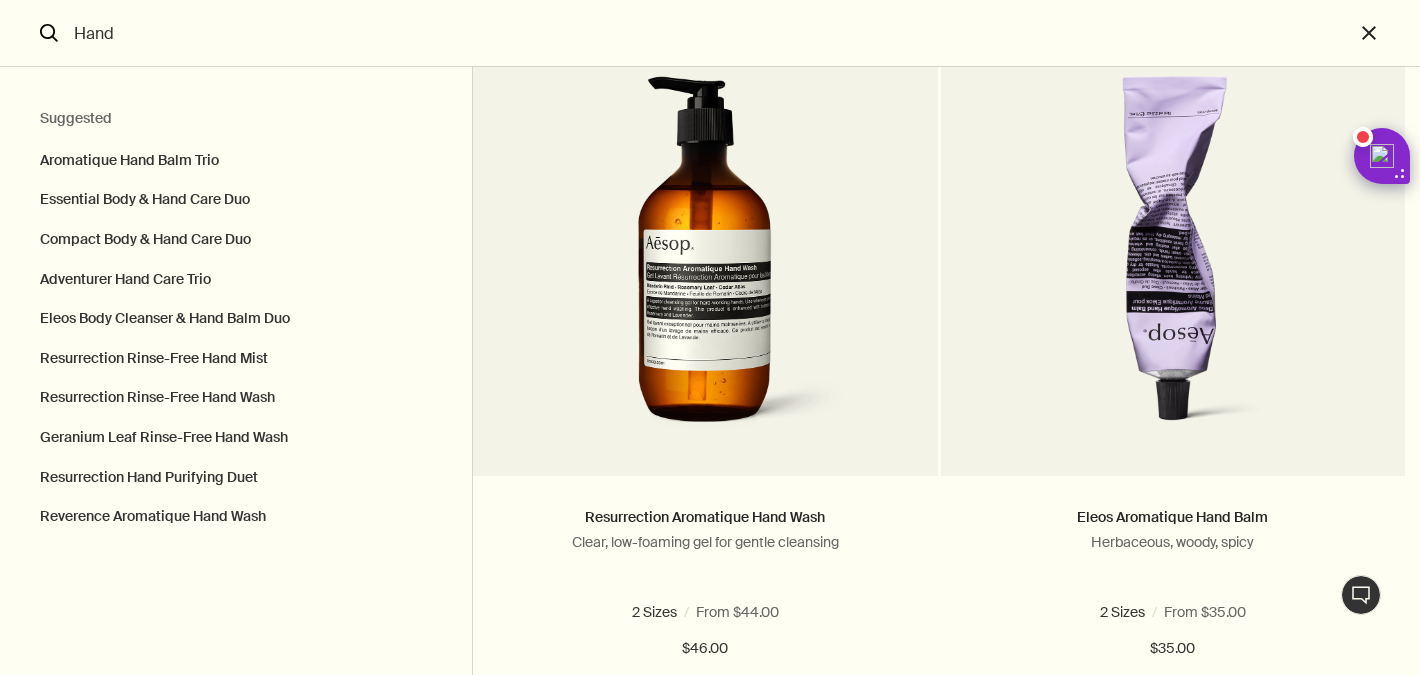 scroll, scrollTop: 4481, scrollLeft: 0, axis: vertical 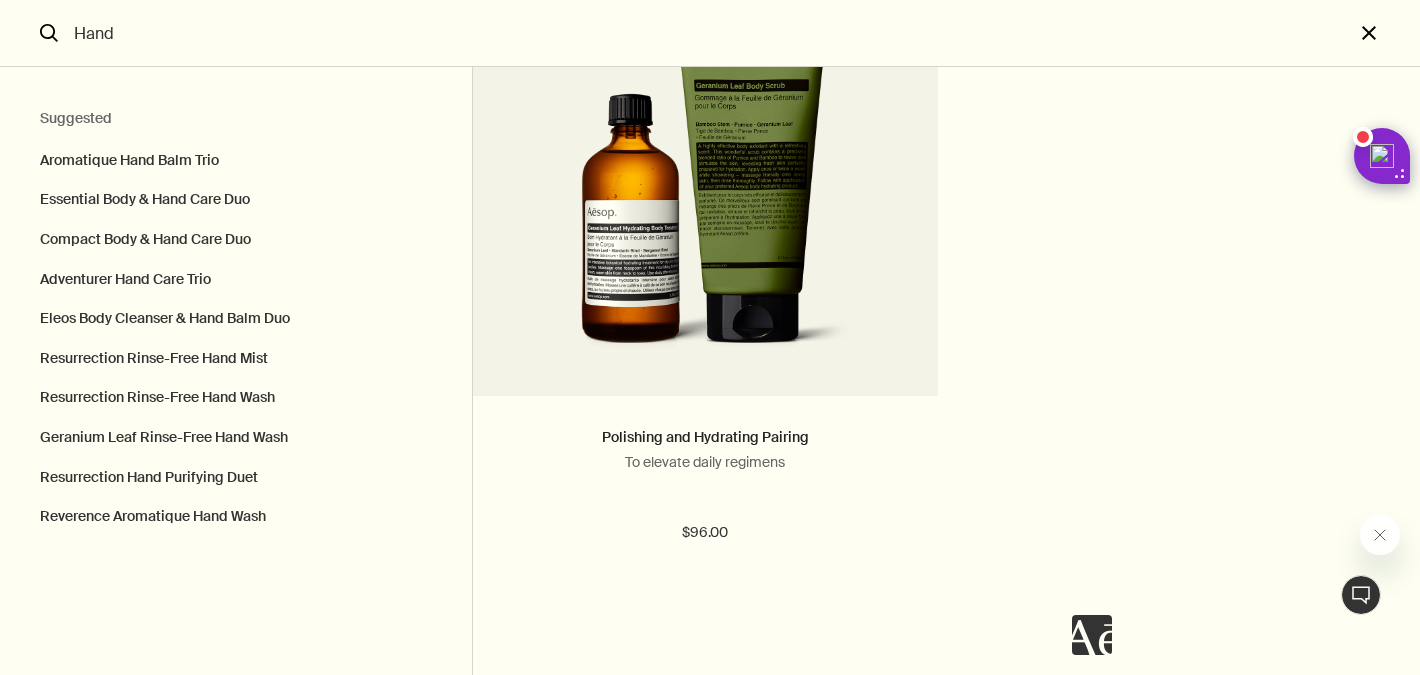 click on "close" at bounding box center [1387, 33] 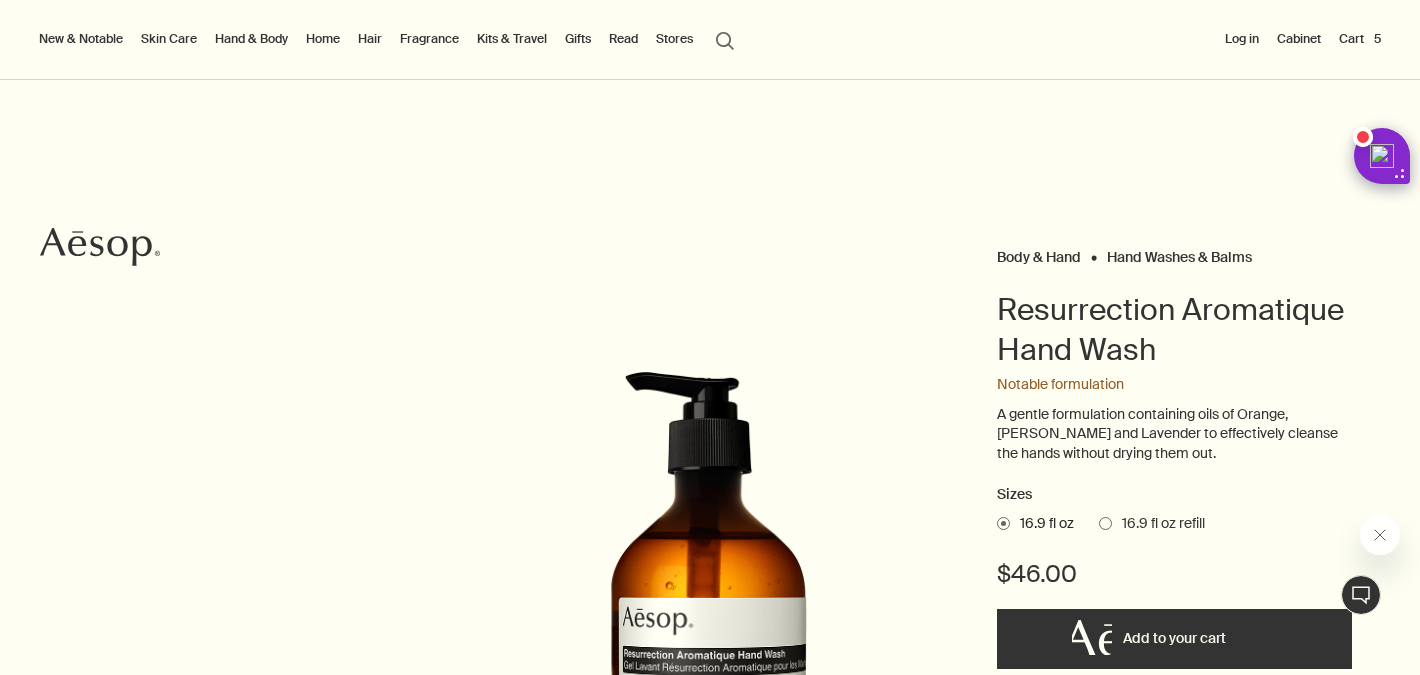 type 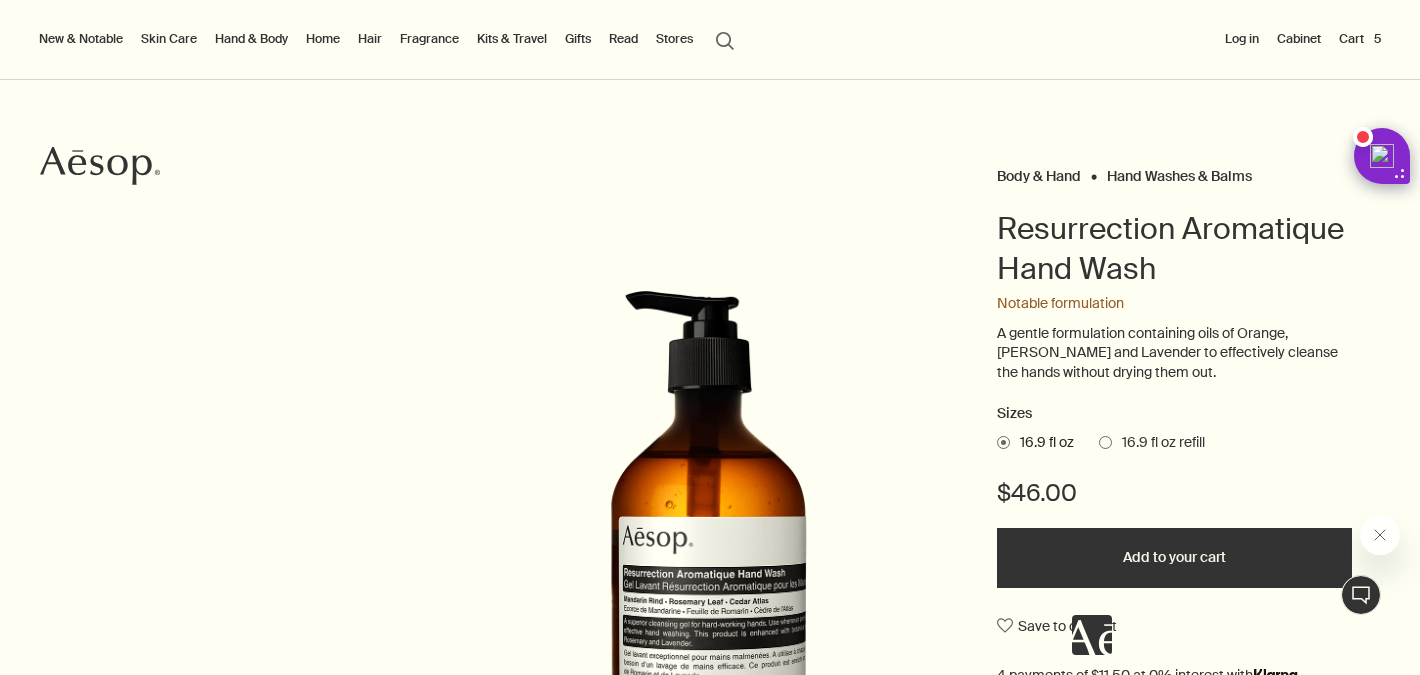 scroll, scrollTop: 0, scrollLeft: 0, axis: both 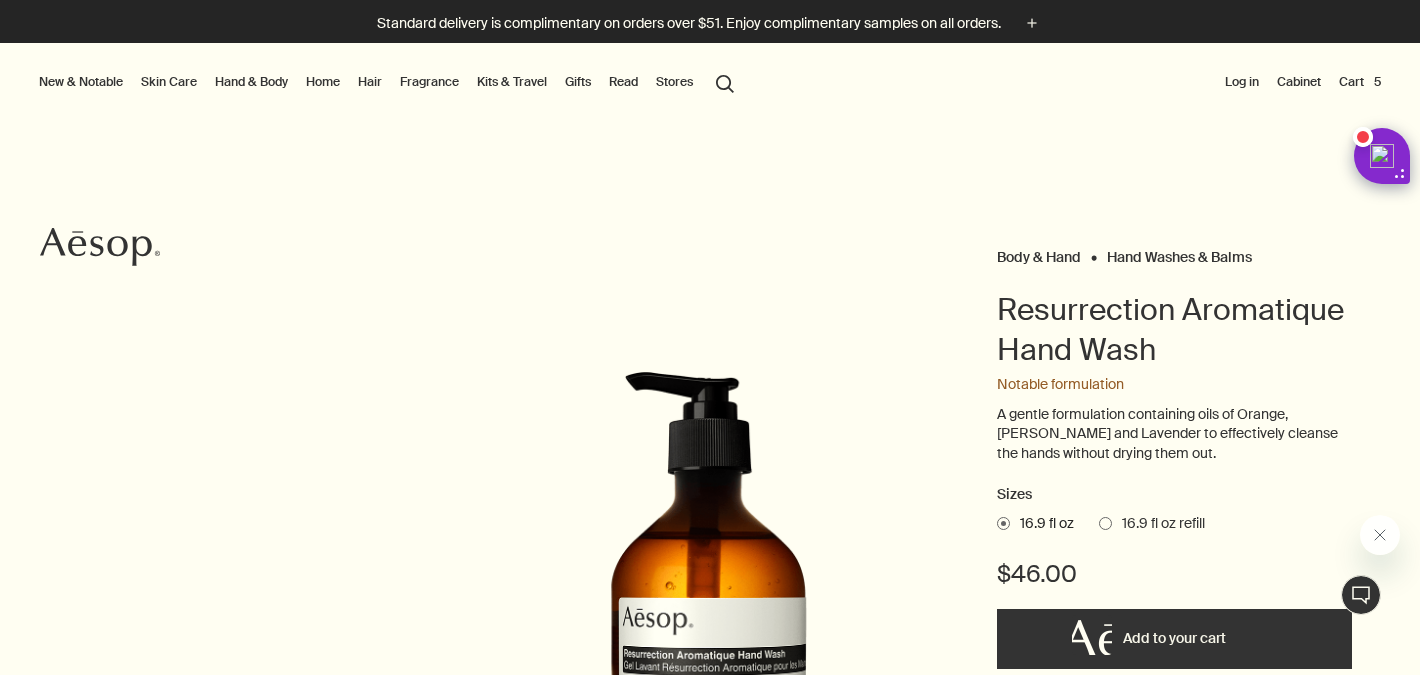 click on "Cart 5" at bounding box center (1360, 82) 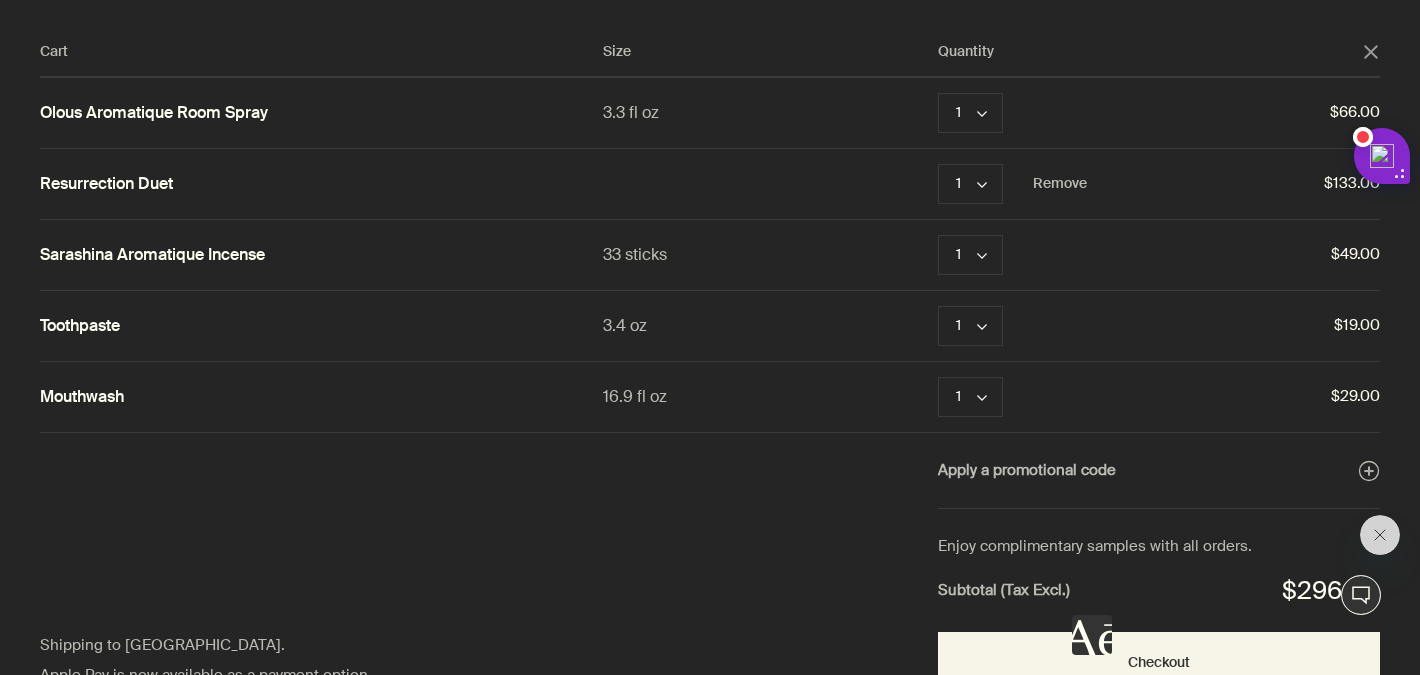 click on "Resurrection Duet" at bounding box center [106, 184] 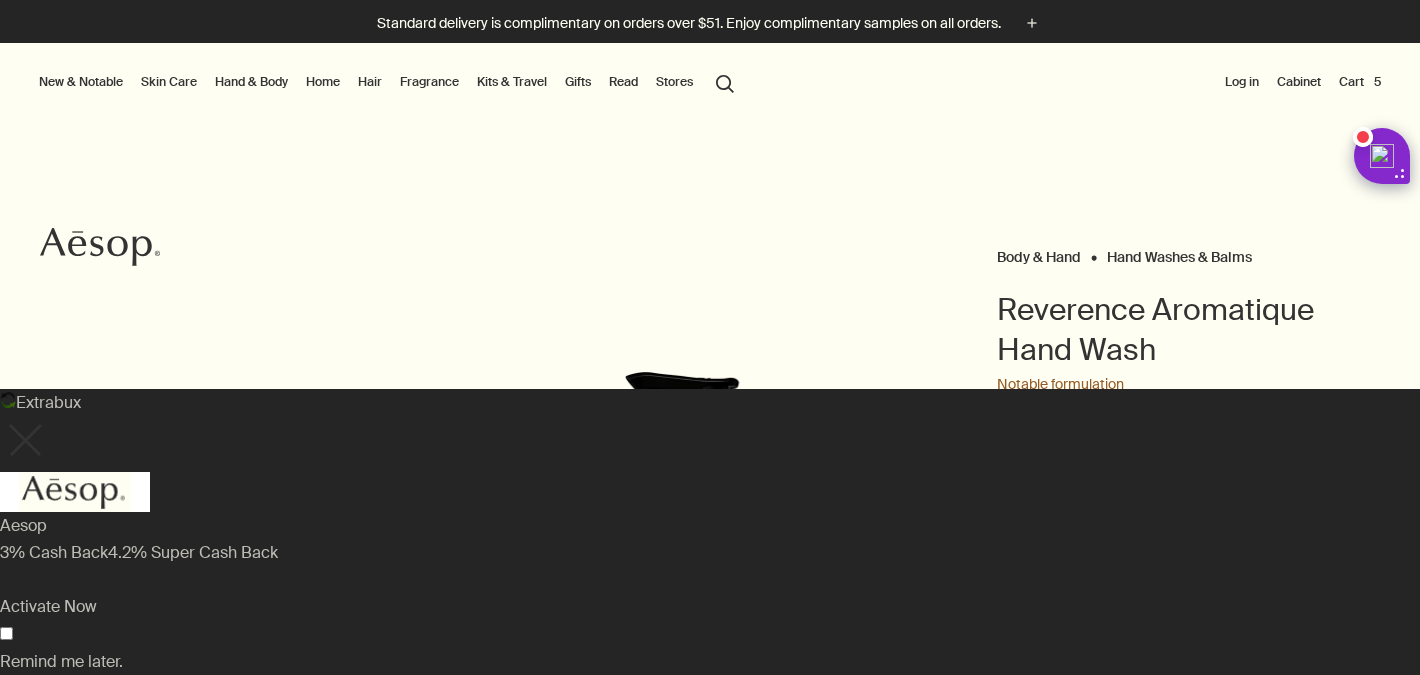scroll, scrollTop: 0, scrollLeft: 0, axis: both 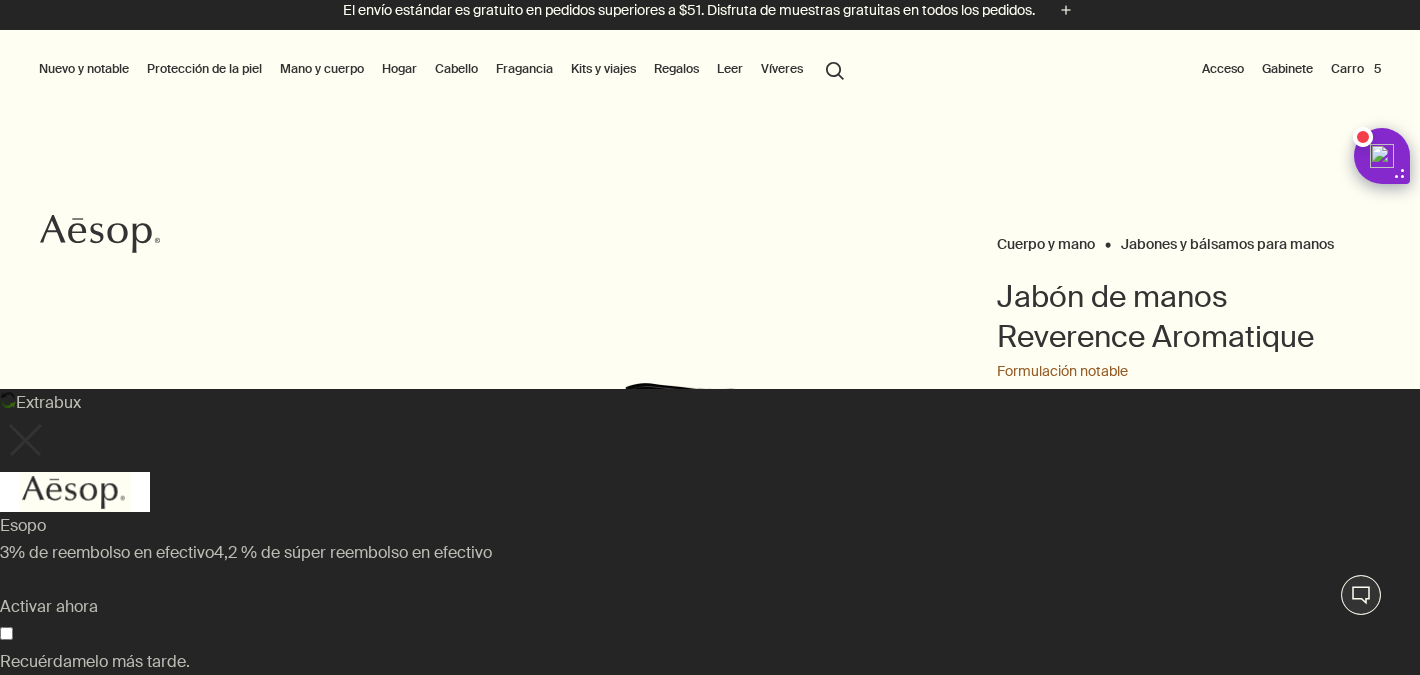 click on "Recarga de 16,9 onzas líquidas" at bounding box center (1117, 557) 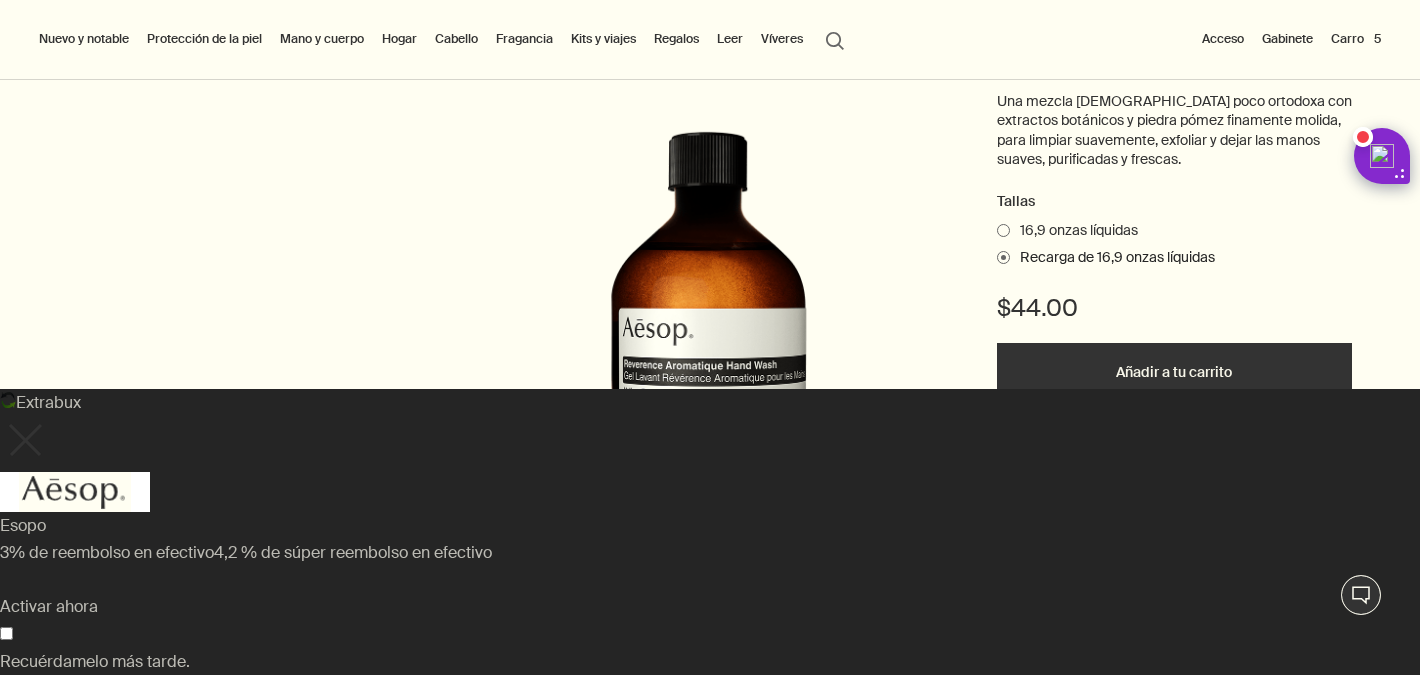scroll, scrollTop: 394, scrollLeft: 0, axis: vertical 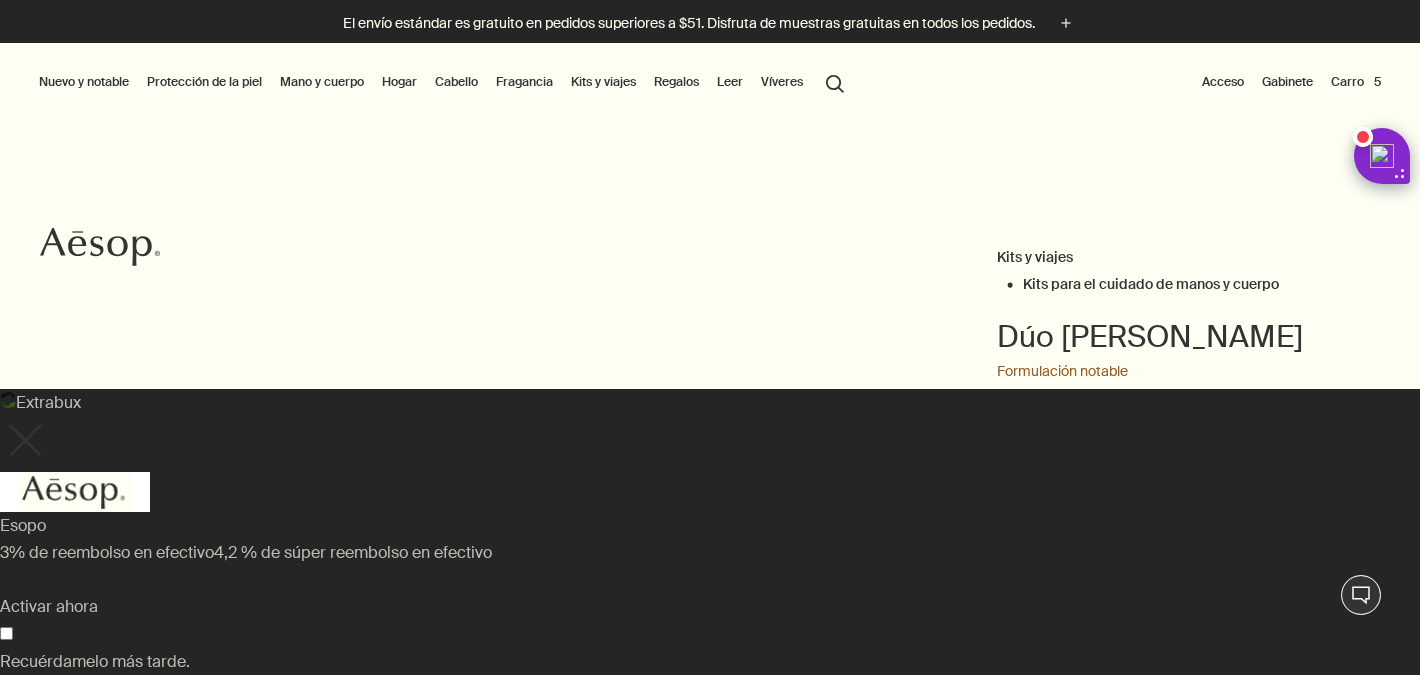 click at bounding box center [24, 440] 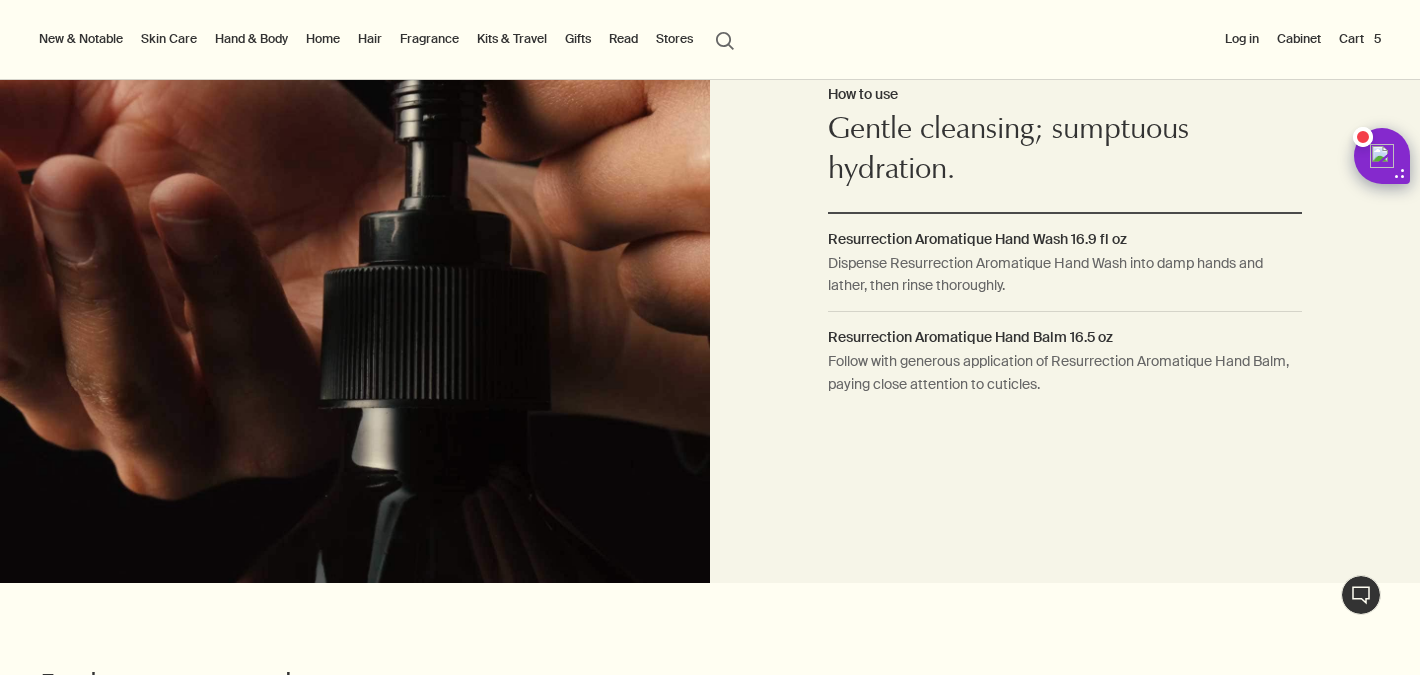 scroll, scrollTop: 1388, scrollLeft: 0, axis: vertical 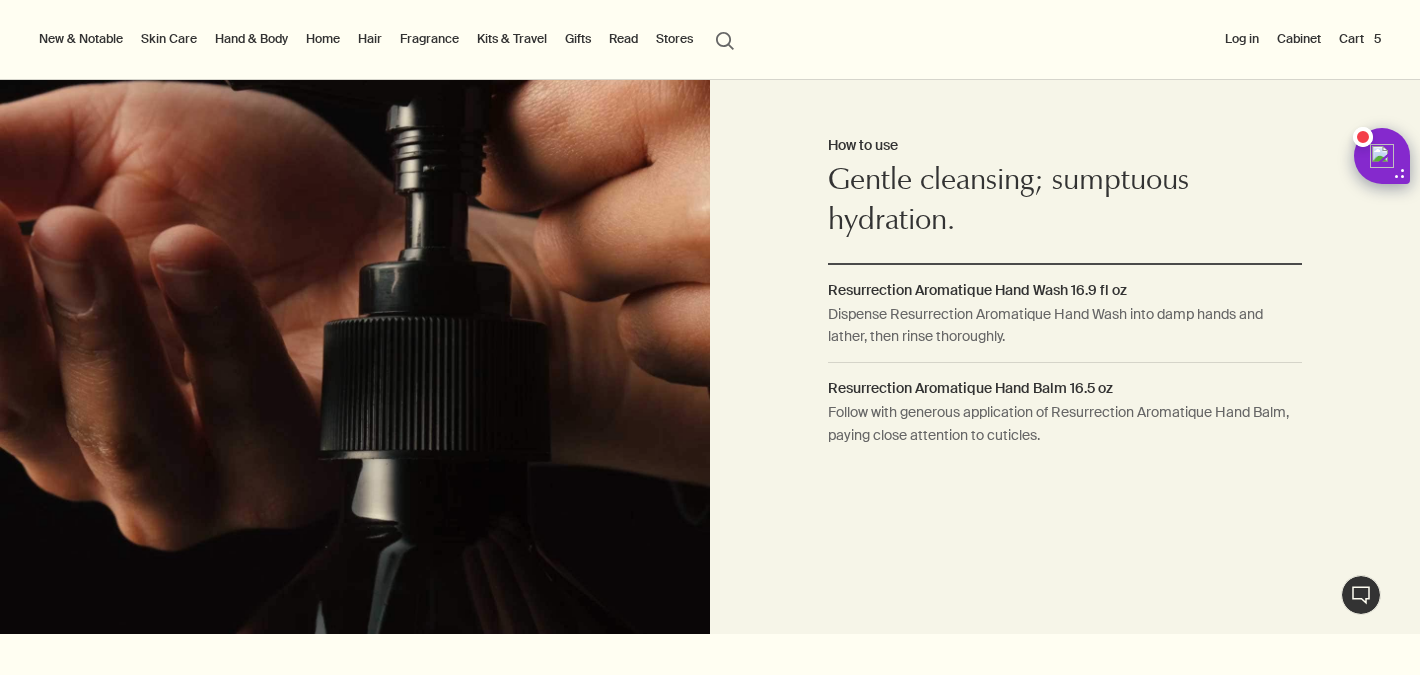 click on "How to use Gentle cleansing; sumptuous hydration. Resurrection Aromatique Hand Wash 16.9 fl oz Dispense Resurrection Aromatique Hand Wash into damp hands and lather, then rinse thoroughly. Resurrection Aromatique Hand Balm 16.5 oz Follow with generous application of Resurrection Aromatique Hand Balm, paying close attention to cuticles." at bounding box center (1065, 296) 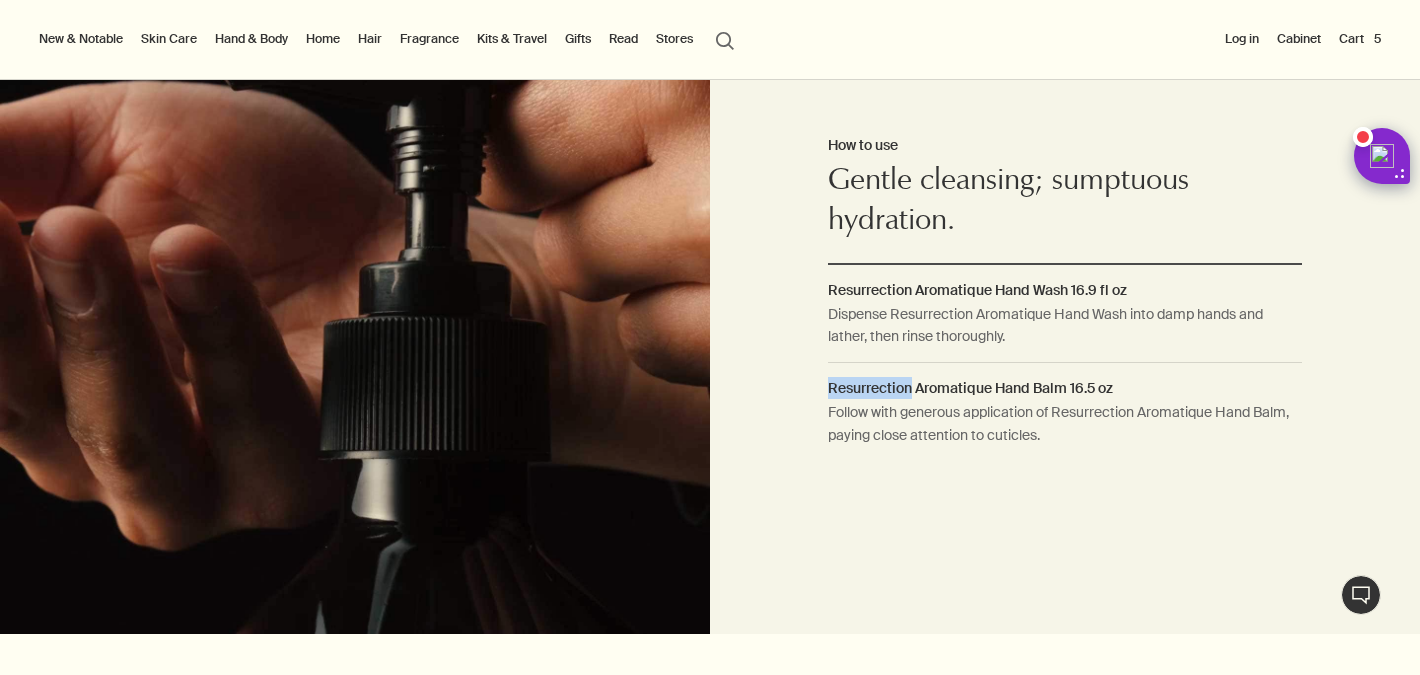 click on "How to use Gentle cleansing; sumptuous hydration. Resurrection Aromatique Hand Wash 16.9 fl oz Dispense Resurrection Aromatique Hand Wash into damp hands and lather, then rinse thoroughly. Resurrection Aromatique Hand Balm 16.5 oz Follow with generous application of Resurrection Aromatique Hand Balm, paying close attention to cuticles." at bounding box center [1065, 296] 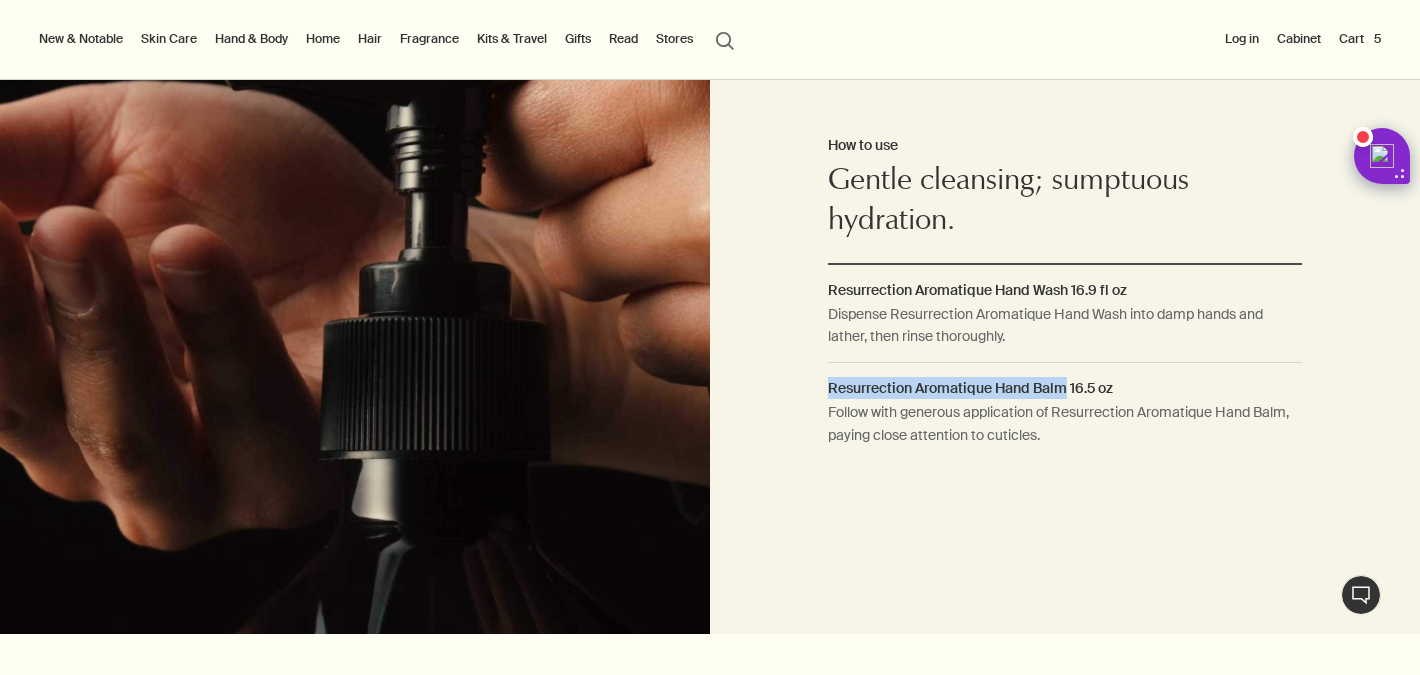 drag, startPoint x: 822, startPoint y: 388, endPoint x: 1064, endPoint y: 383, distance: 242.05165 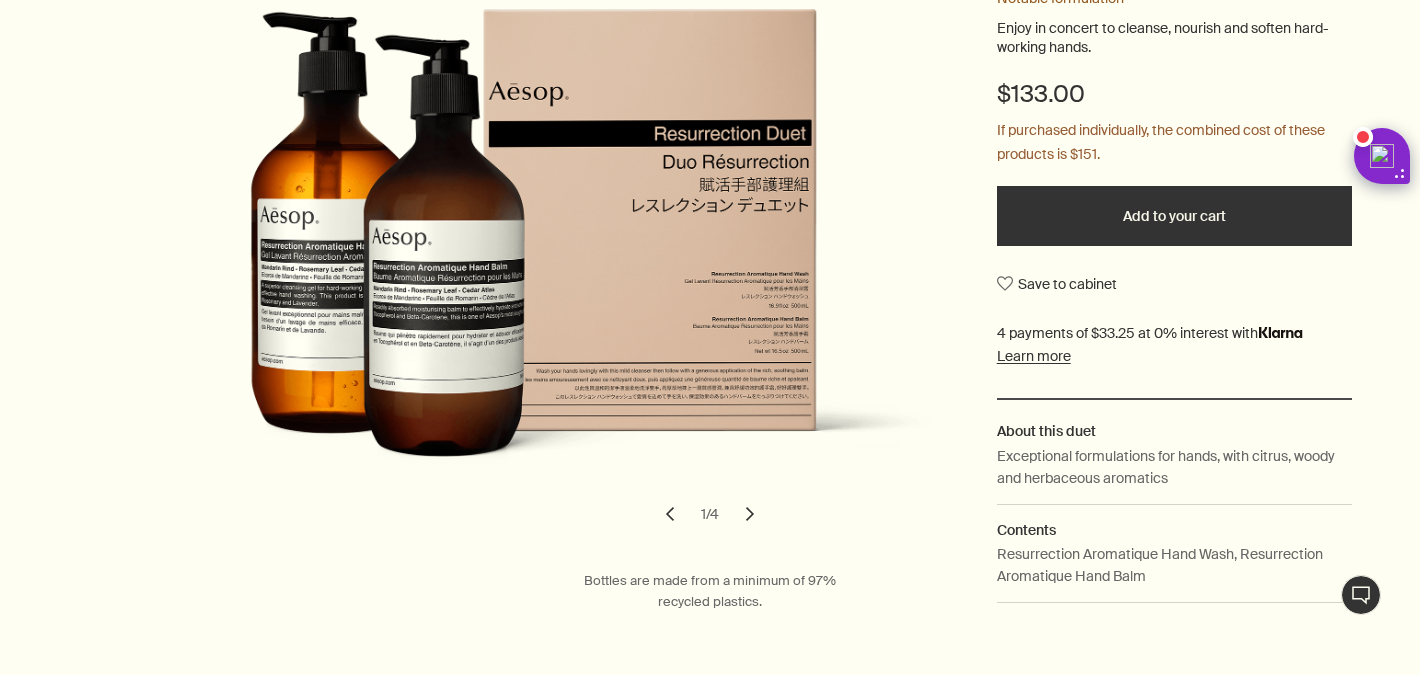scroll, scrollTop: 0, scrollLeft: 0, axis: both 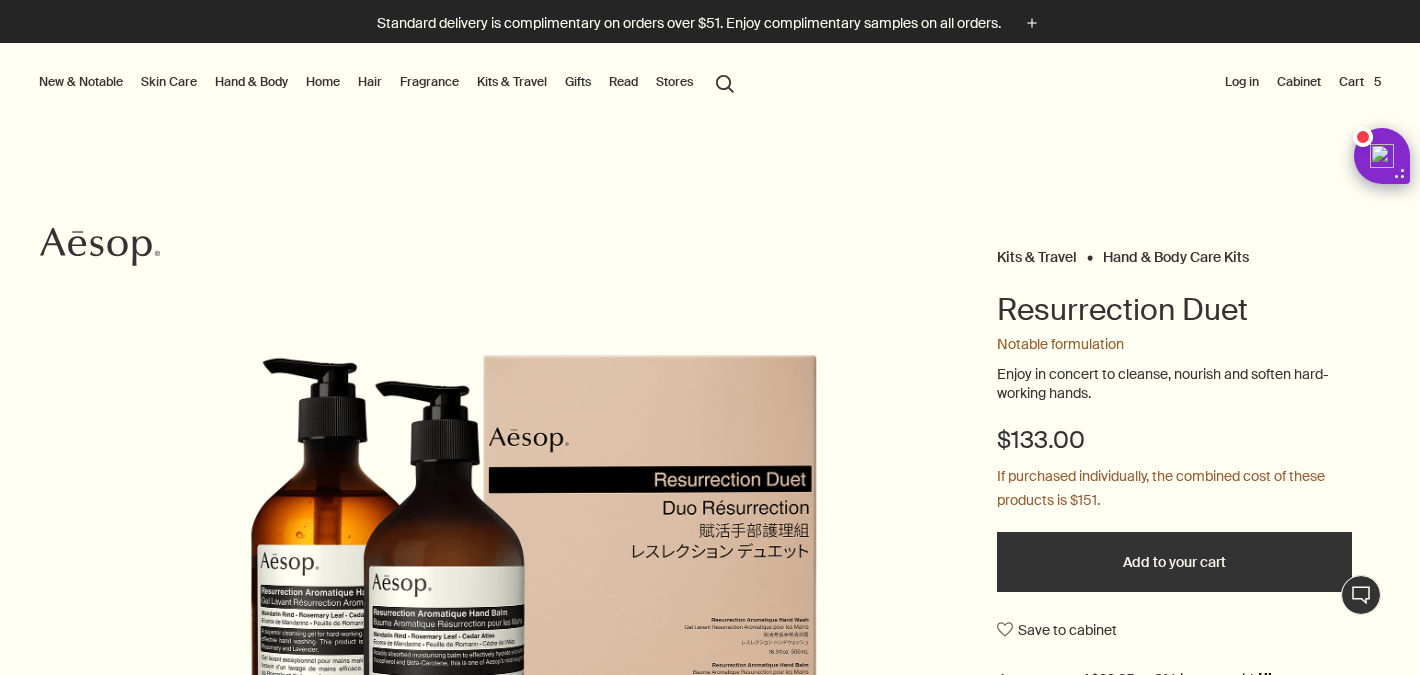 click on "search Search" at bounding box center (725, 82) 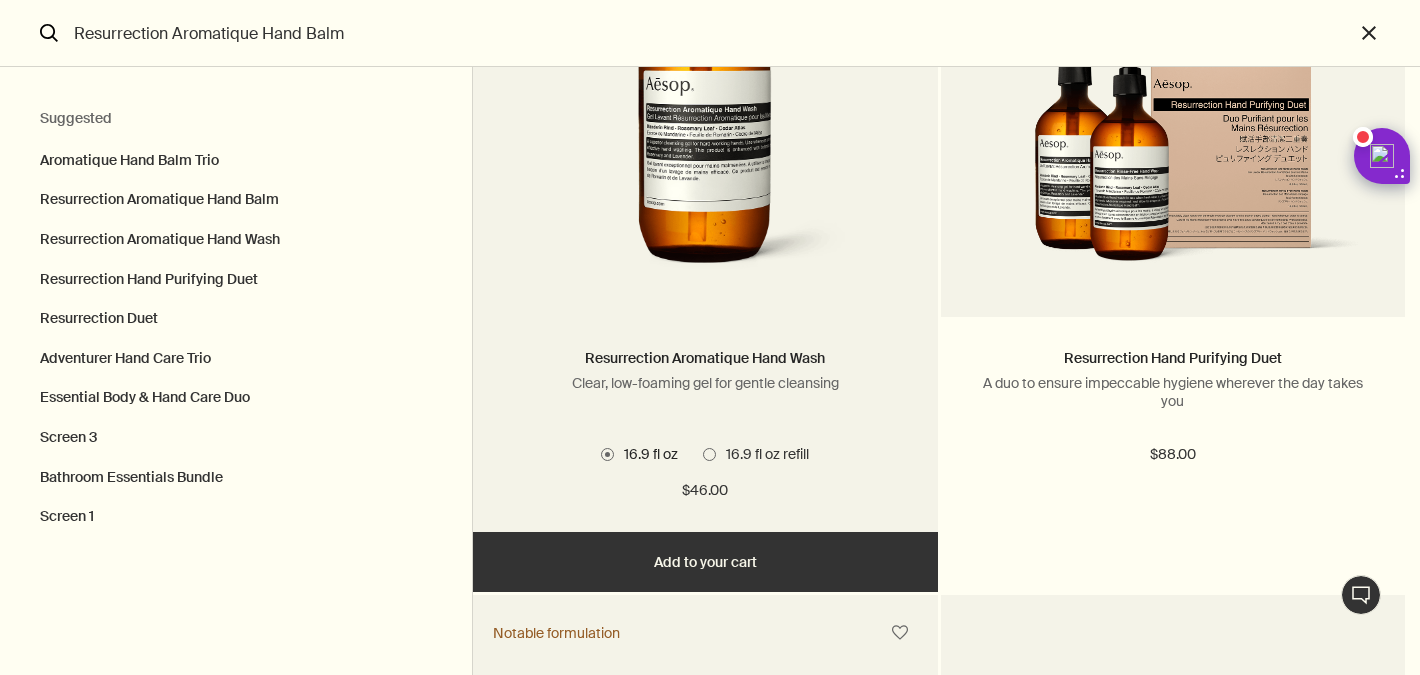 scroll, scrollTop: 1022, scrollLeft: 0, axis: vertical 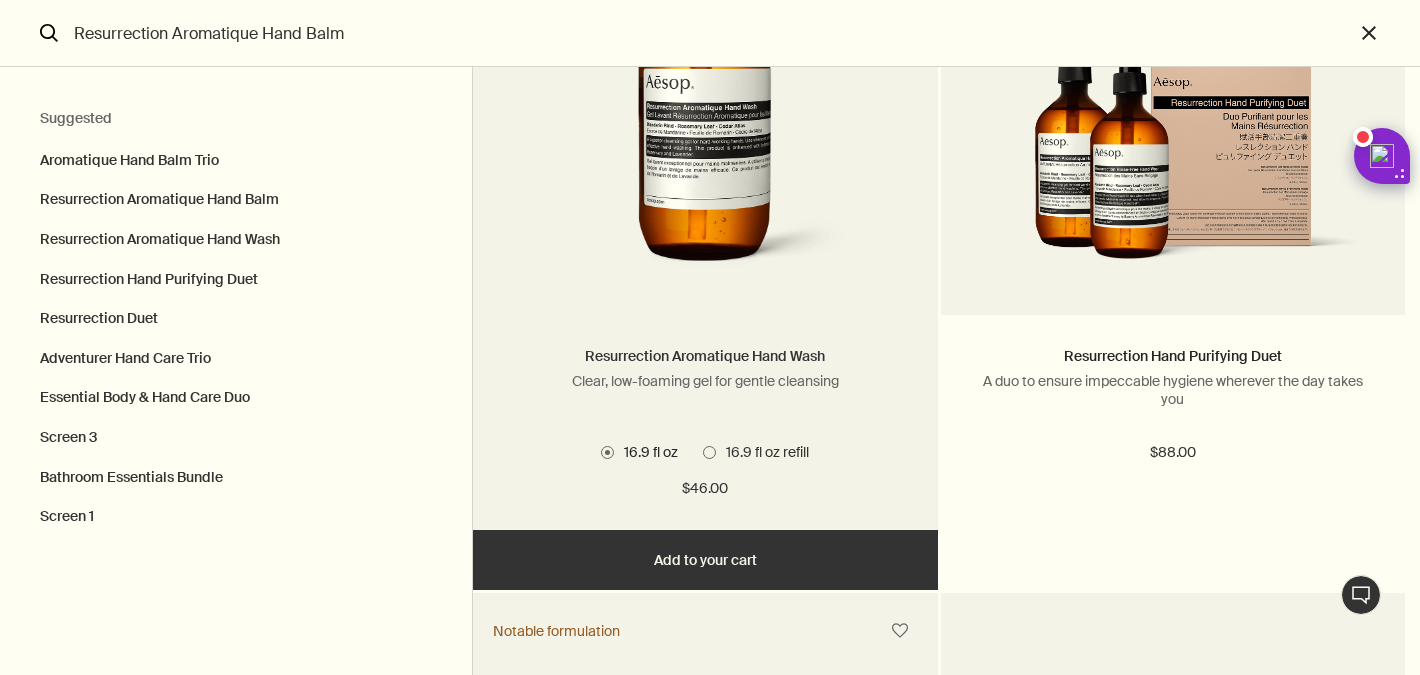 type on "Resurrection Aromatique Hand Balm" 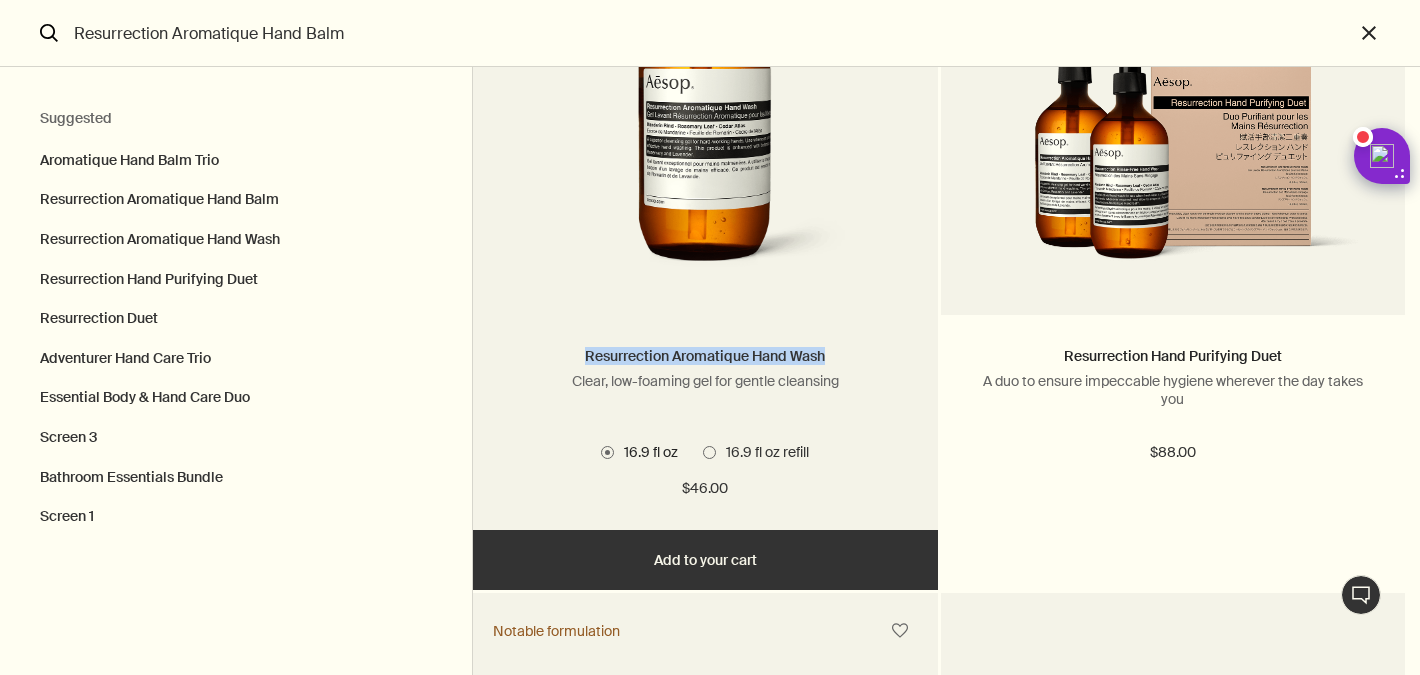 scroll, scrollTop: 916, scrollLeft: 0, axis: vertical 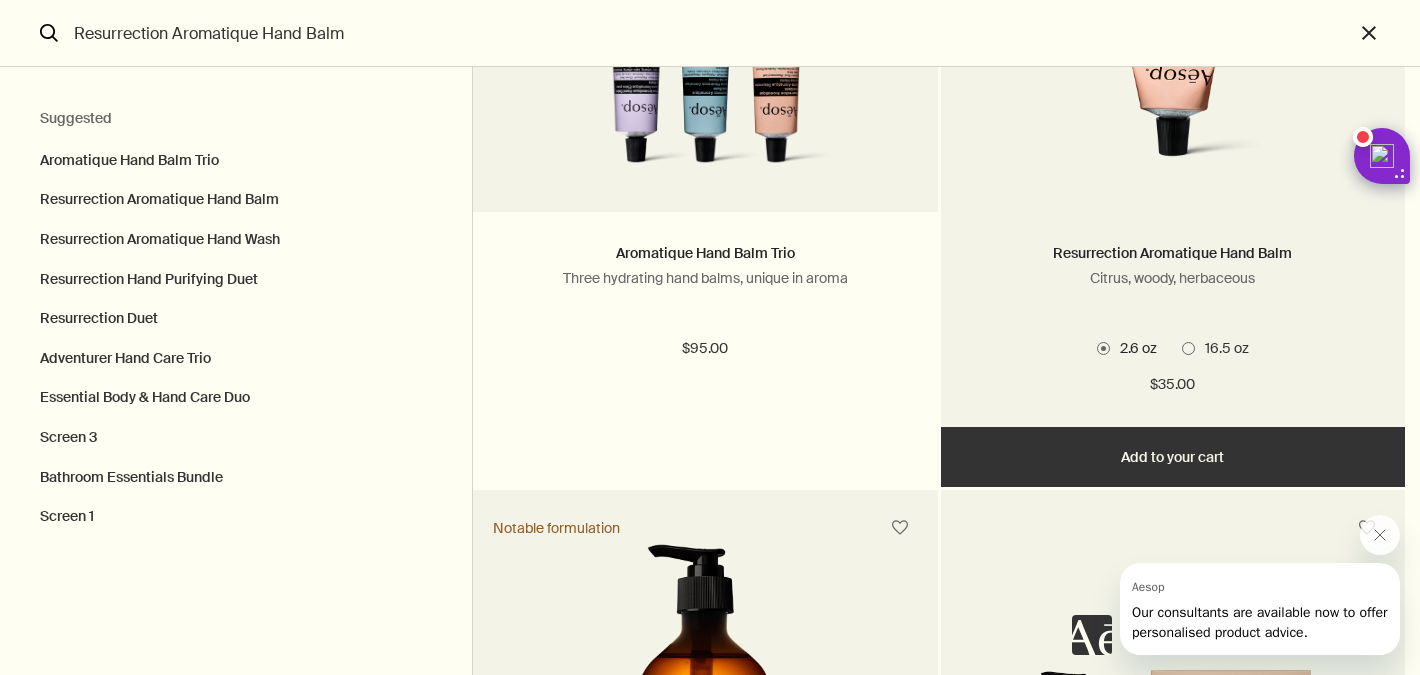click on "Resurrection Aromatique Hand Balm" at bounding box center (1173, 254) 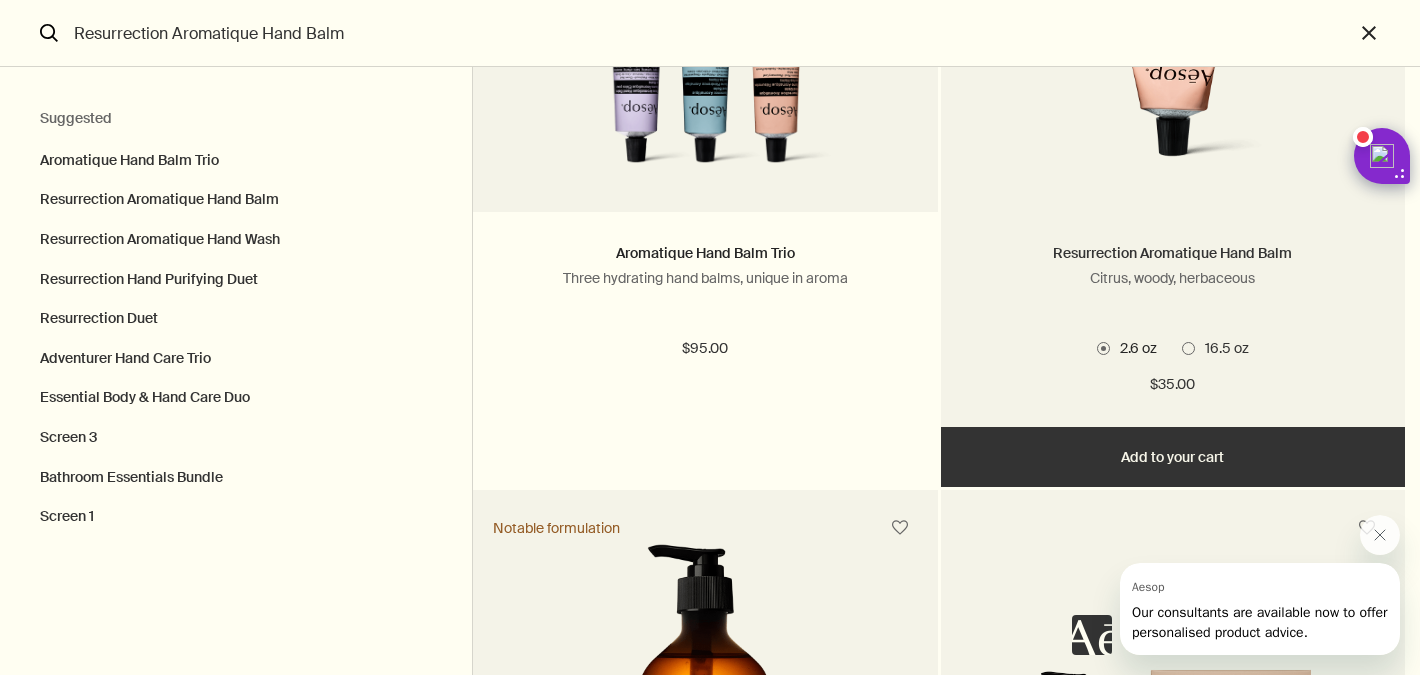 click on "Resurrection Aromatique Hand Balm" at bounding box center [1172, 253] 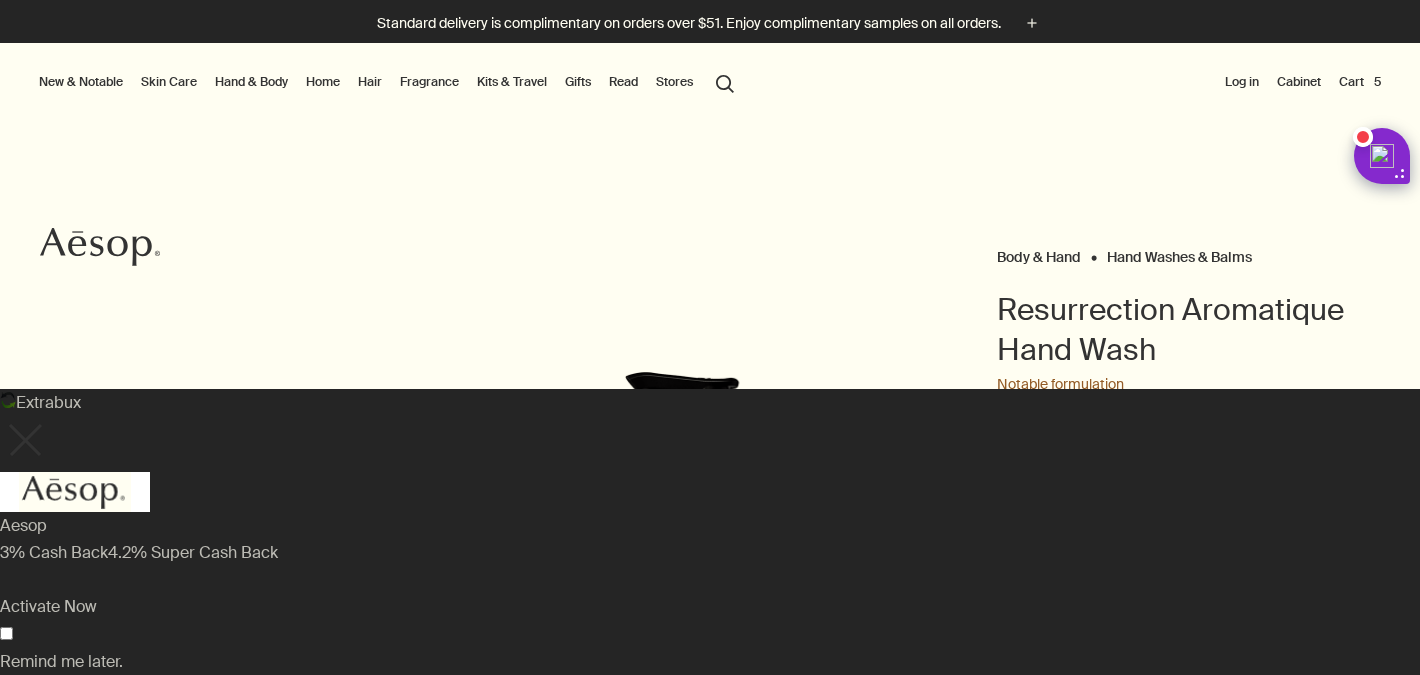 scroll, scrollTop: 0, scrollLeft: 0, axis: both 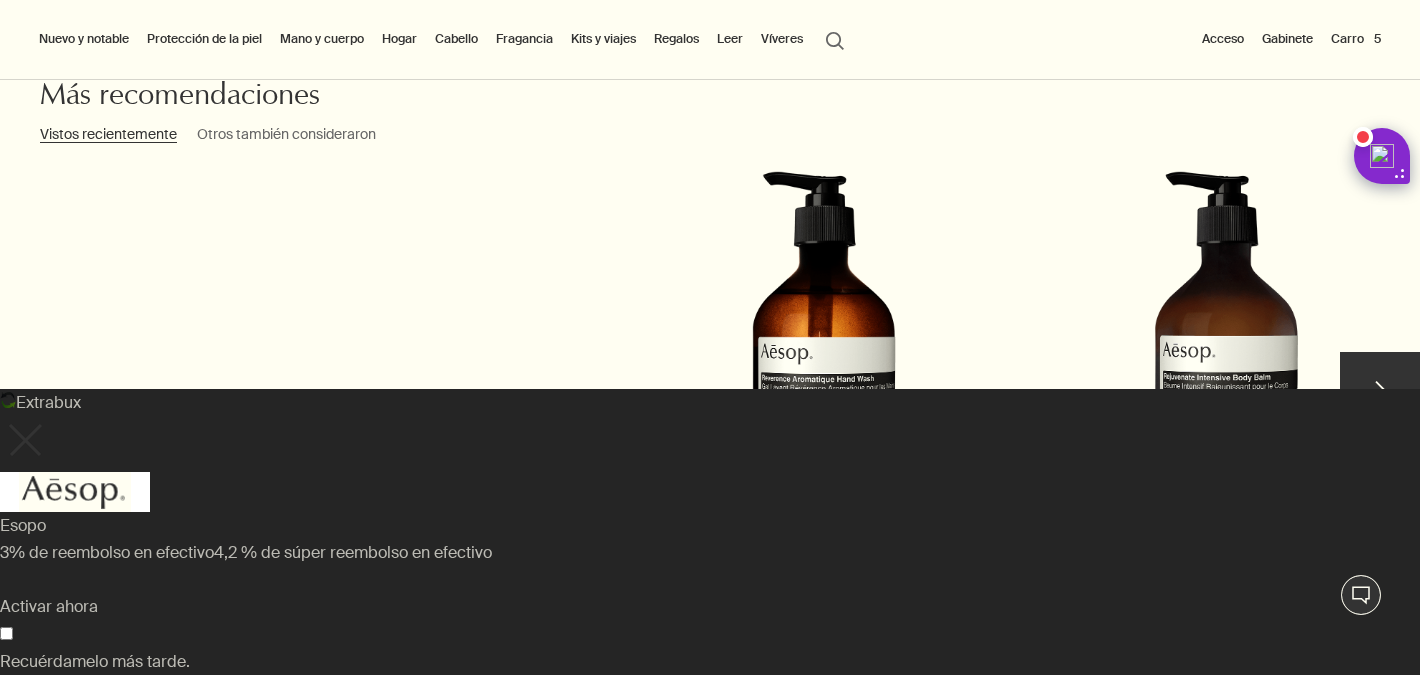 click on "Jabón de manos Reverence Aromatique
Un conjunto para aventureros en ruta" at bounding box center [825, 402] 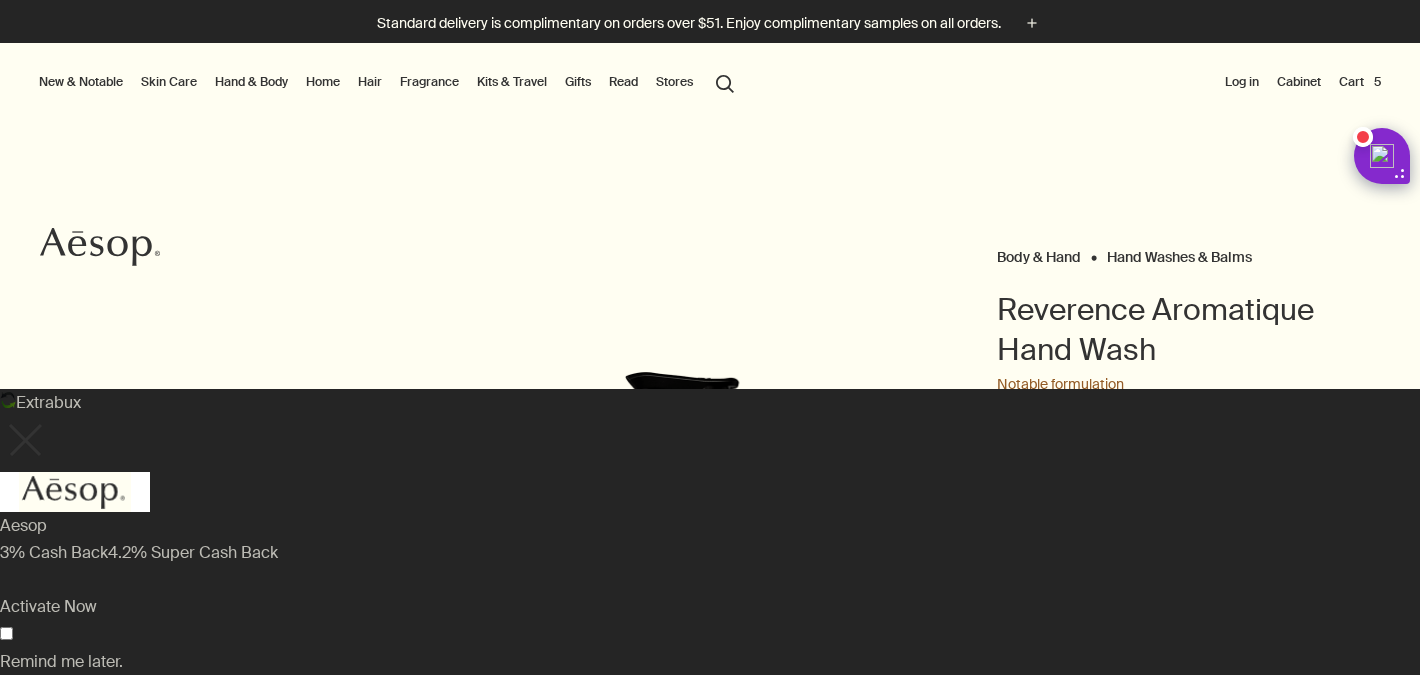 scroll, scrollTop: 0, scrollLeft: 0, axis: both 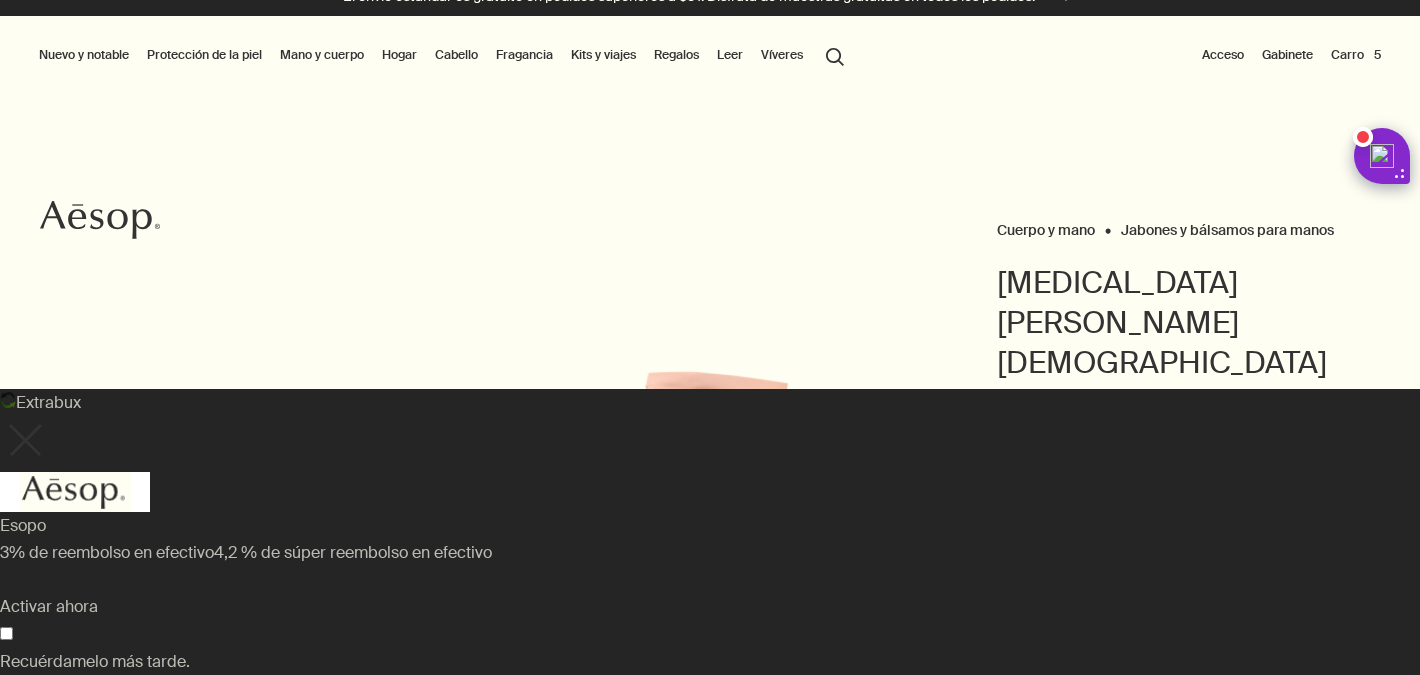 click at bounding box center [24, 440] 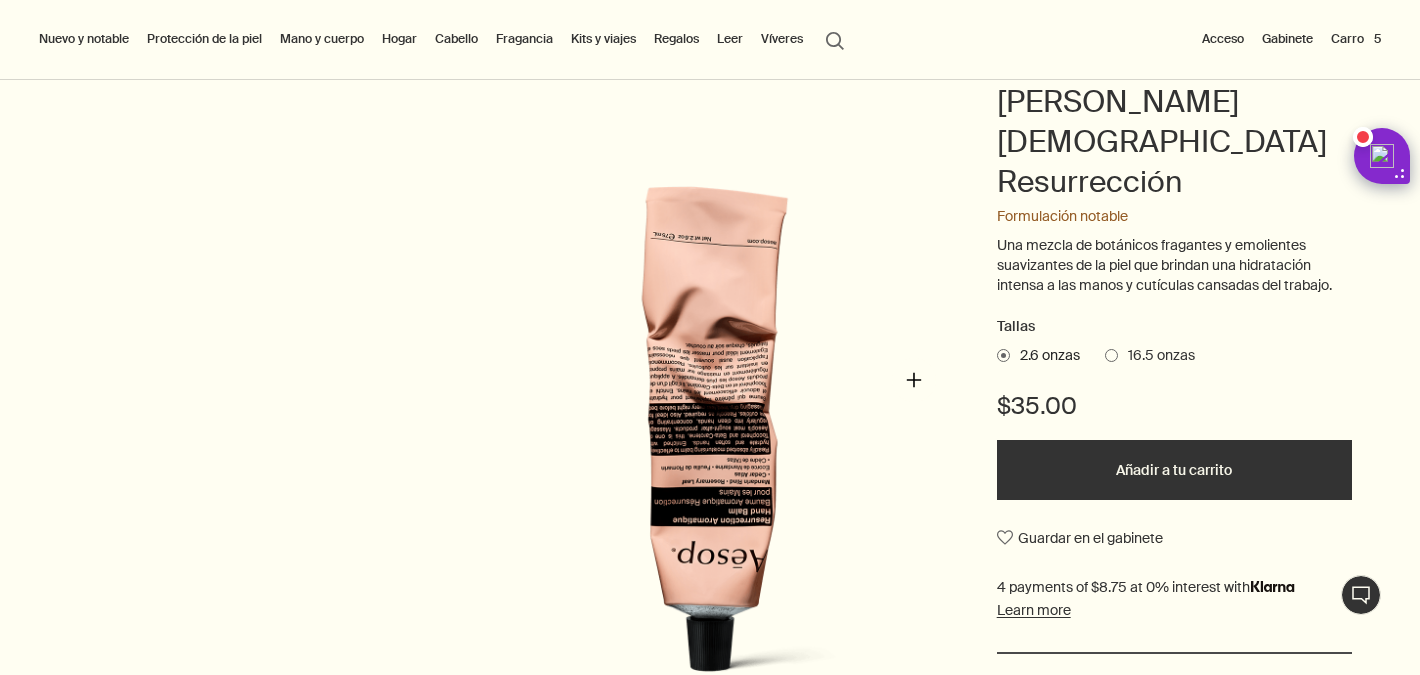 scroll, scrollTop: 252, scrollLeft: 0, axis: vertical 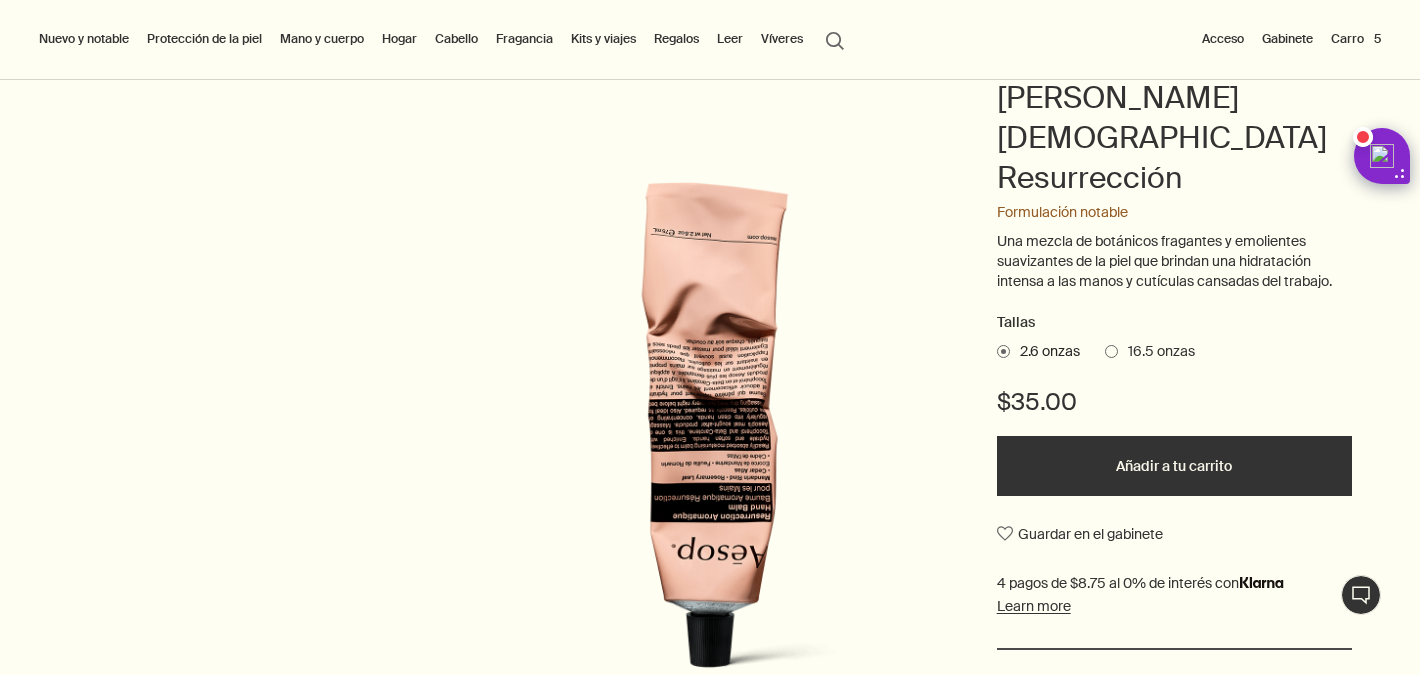 click on "2.6 onzas 16.5 onzas" at bounding box center [1174, 352] 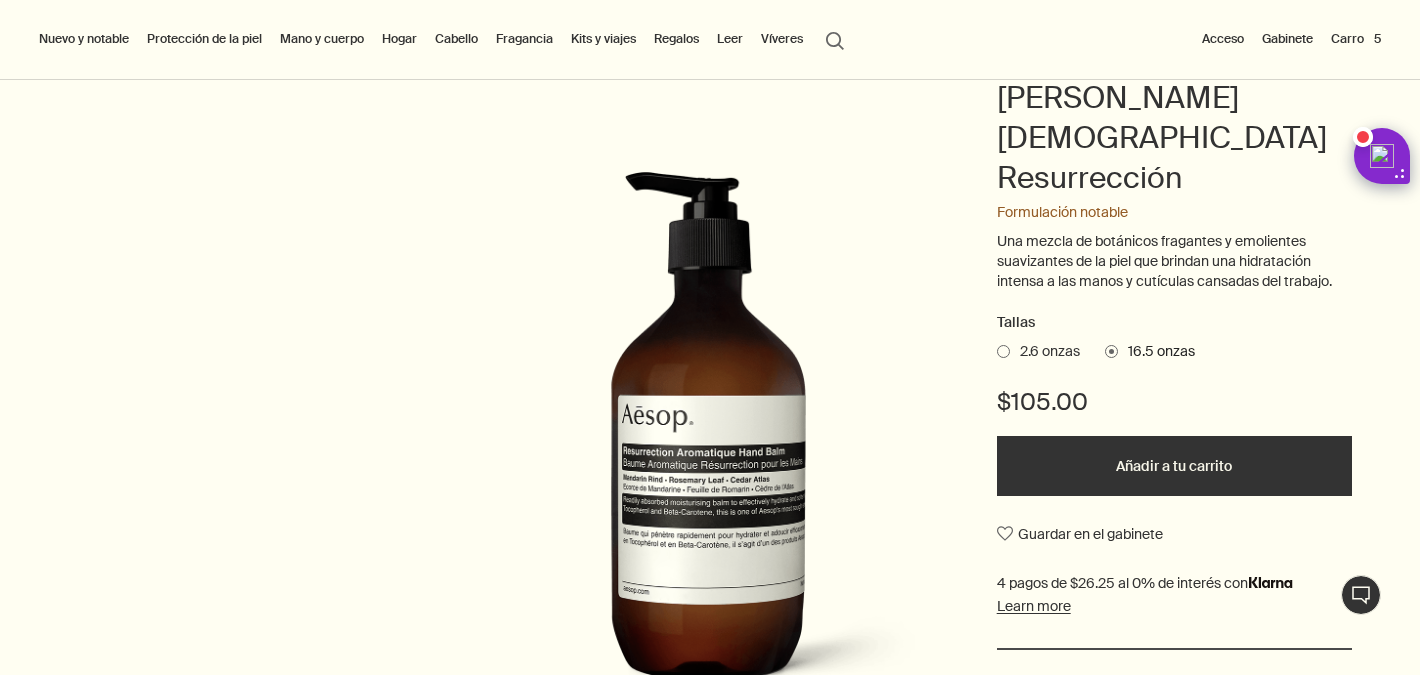 click at bounding box center [1003, 351] 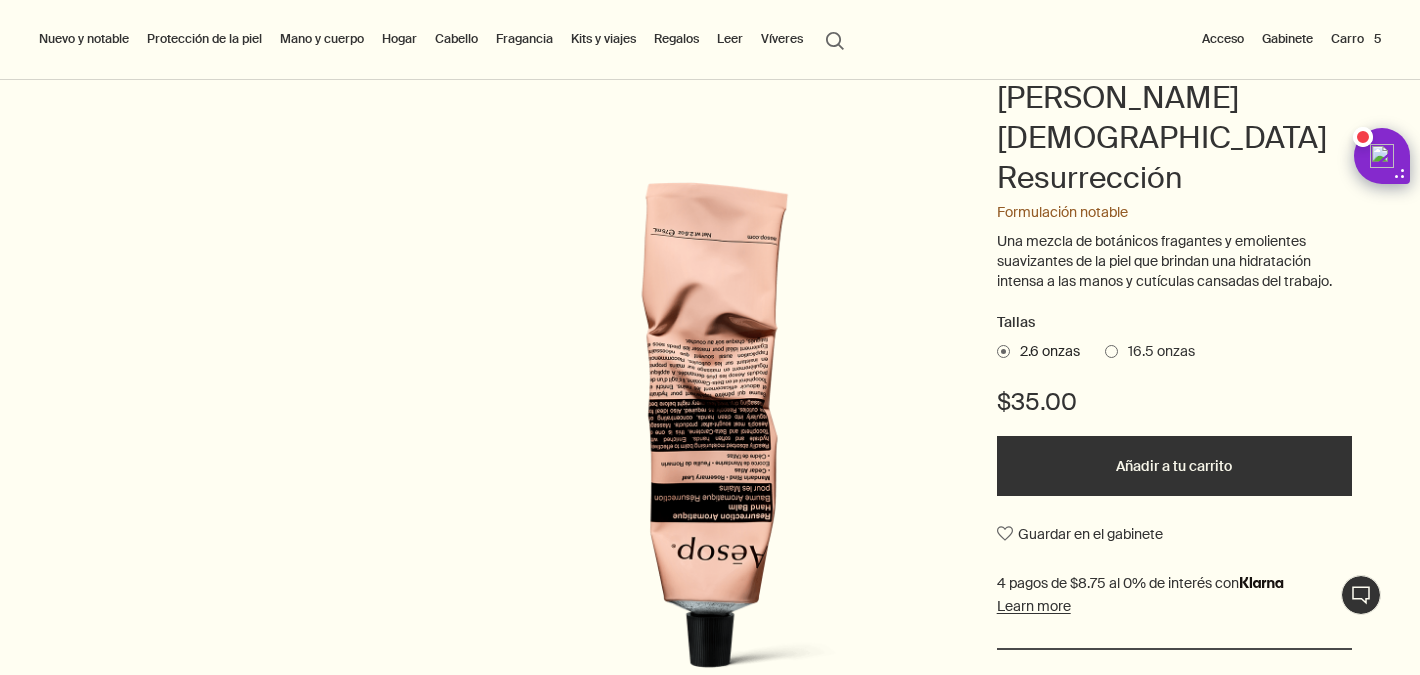 click at bounding box center (1111, 351) 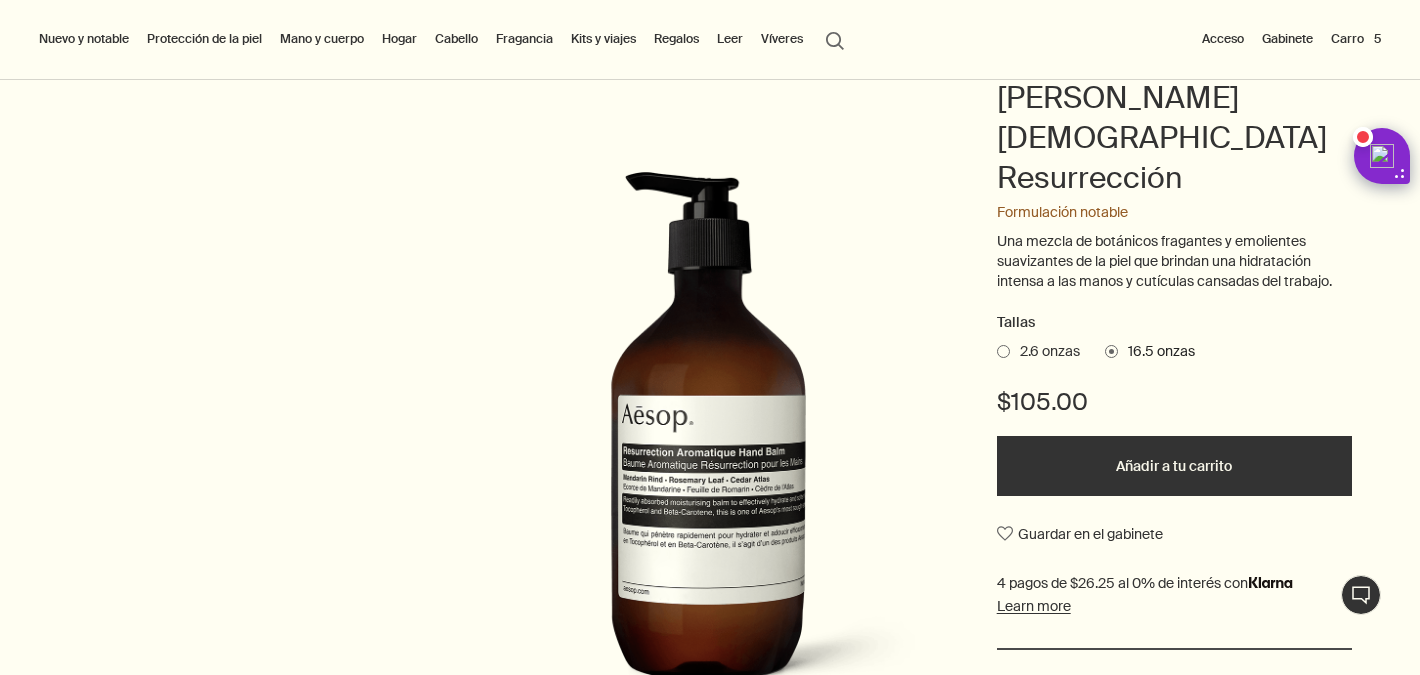 click on "2.6 onzas" at bounding box center (1050, 351) 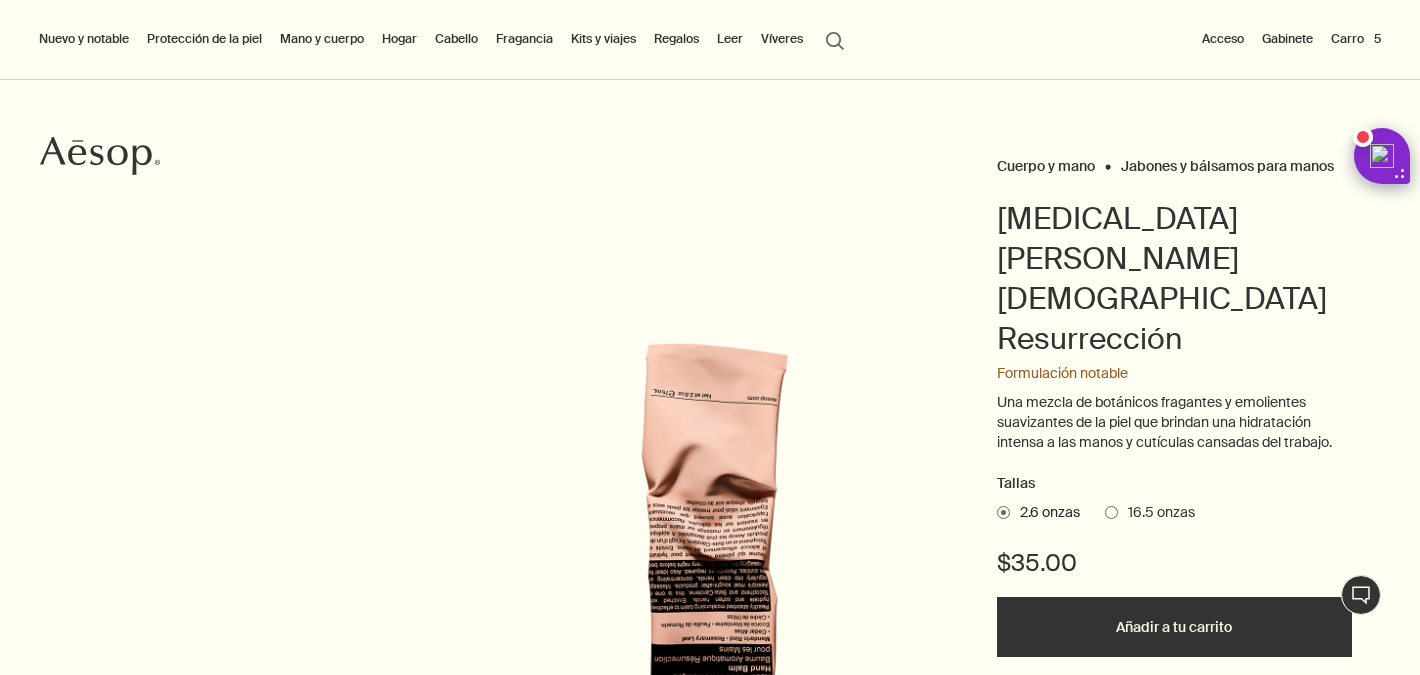 scroll, scrollTop: 107, scrollLeft: 0, axis: vertical 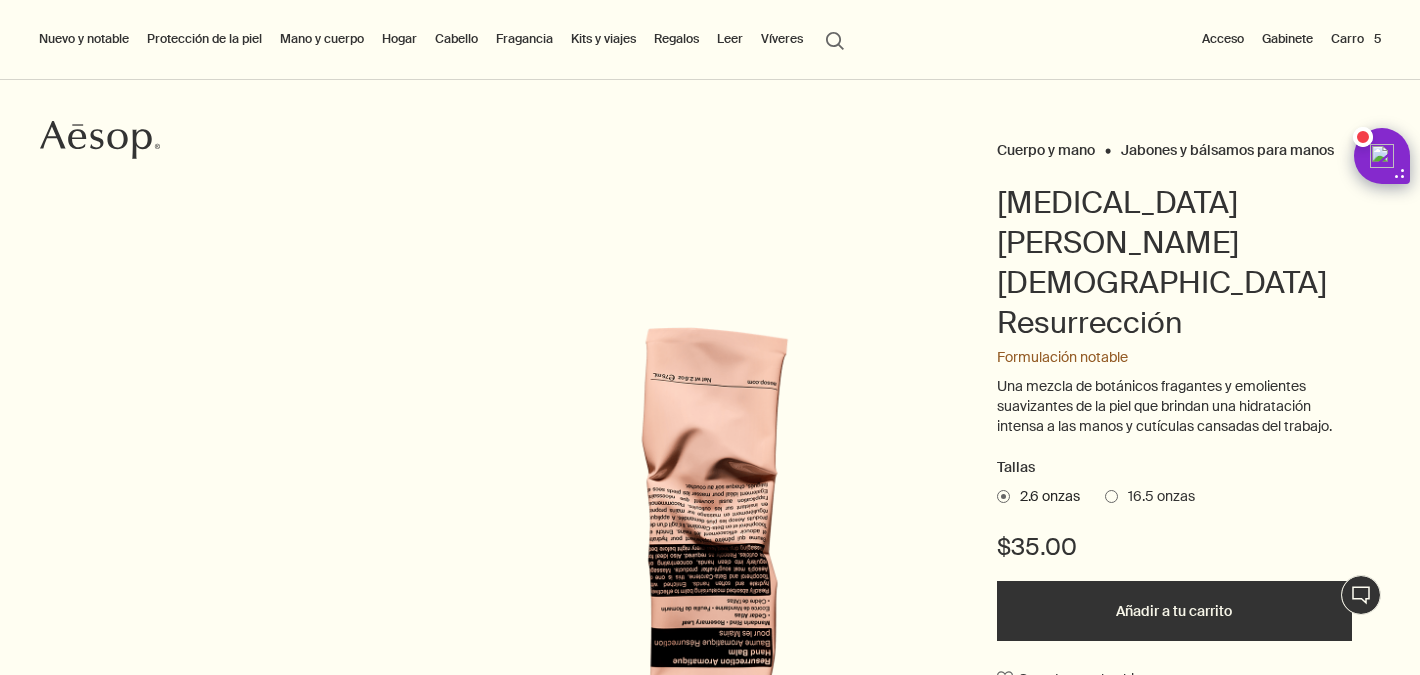 click on "Tallas 2.6 onzas 16.5 onzas $35.00   Añadir a tu carrito Guardar en el gabinete" at bounding box center [1174, 624] 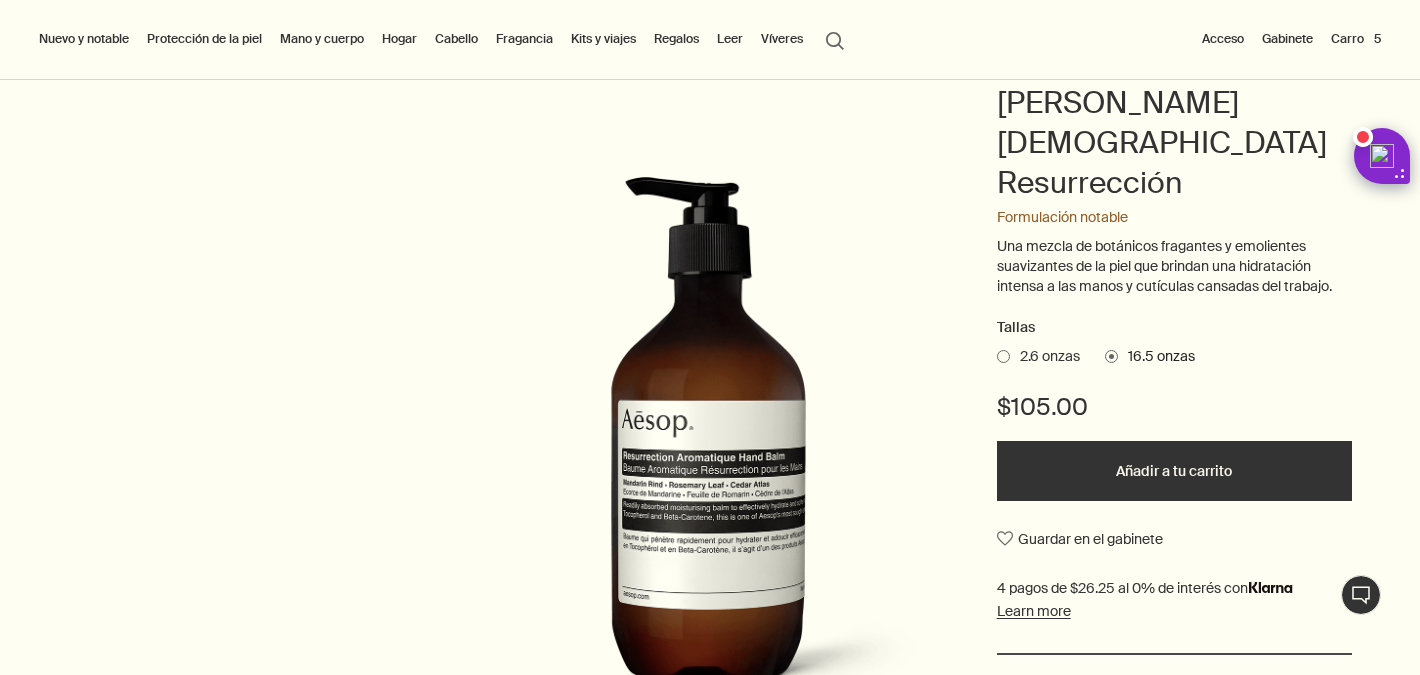 scroll, scrollTop: 269, scrollLeft: 0, axis: vertical 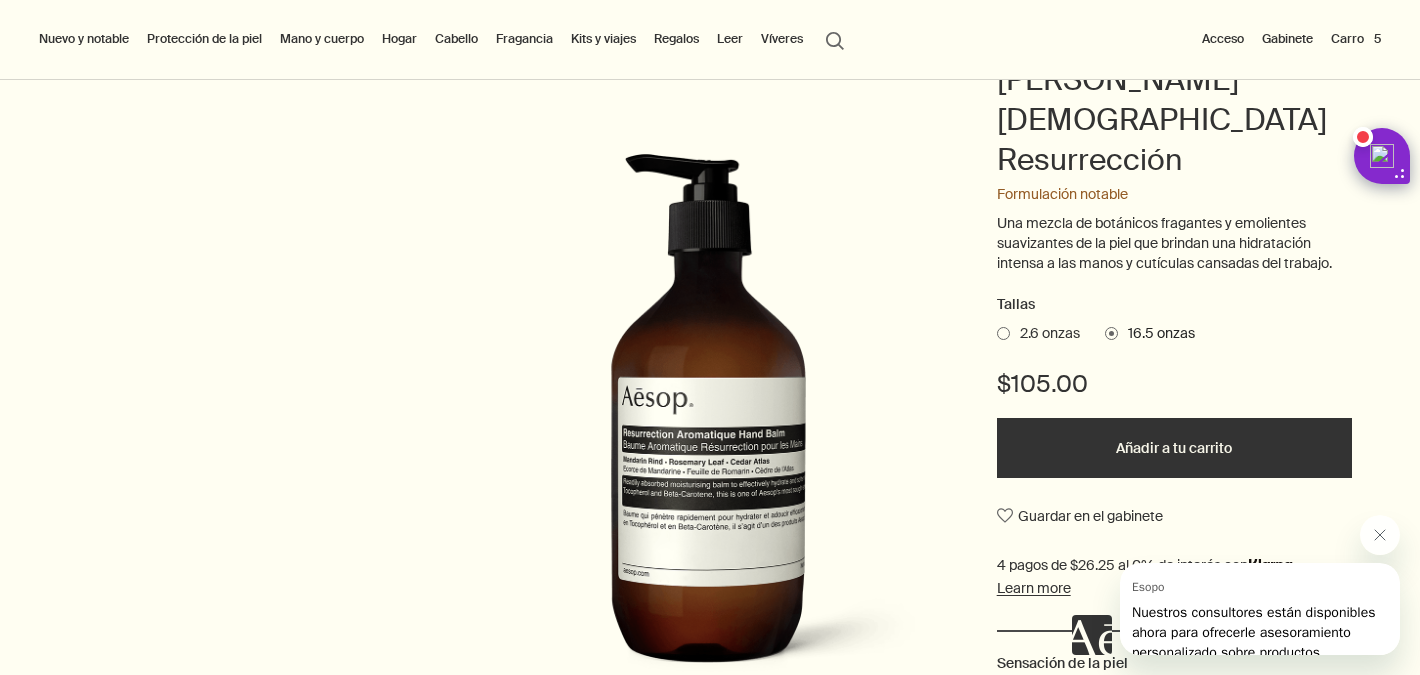 click on "2.6 onzas" at bounding box center [1045, 334] 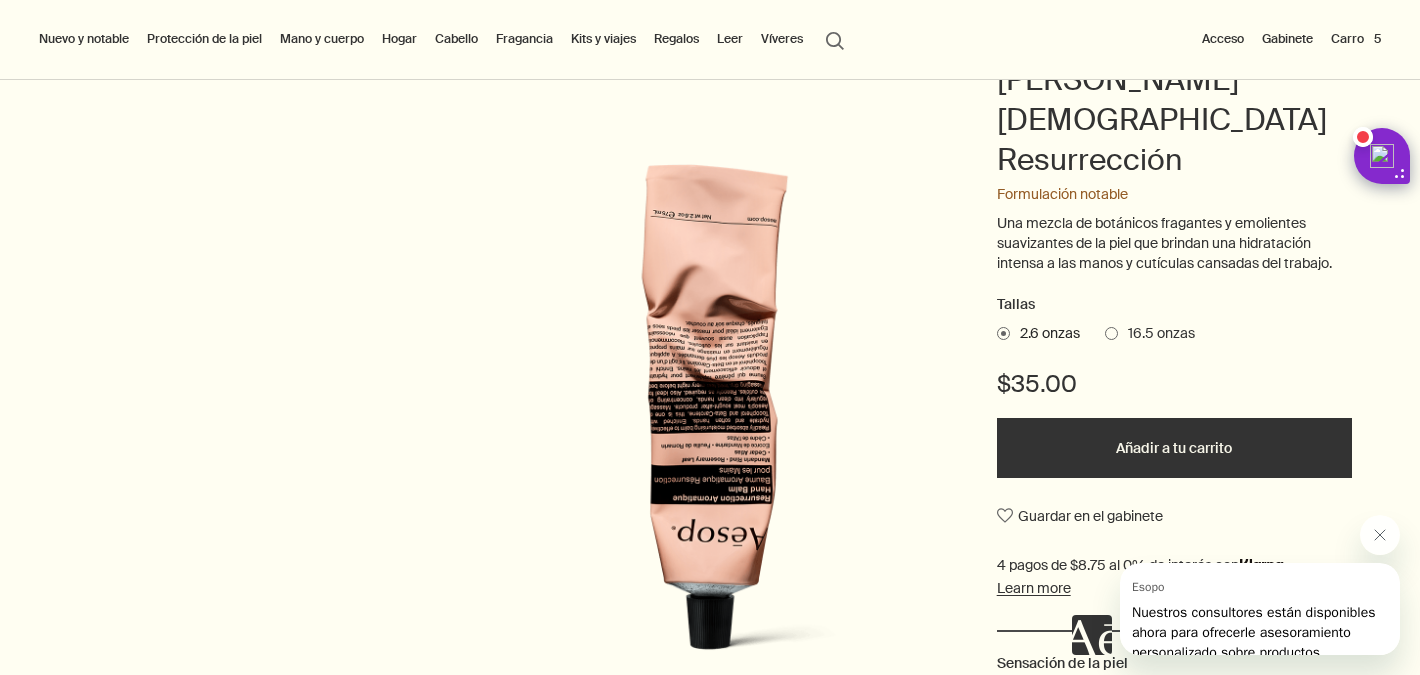 click at bounding box center [1111, 333] 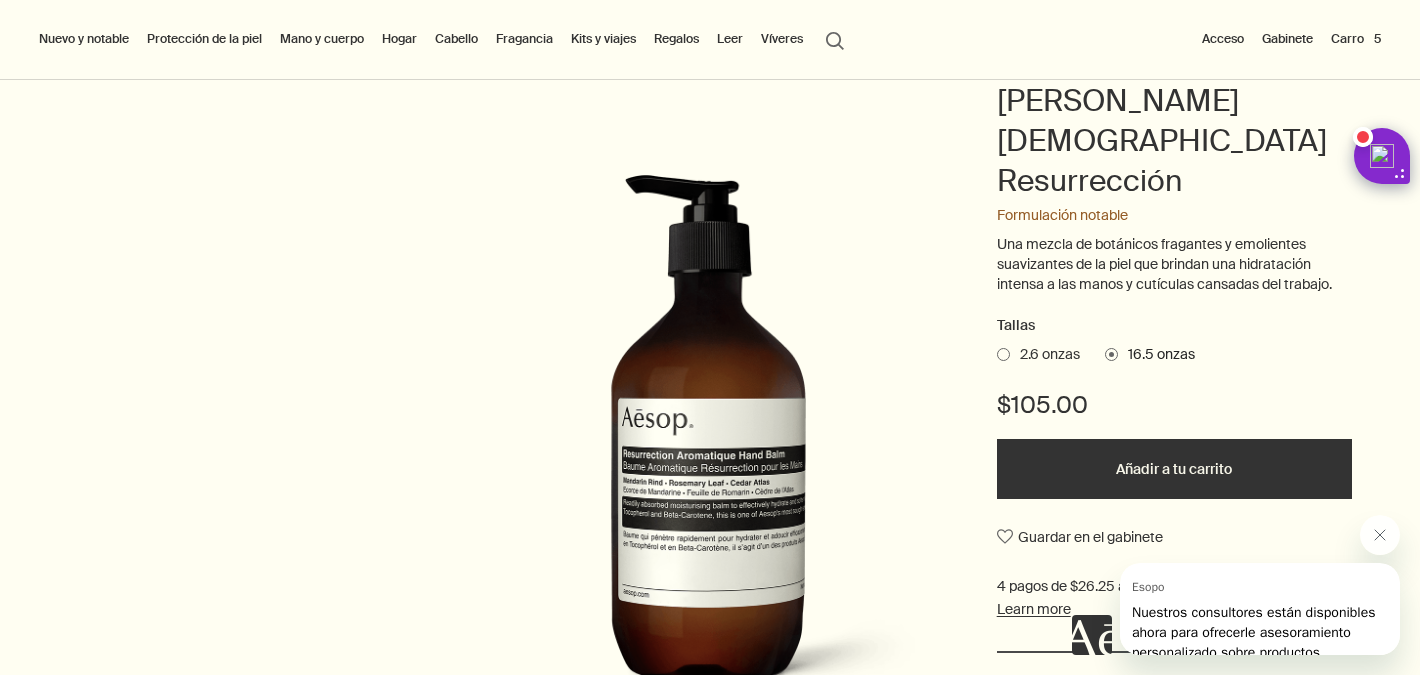 scroll, scrollTop: 246, scrollLeft: 0, axis: vertical 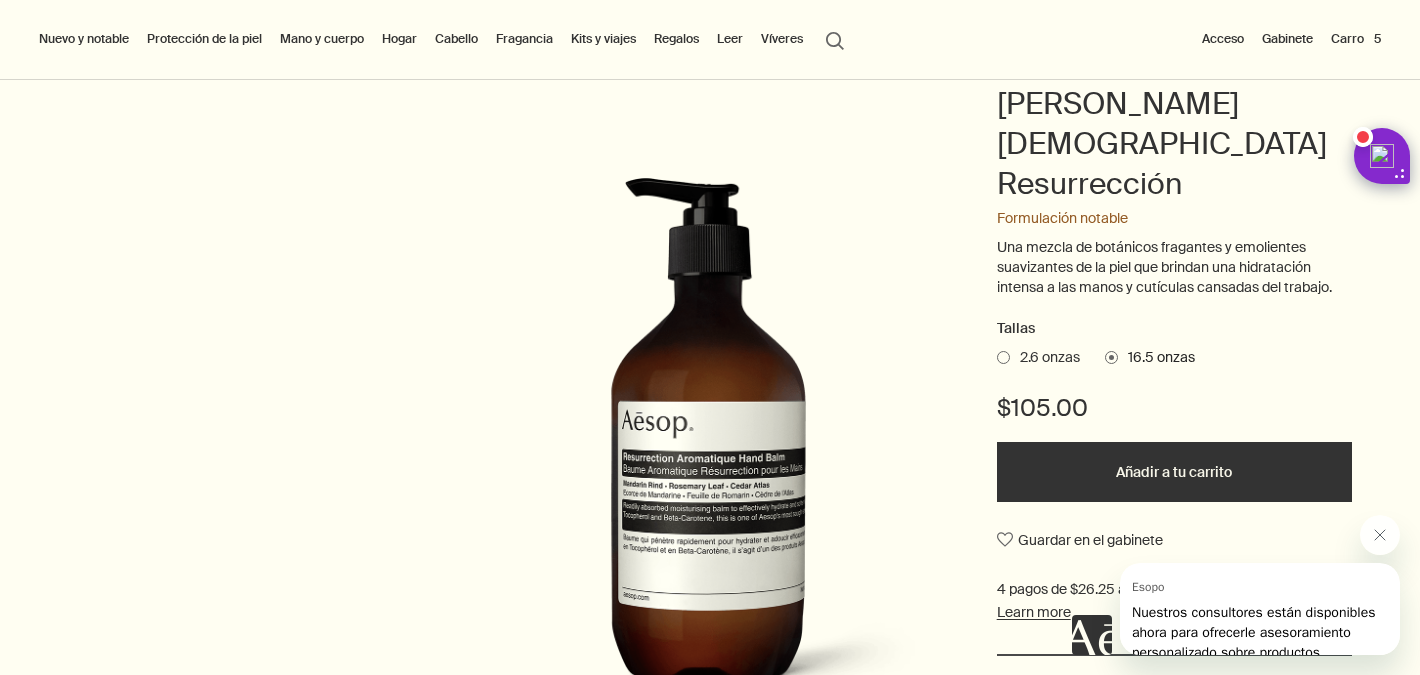 click on "2.6 onzas" at bounding box center [1050, 357] 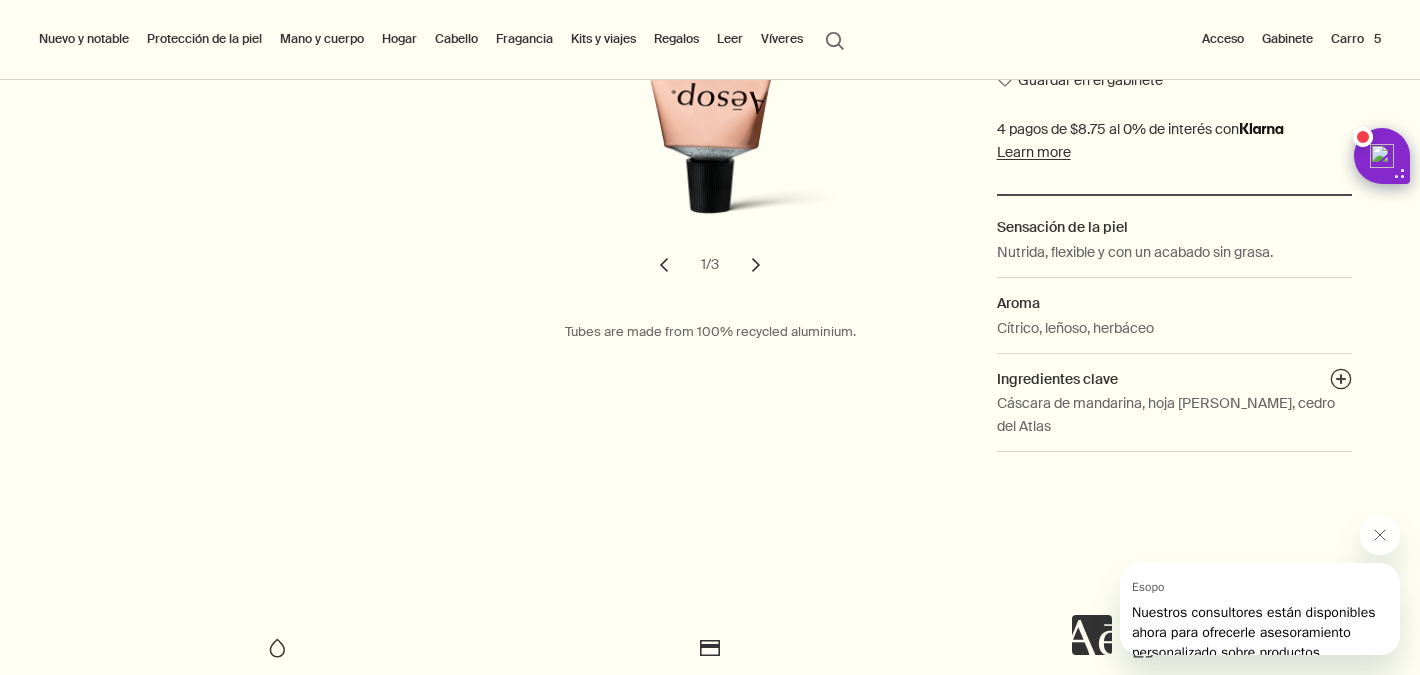 scroll, scrollTop: 39, scrollLeft: 0, axis: vertical 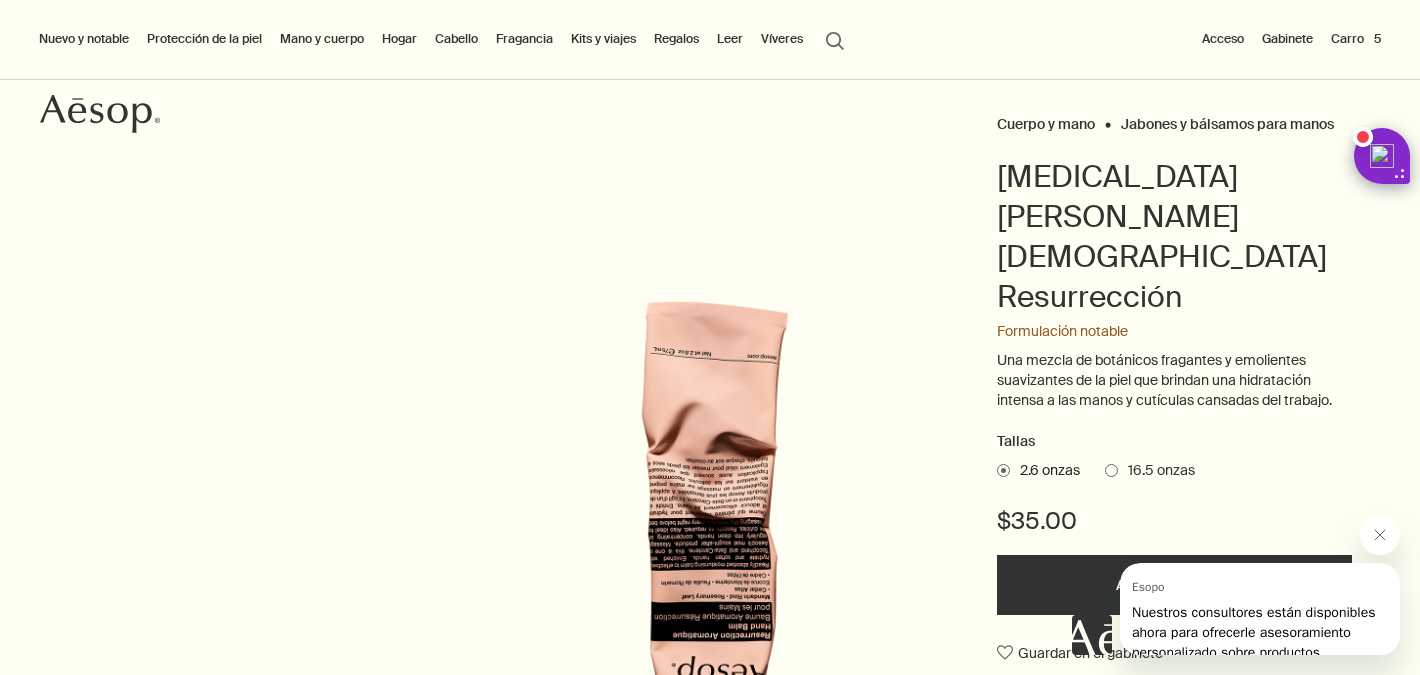 click at bounding box center [1111, 470] 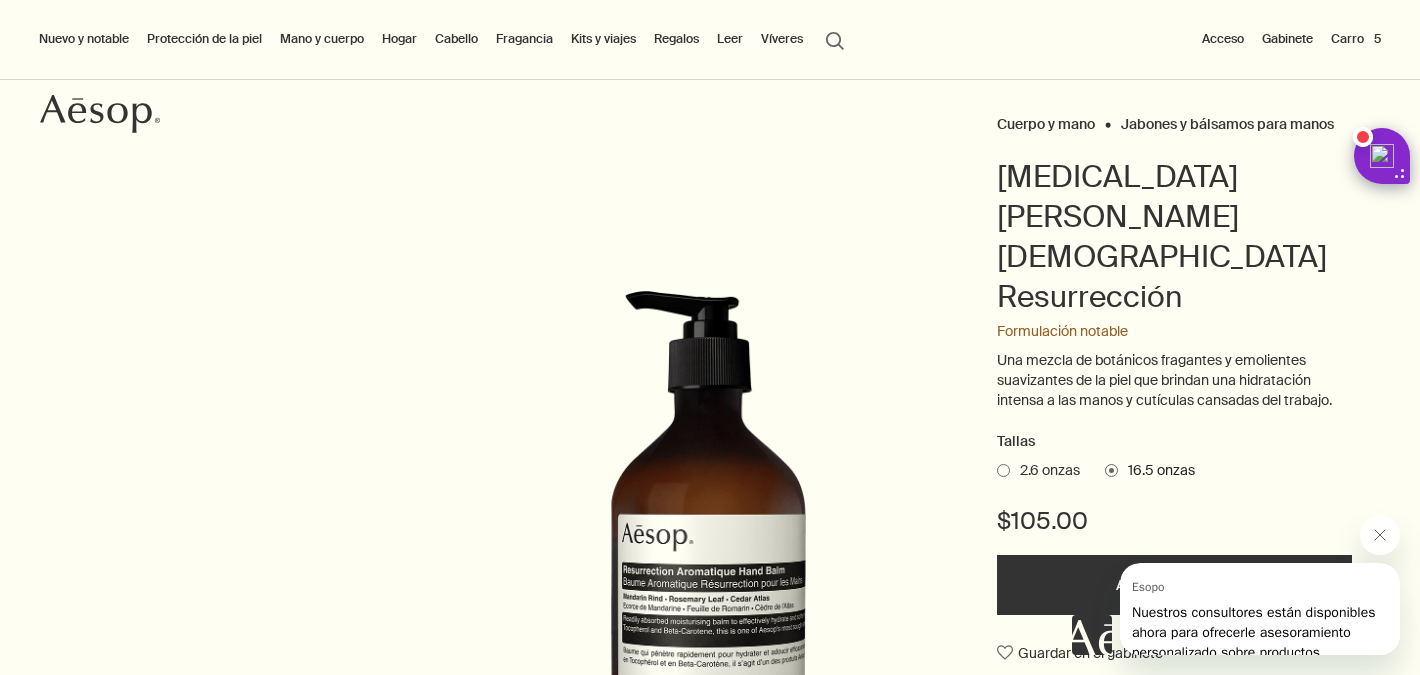 click on "2.6 onzas 16.5 onzas" at bounding box center (1174, 471) 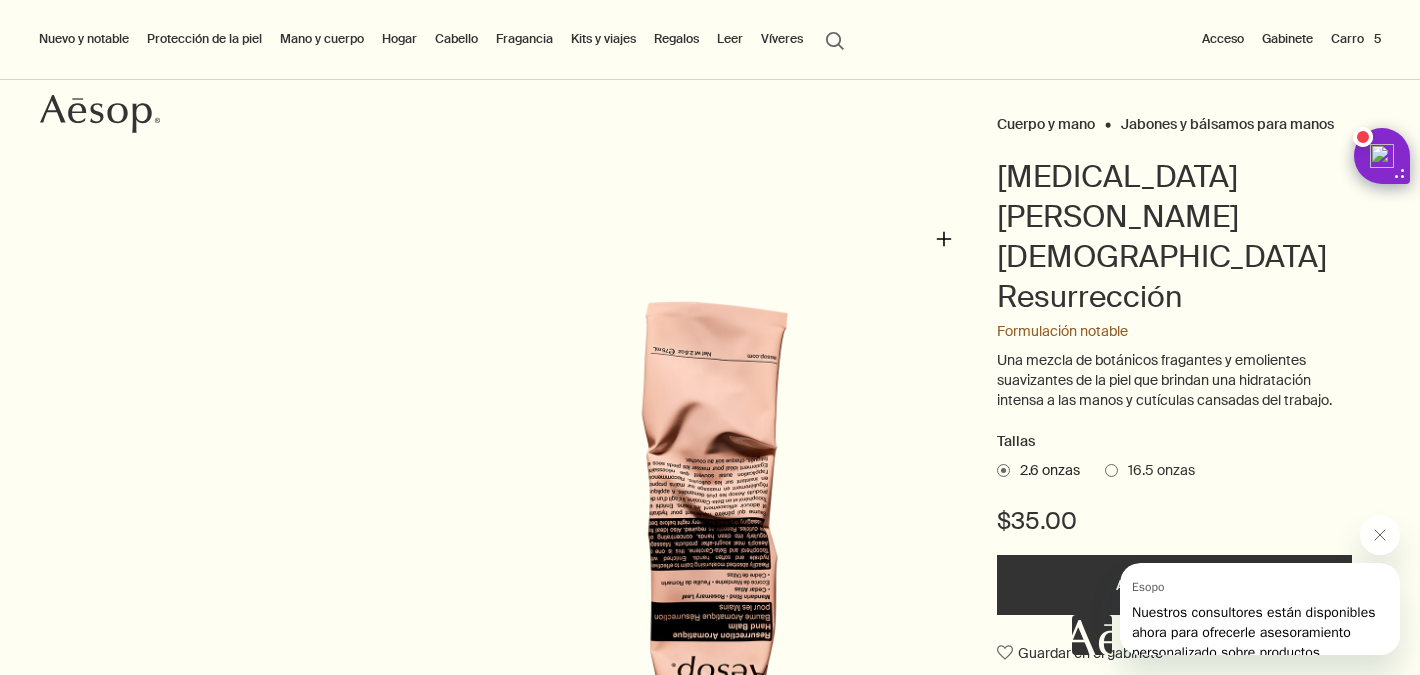 click on "16.5 onzas" at bounding box center [1161, 470] 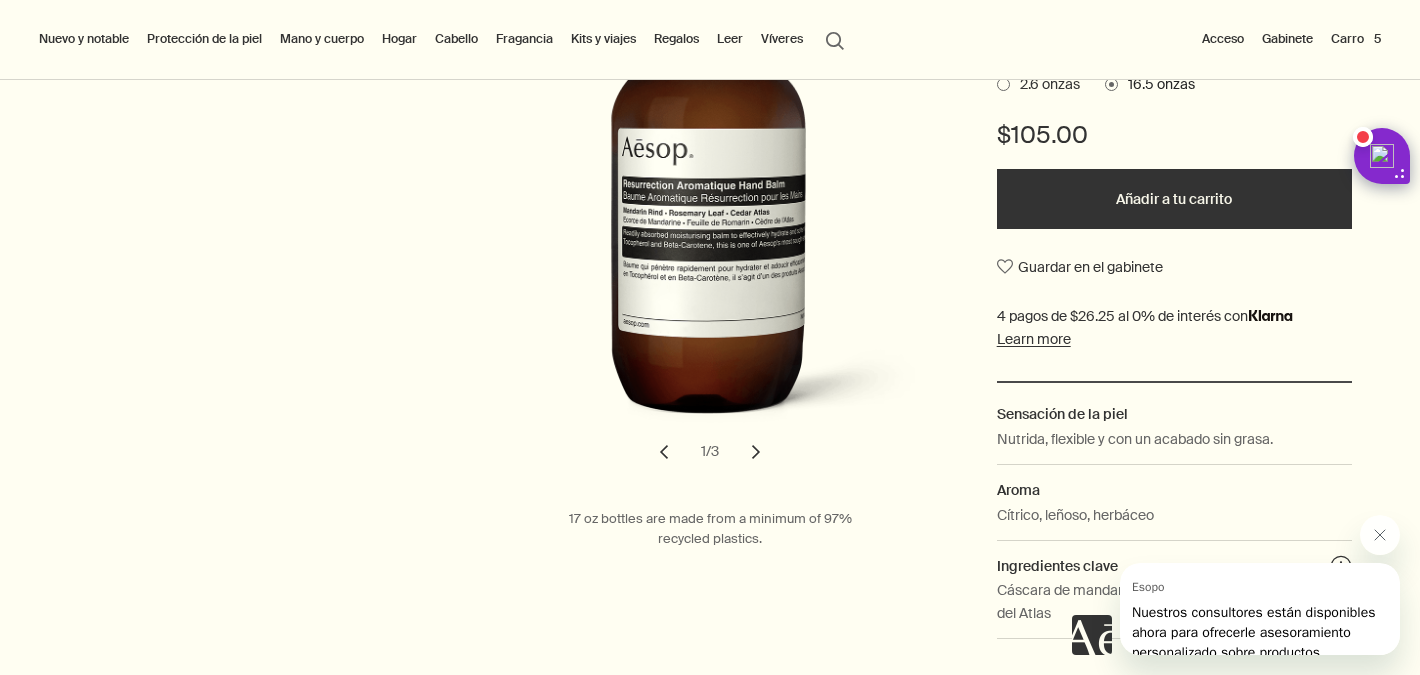scroll, scrollTop: 520, scrollLeft: 0, axis: vertical 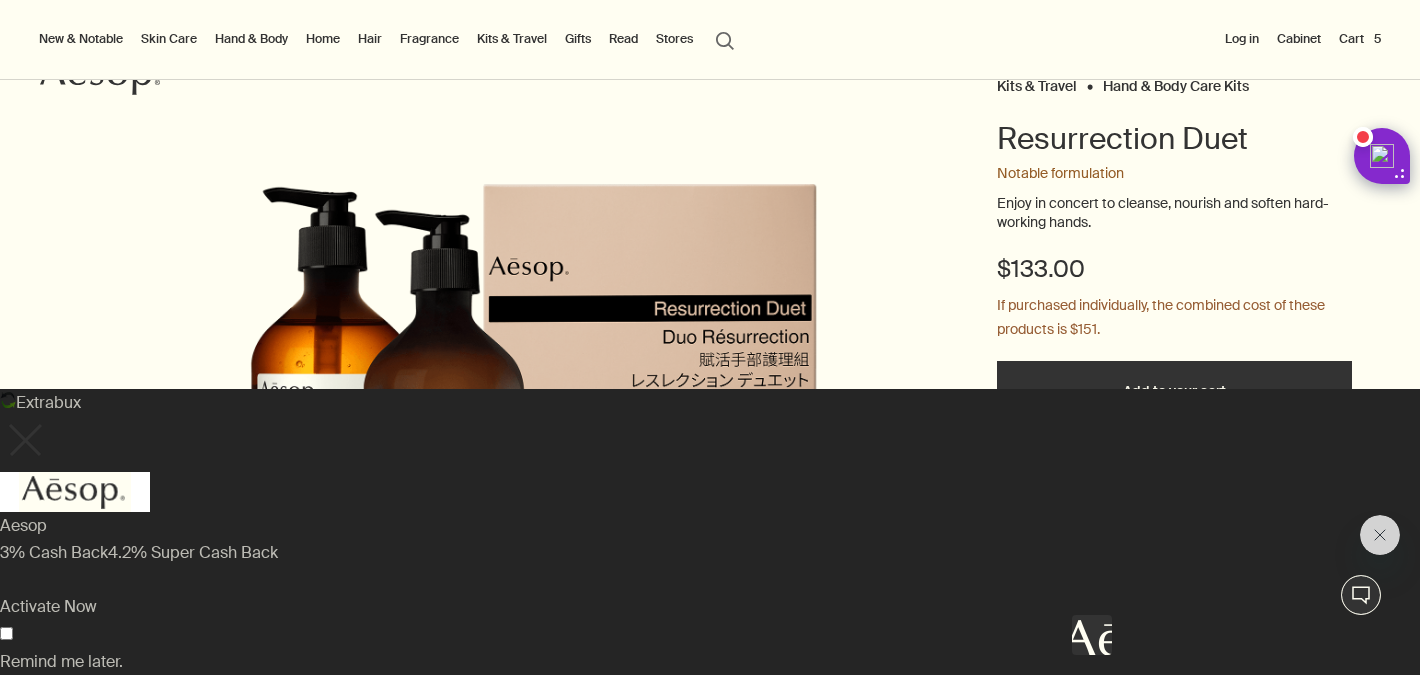 click at bounding box center (24, 440) 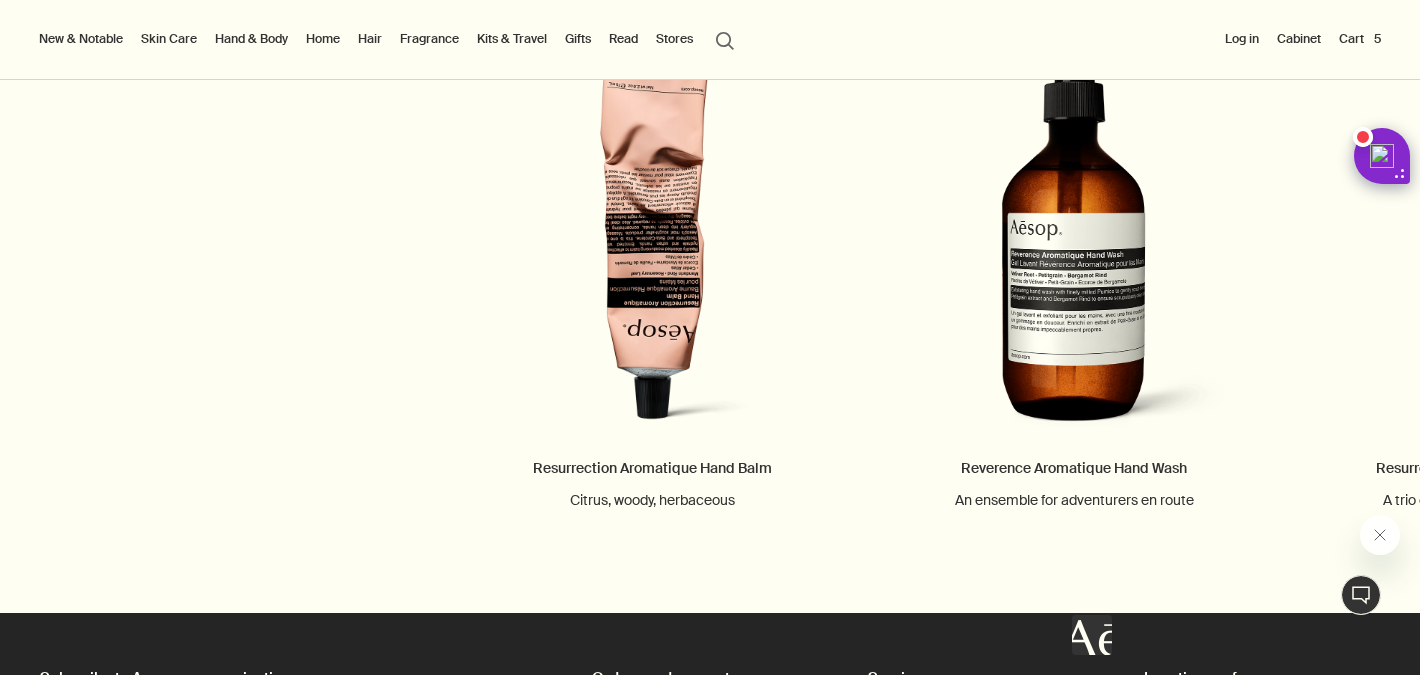 scroll, scrollTop: 2160, scrollLeft: 0, axis: vertical 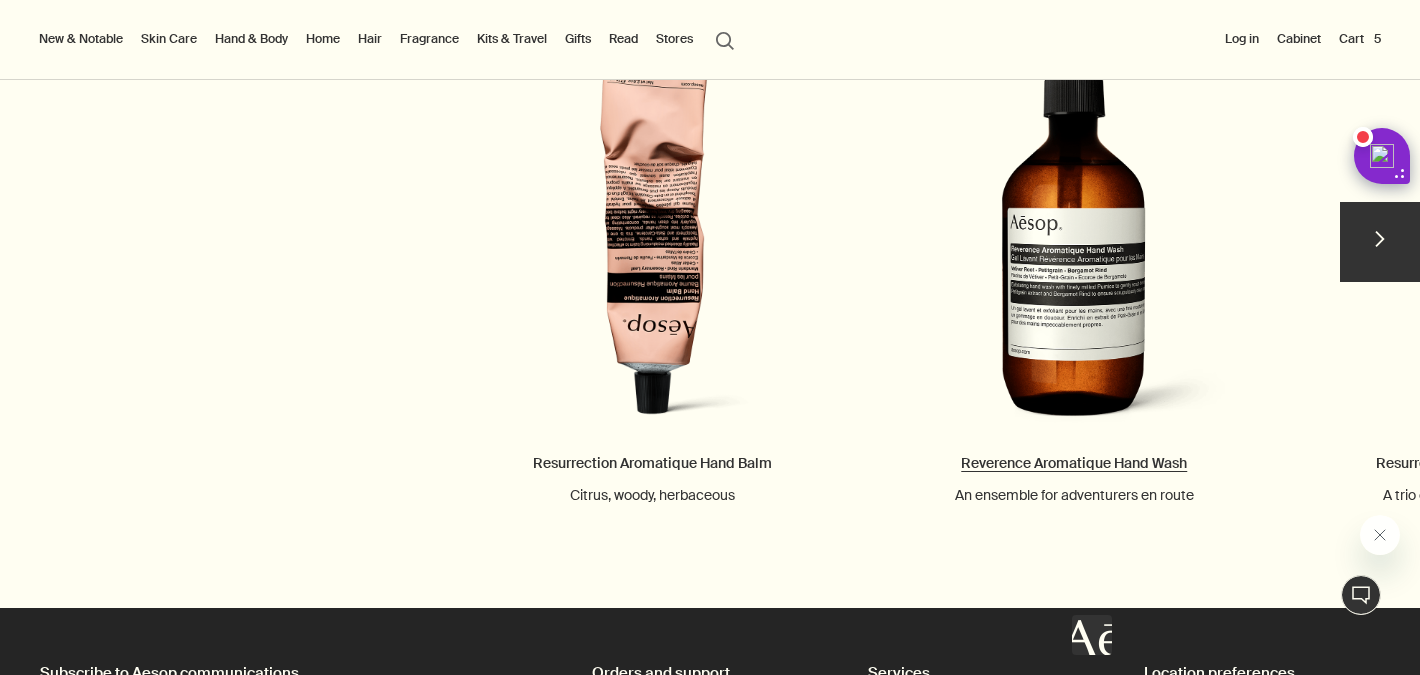 click on "Reverence Aromatique Hand Wash
An ensemble for adventurers en route" at bounding box center [1074, 273] 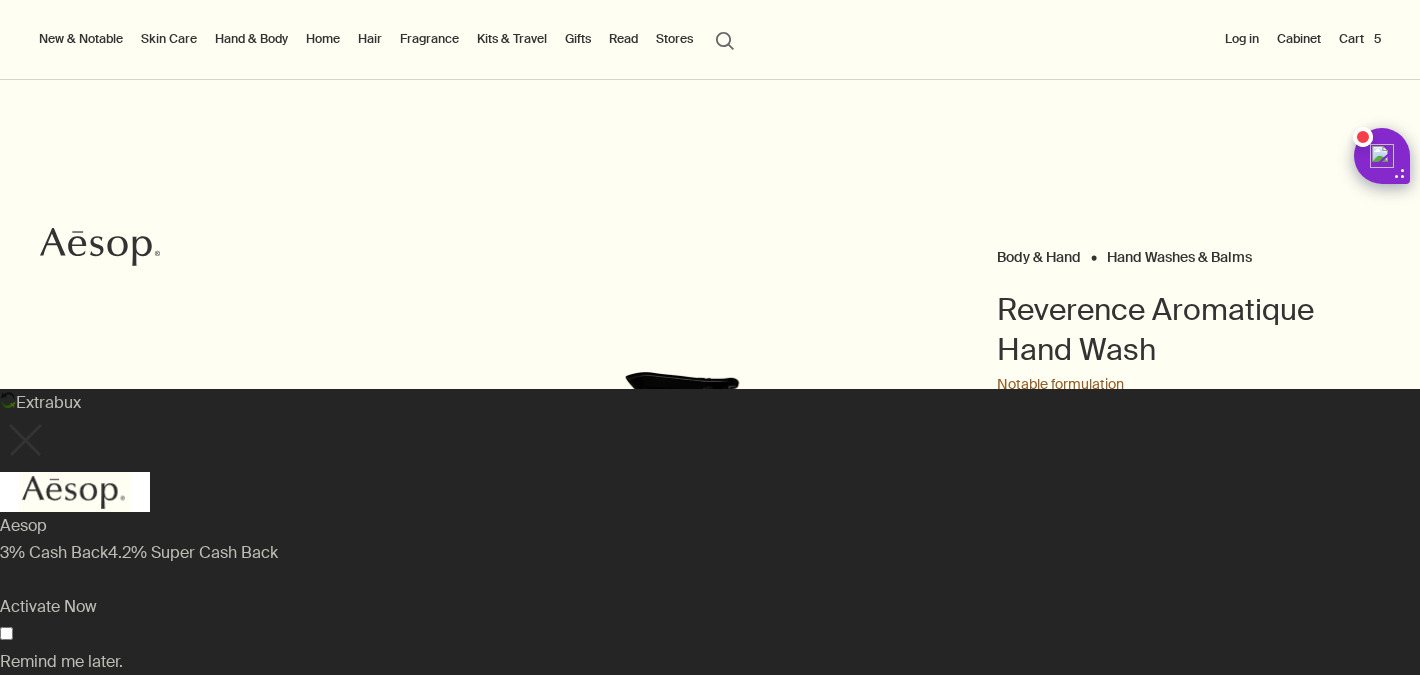 scroll, scrollTop: 0, scrollLeft: 0, axis: both 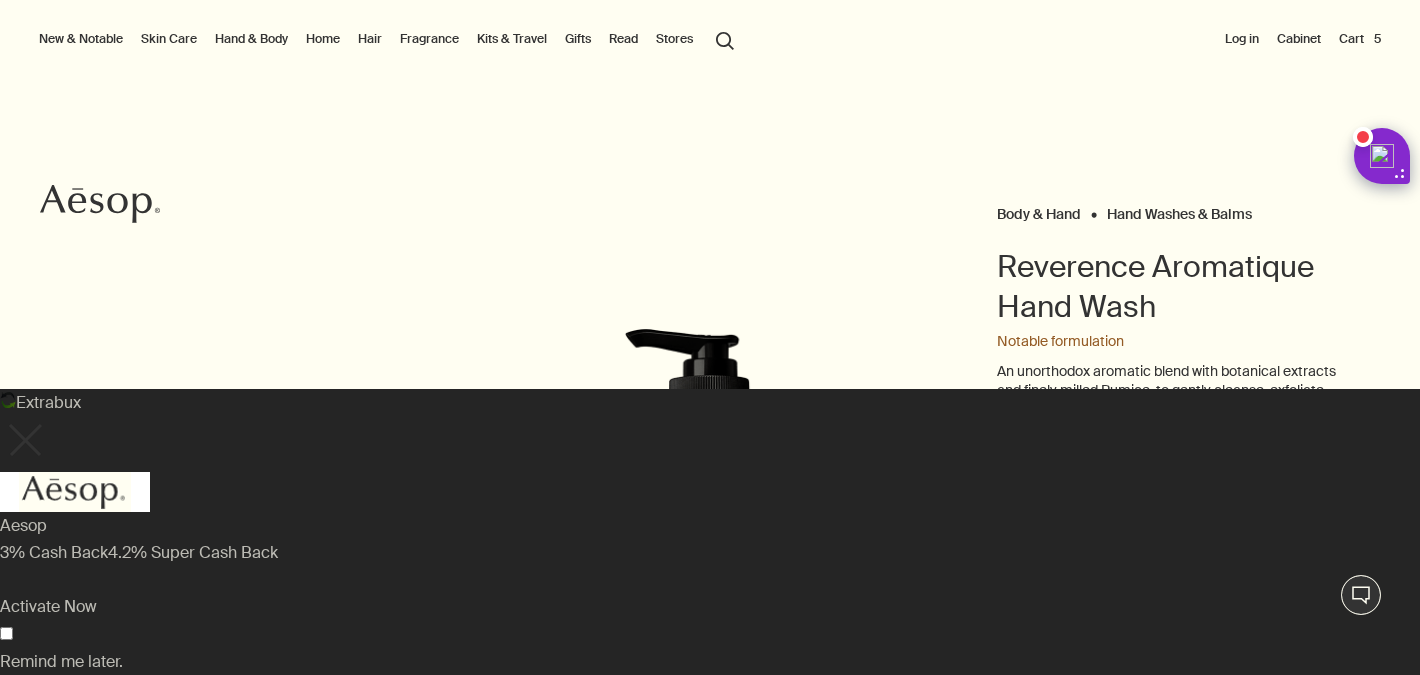 click on "Extrabux" at bounding box center [710, 430] 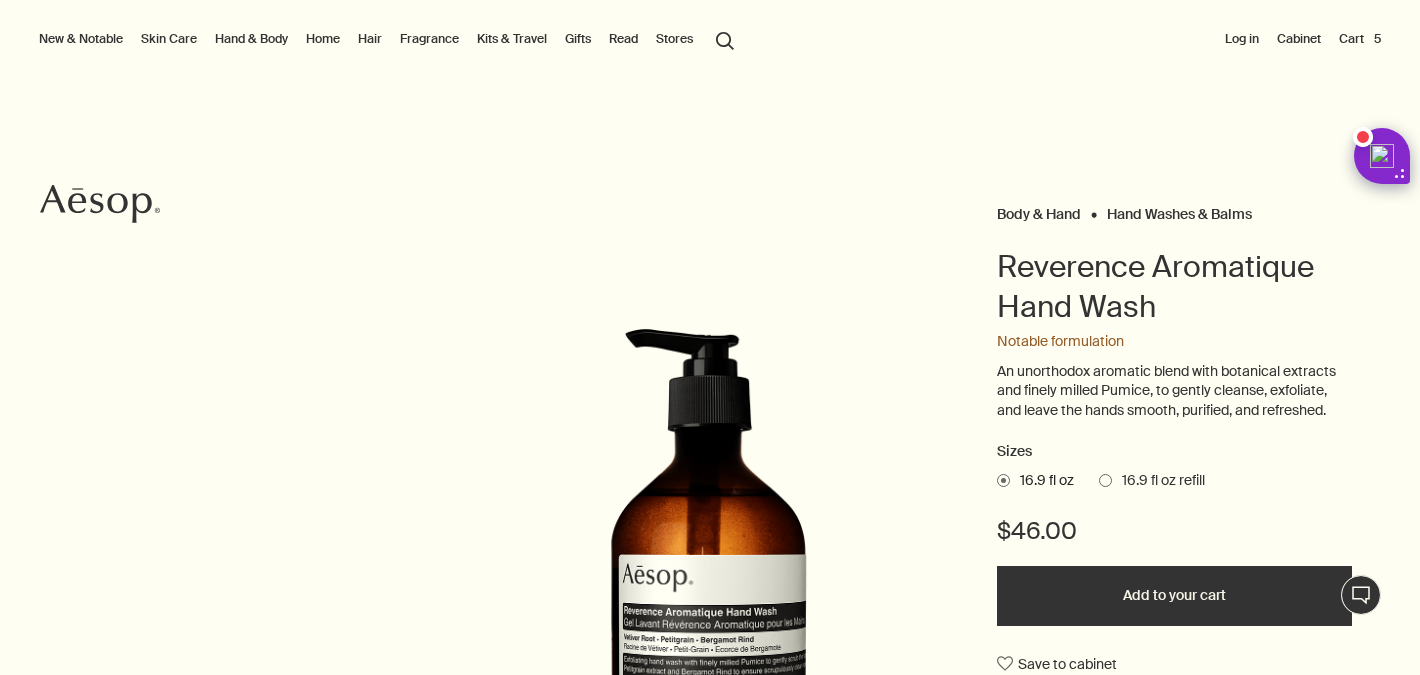 scroll, scrollTop: 0, scrollLeft: 0, axis: both 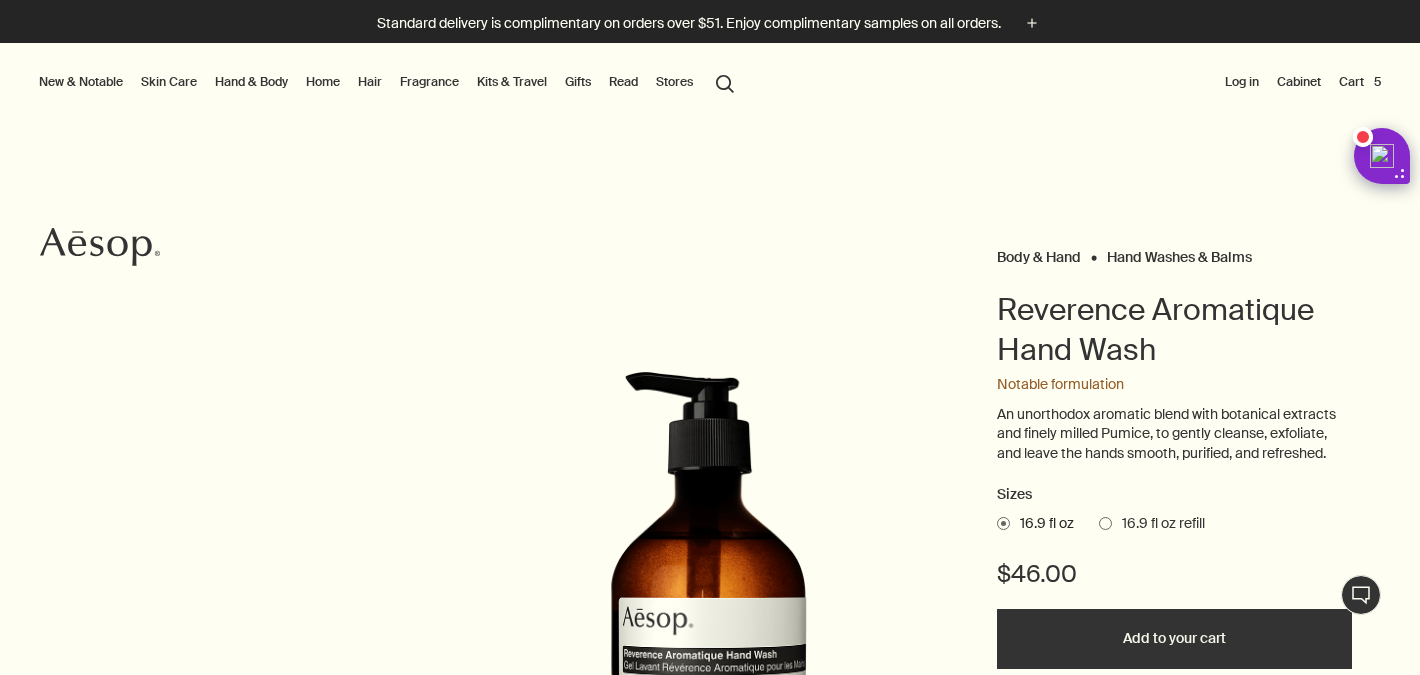 click on "search Search" at bounding box center (725, 82) 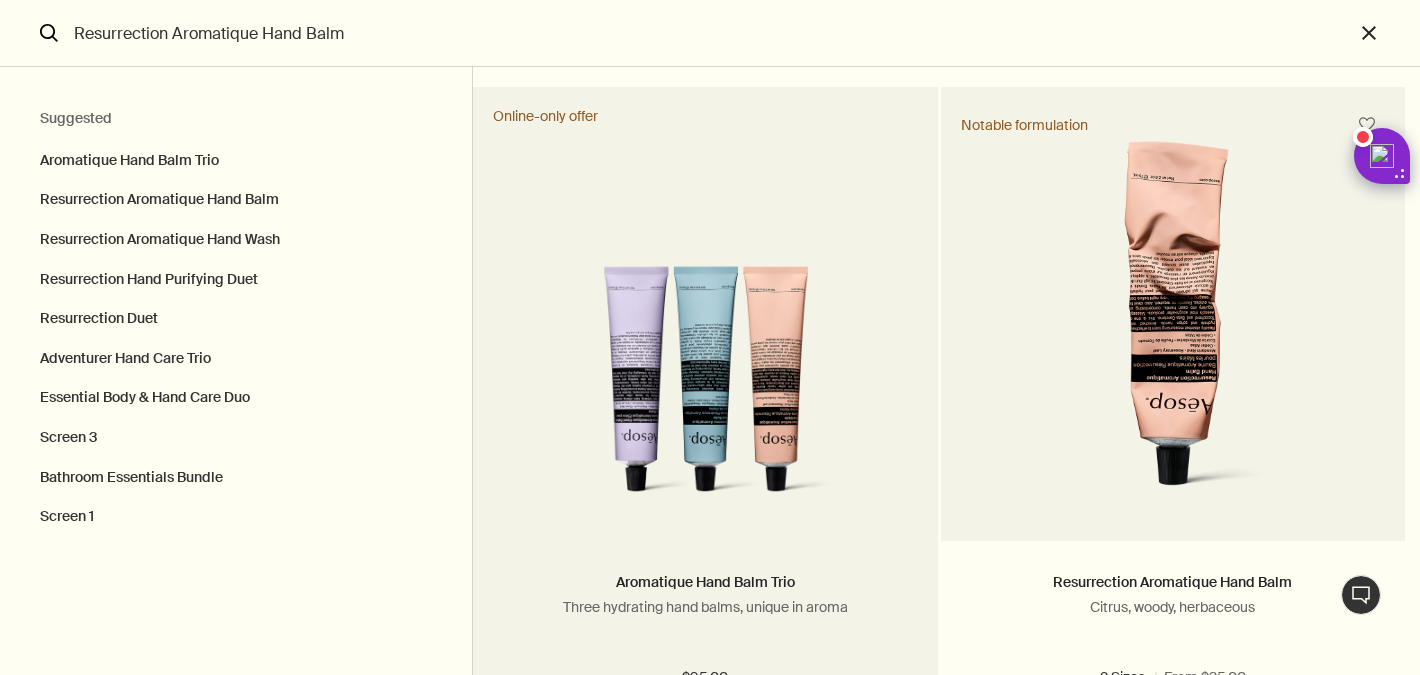 scroll, scrollTop: 65, scrollLeft: 0, axis: vertical 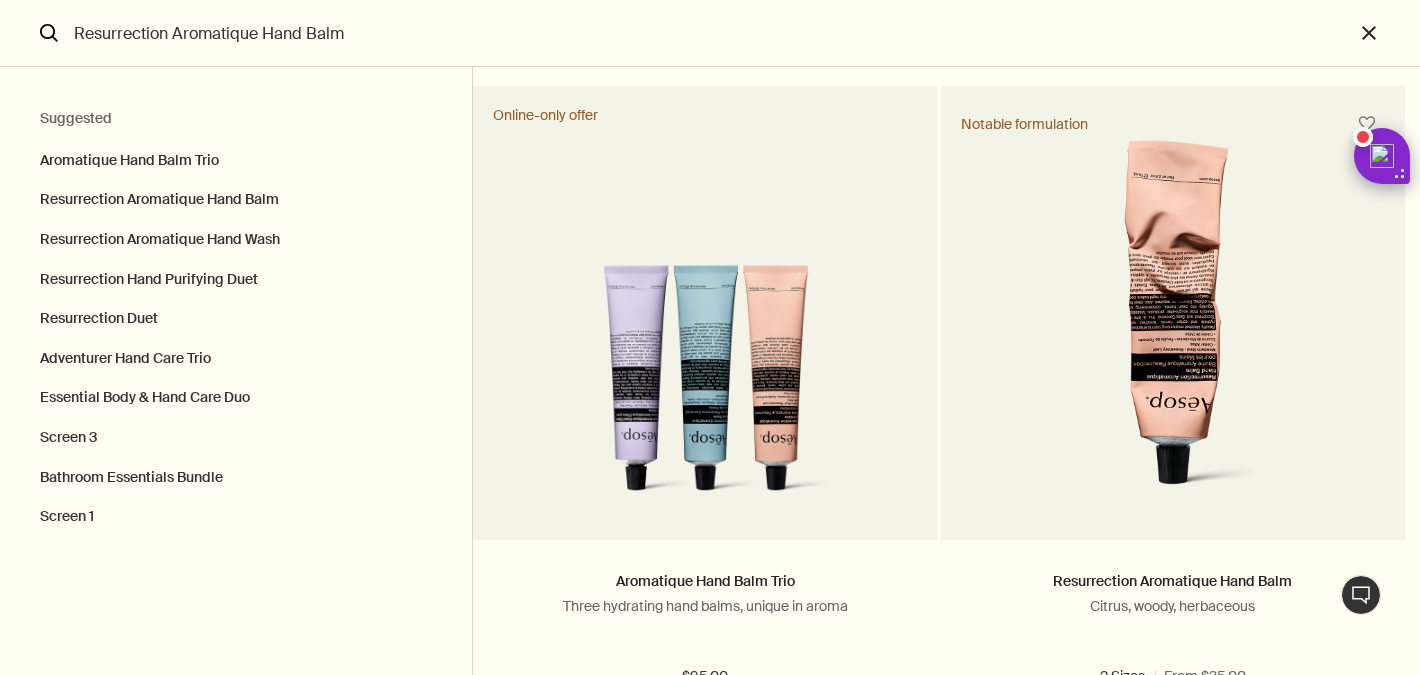 drag, startPoint x: 260, startPoint y: 36, endPoint x: 0, endPoint y: 30, distance: 260.0692 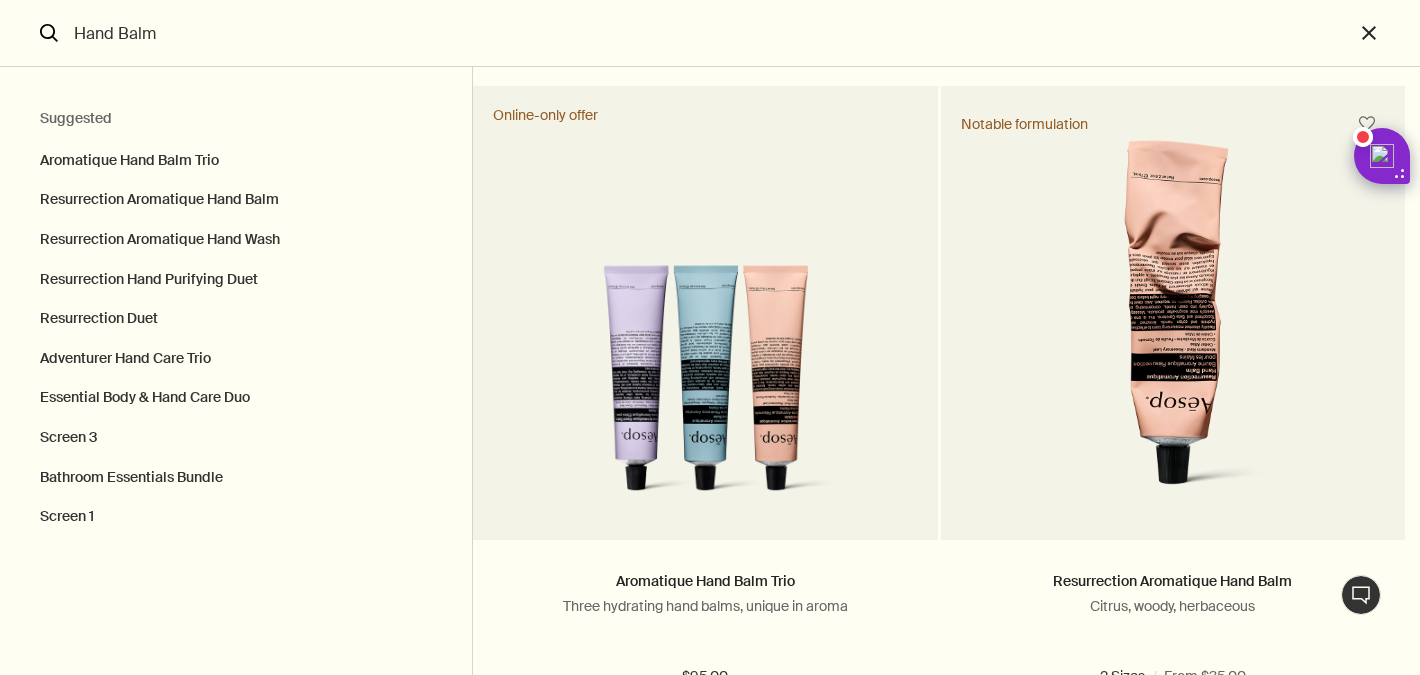 scroll, scrollTop: 0, scrollLeft: 0, axis: both 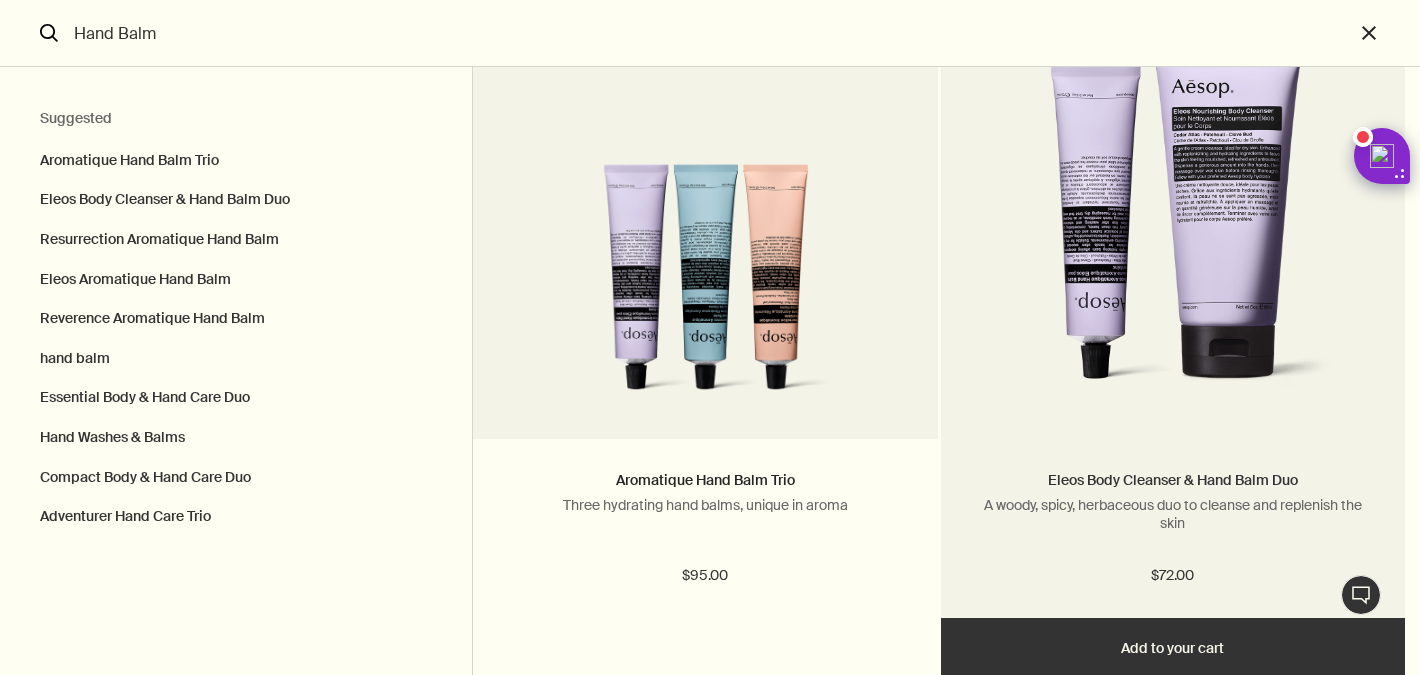 type on "Hand Balm" 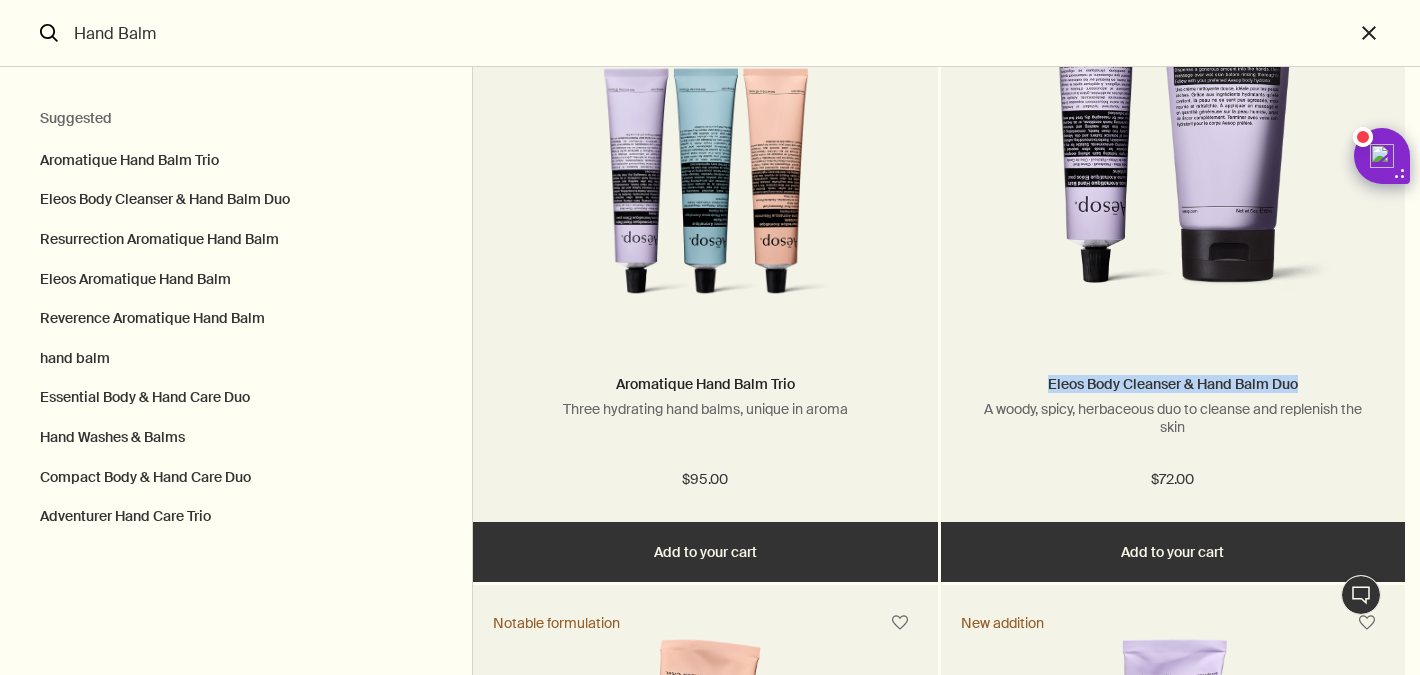 scroll, scrollTop: 339, scrollLeft: 0, axis: vertical 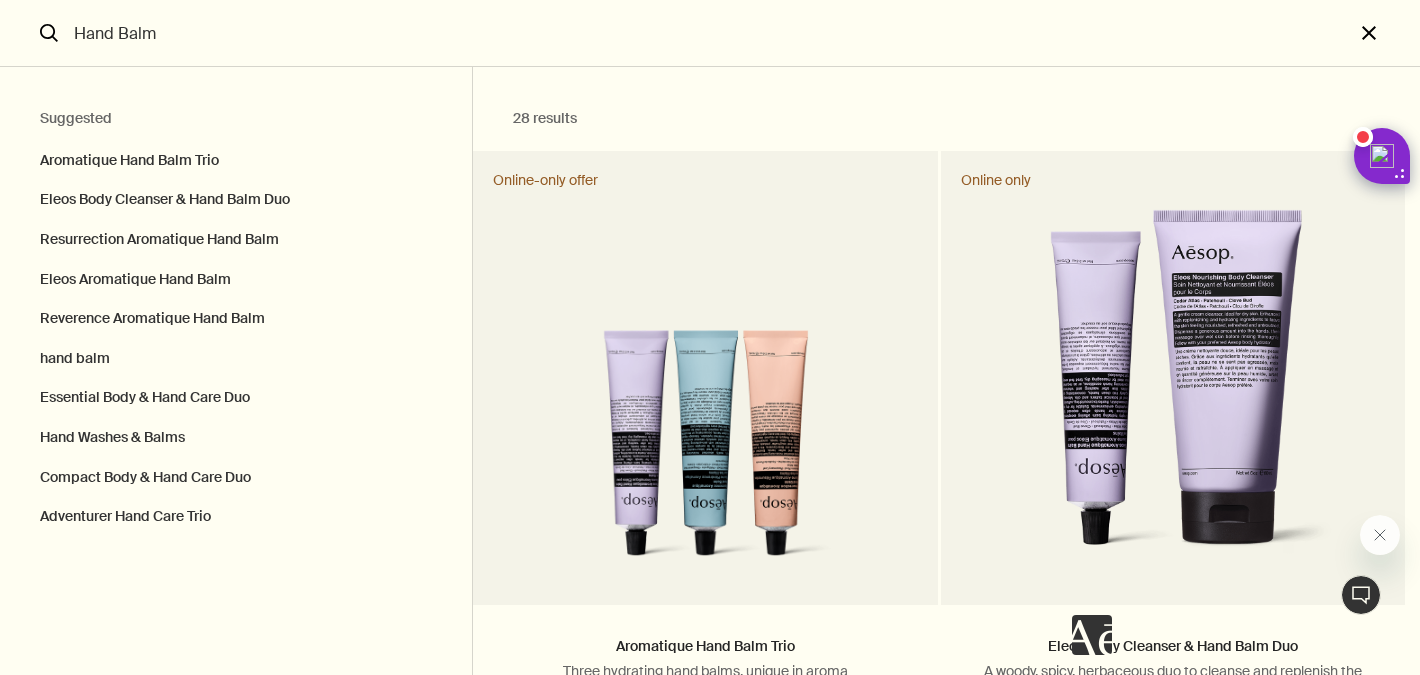 click on "close" at bounding box center [1387, 33] 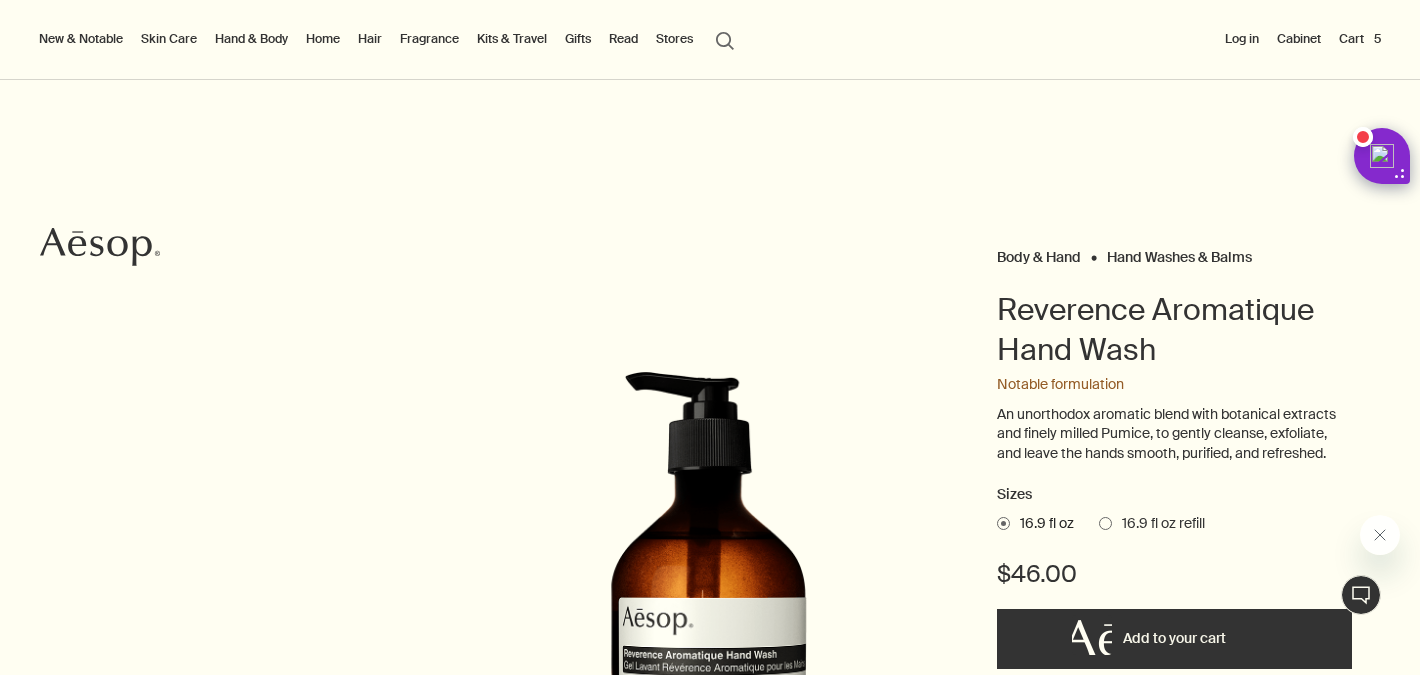 type 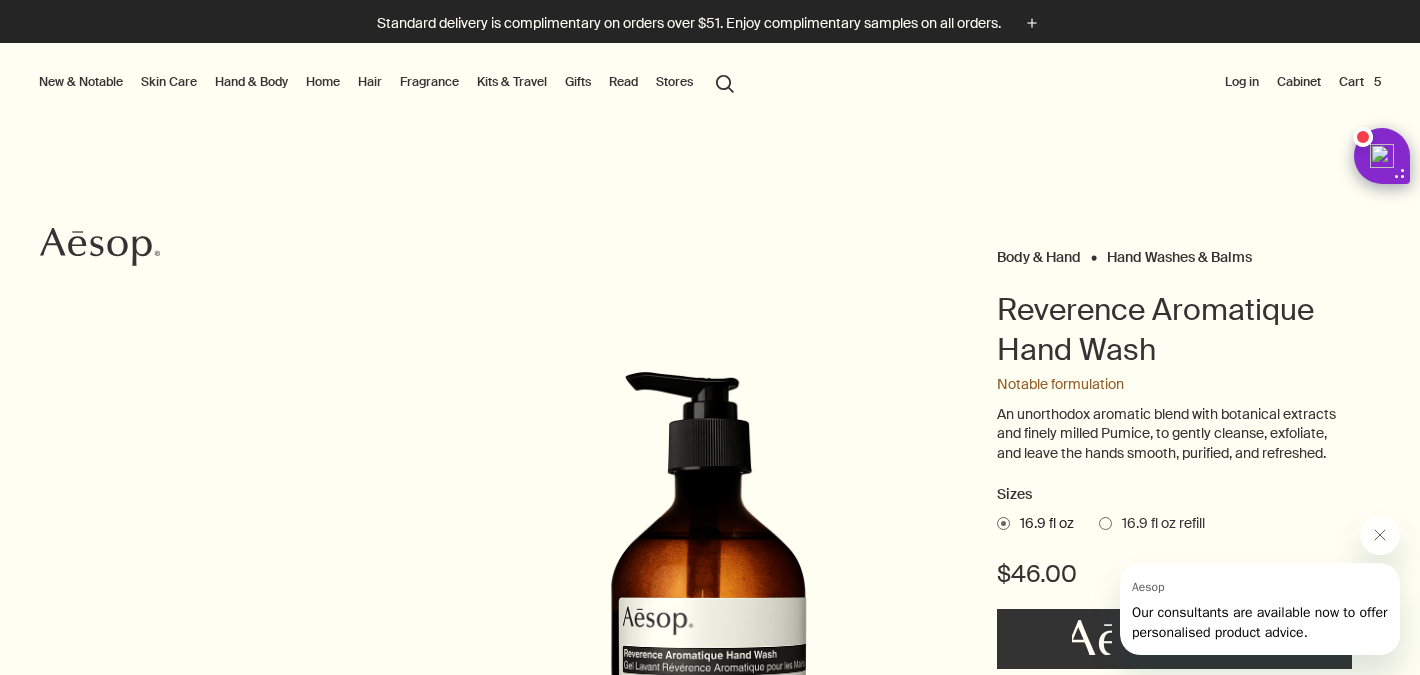 click on "Cart 5" at bounding box center (1360, 82) 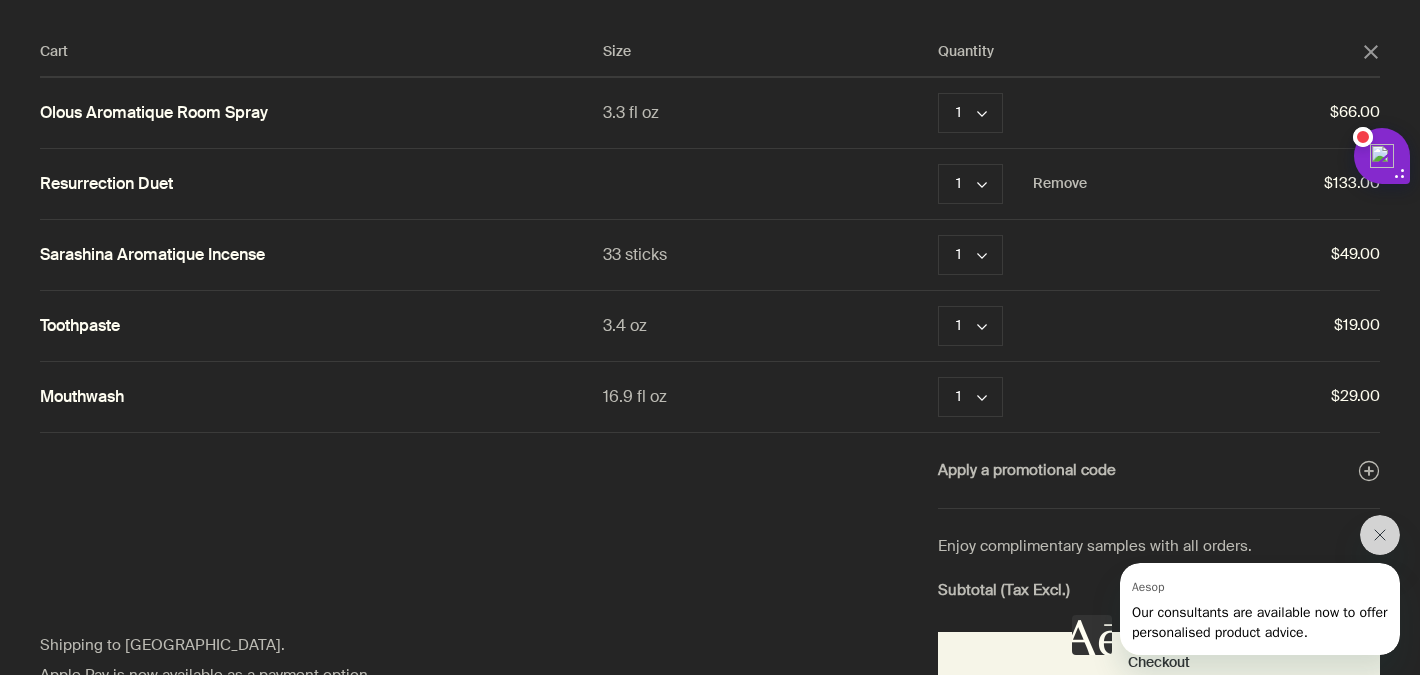 click on "Resurrection Duet" at bounding box center [106, 184] 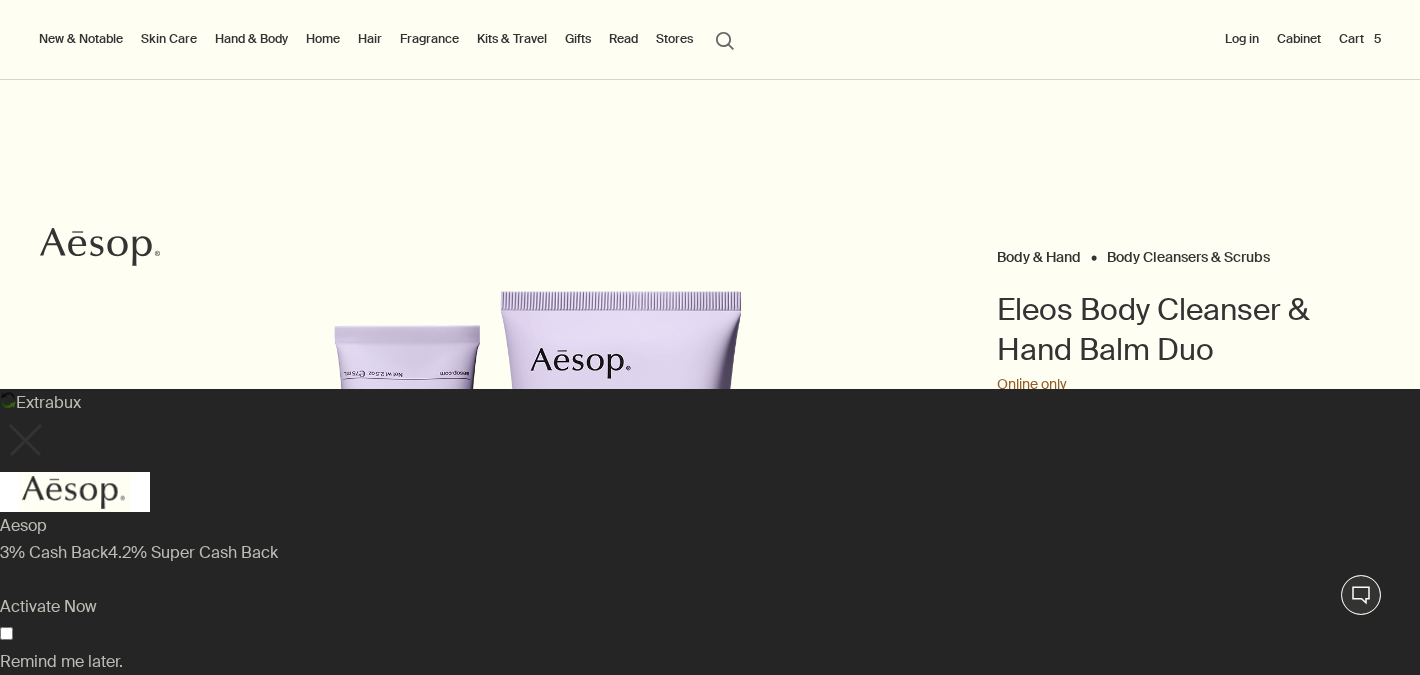 scroll, scrollTop: 0, scrollLeft: 0, axis: both 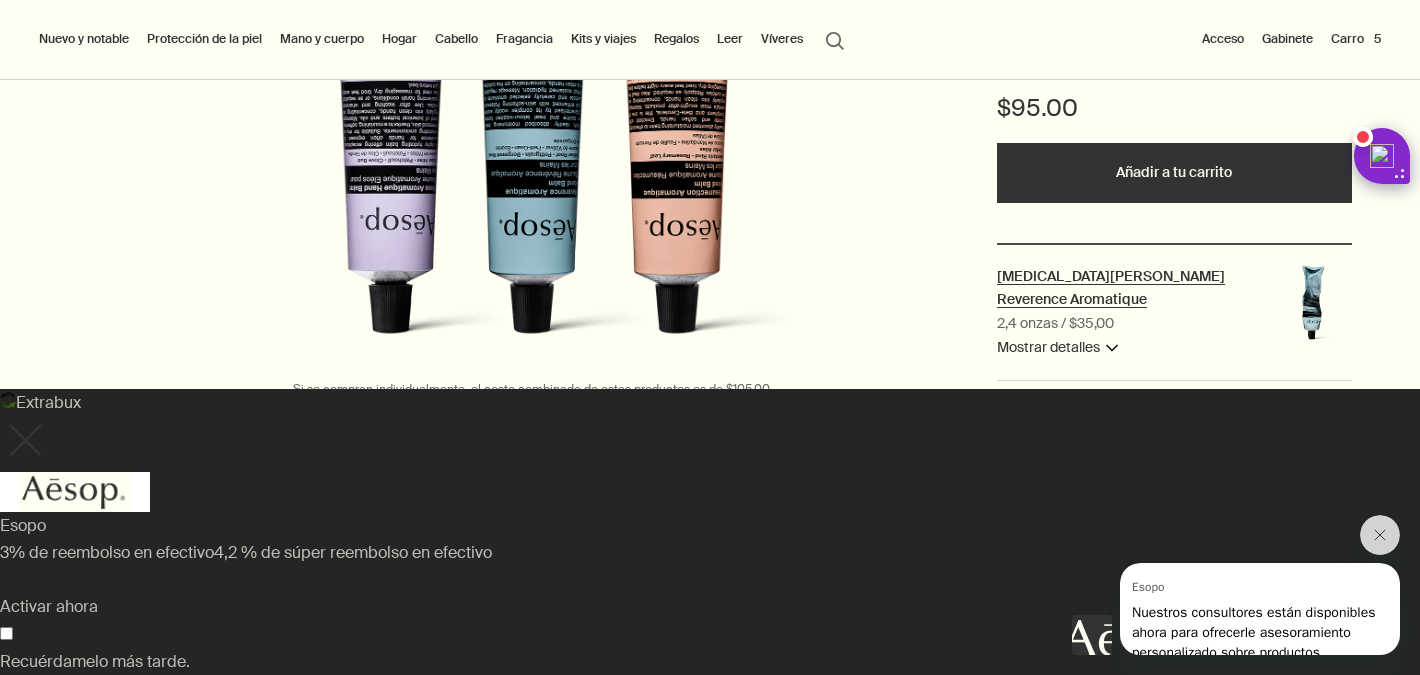 click on "[MEDICAL_DATA][PERSON_NAME] Reverence Aromatique" at bounding box center [1111, 288] 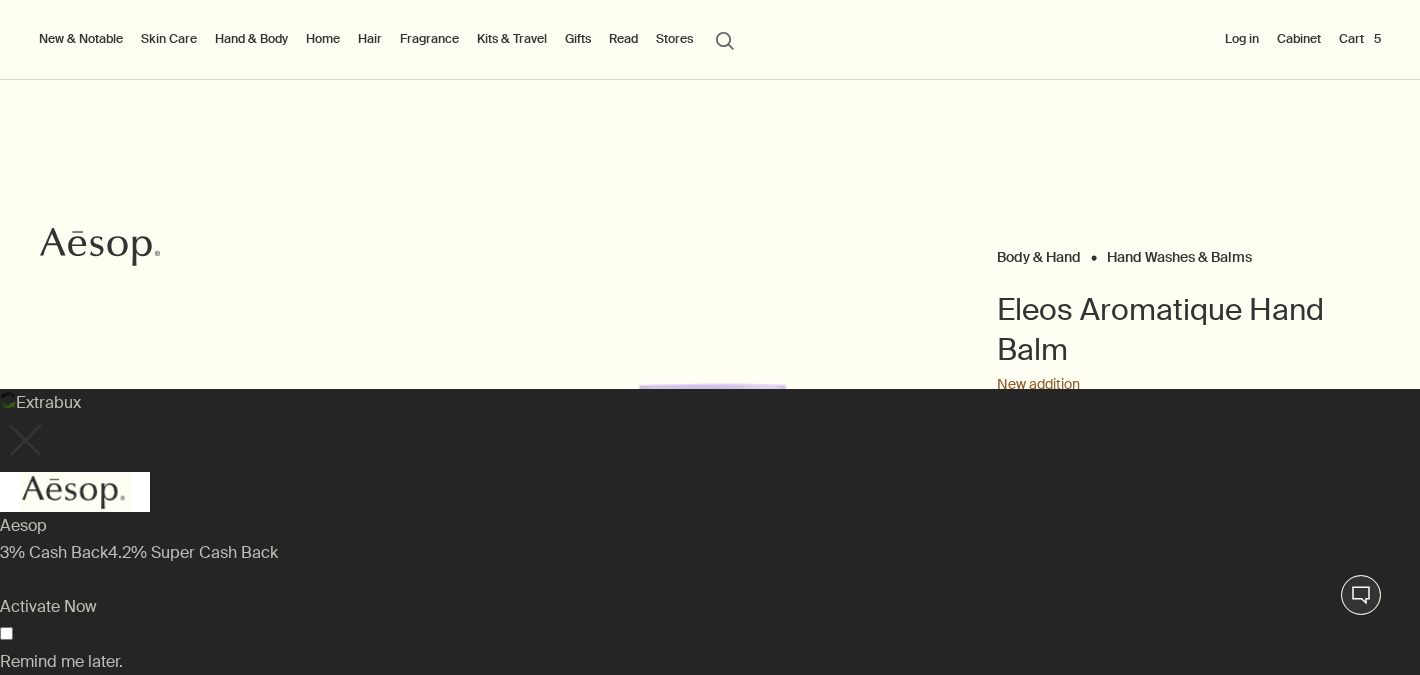 scroll, scrollTop: 0, scrollLeft: 0, axis: both 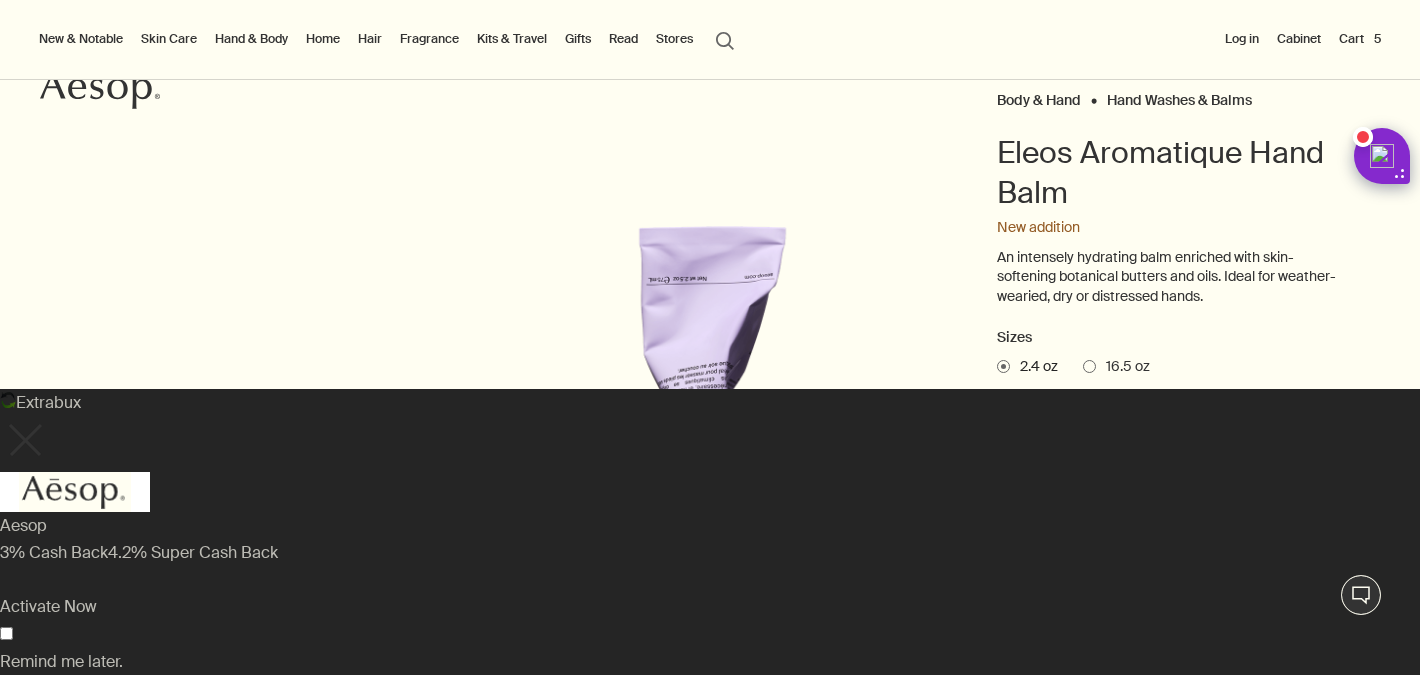 click at bounding box center (1089, 366) 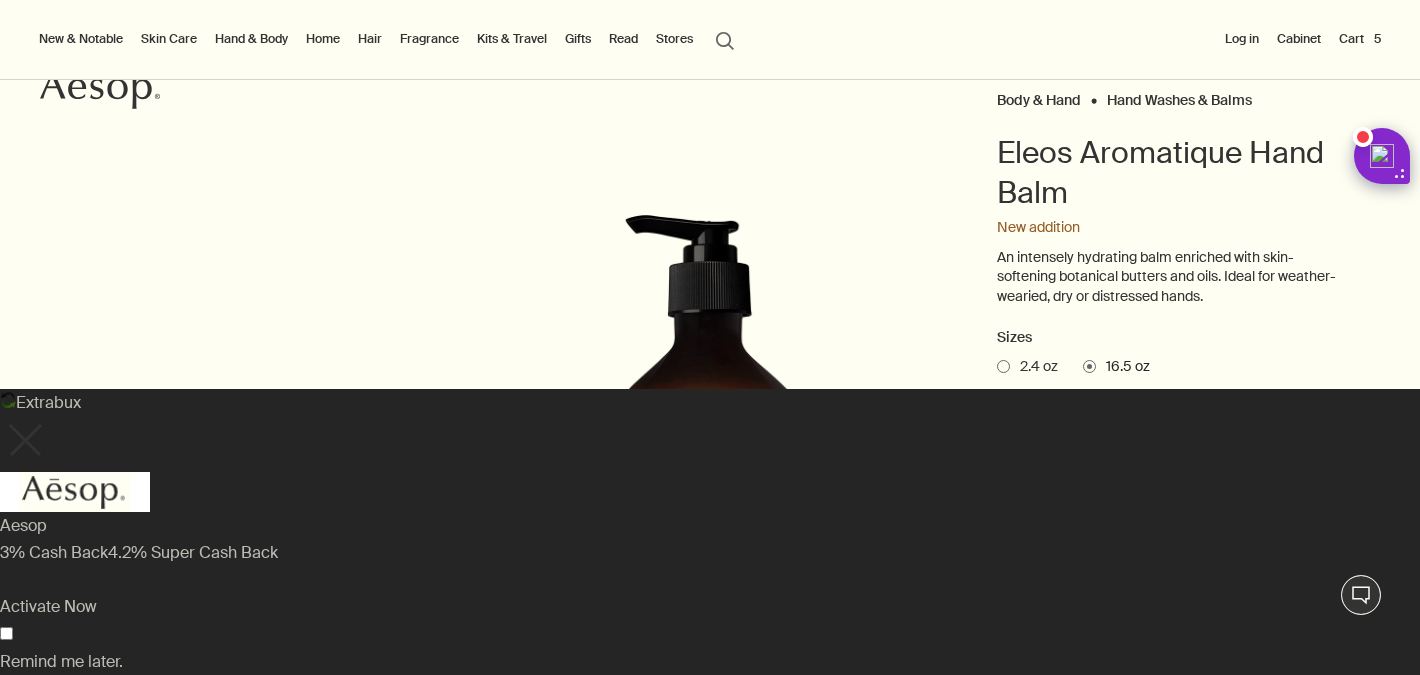 click at bounding box center (1003, 366) 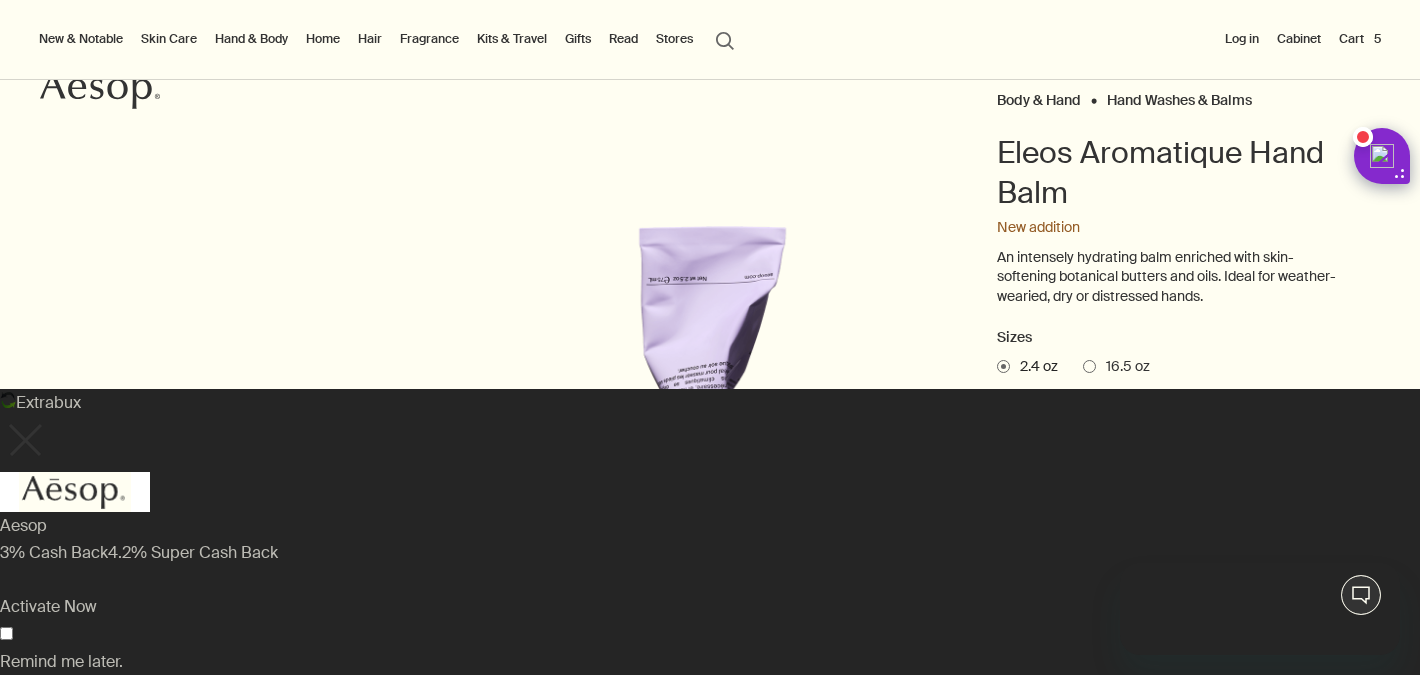 scroll, scrollTop: 0, scrollLeft: 0, axis: both 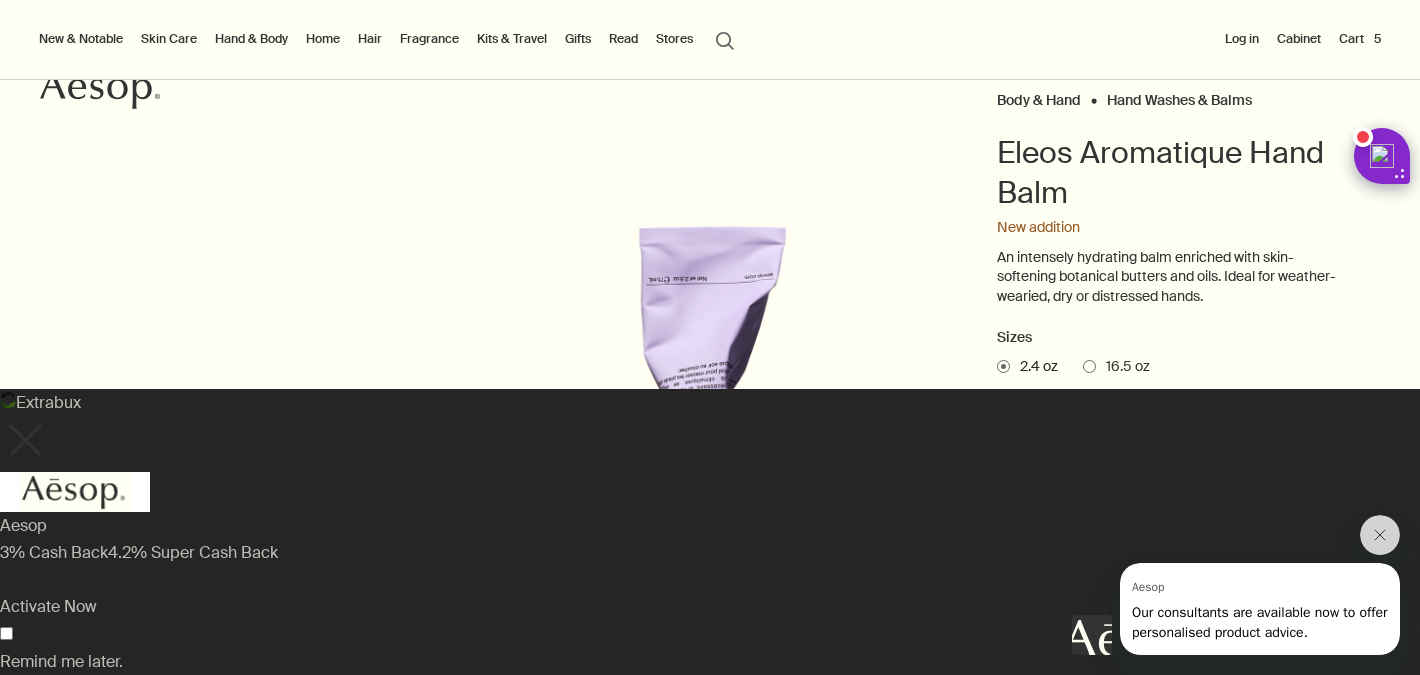 click on "16.5 oz" at bounding box center [1116, 367] 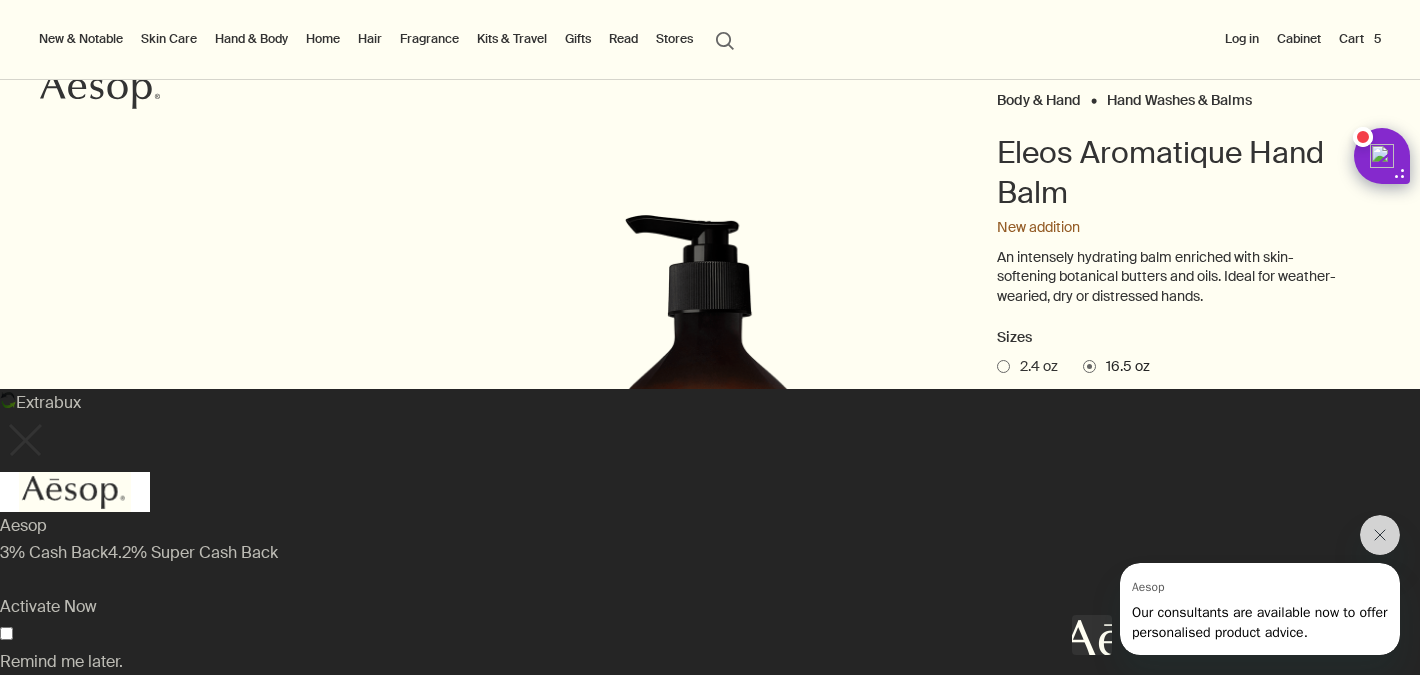 scroll, scrollTop: 166, scrollLeft: 0, axis: vertical 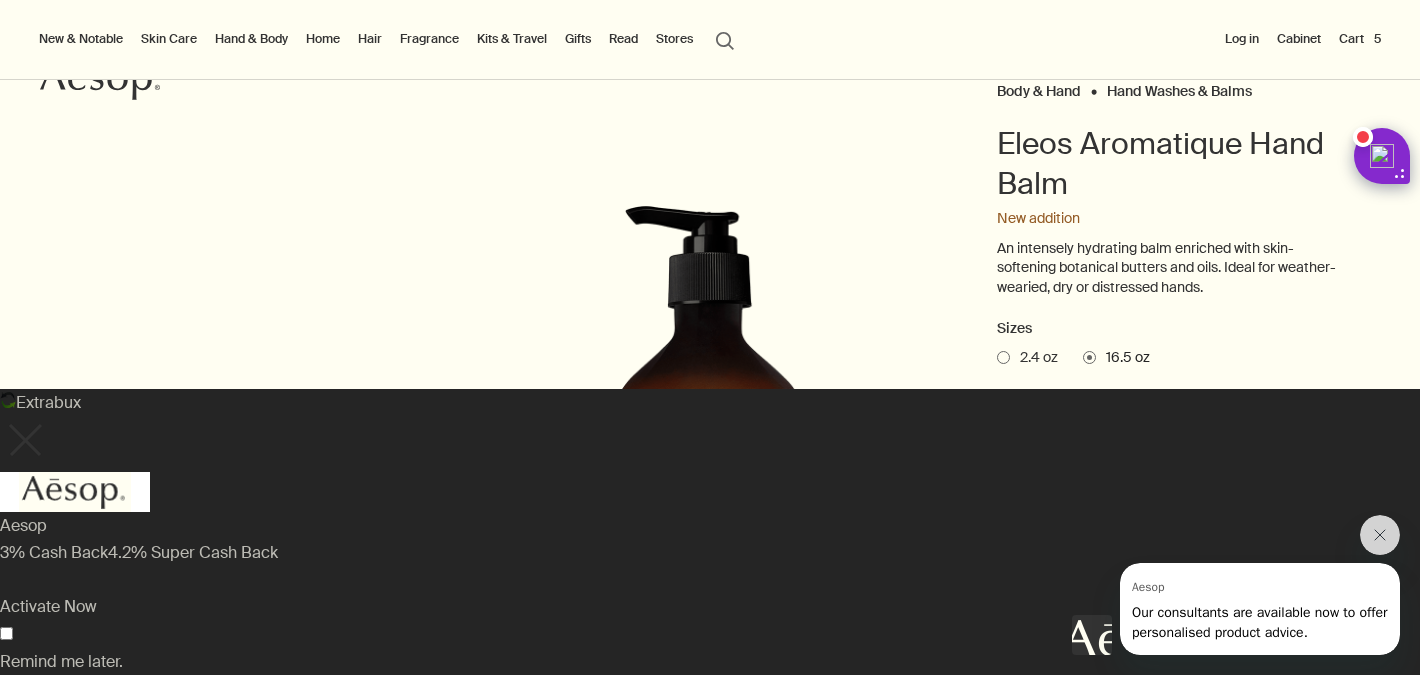 click at bounding box center [24, 440] 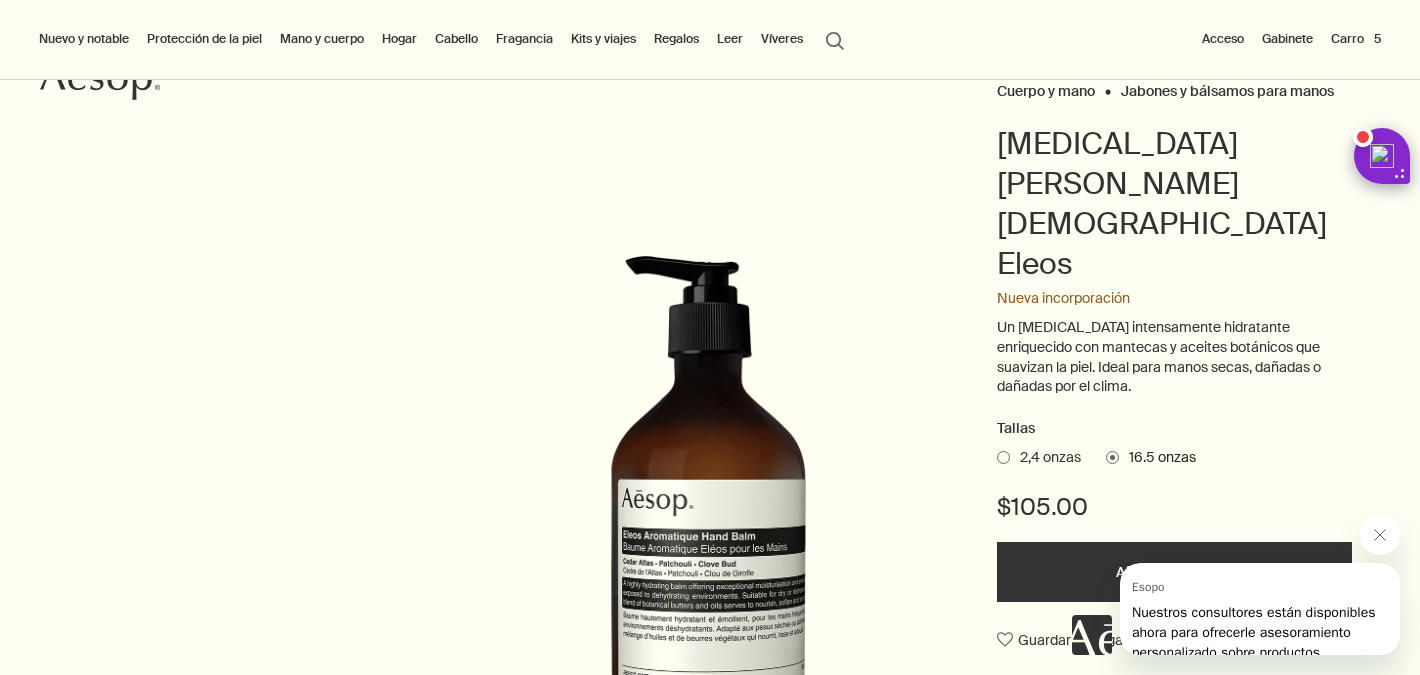 click on "2,4 onzas" at bounding box center [1045, 458] 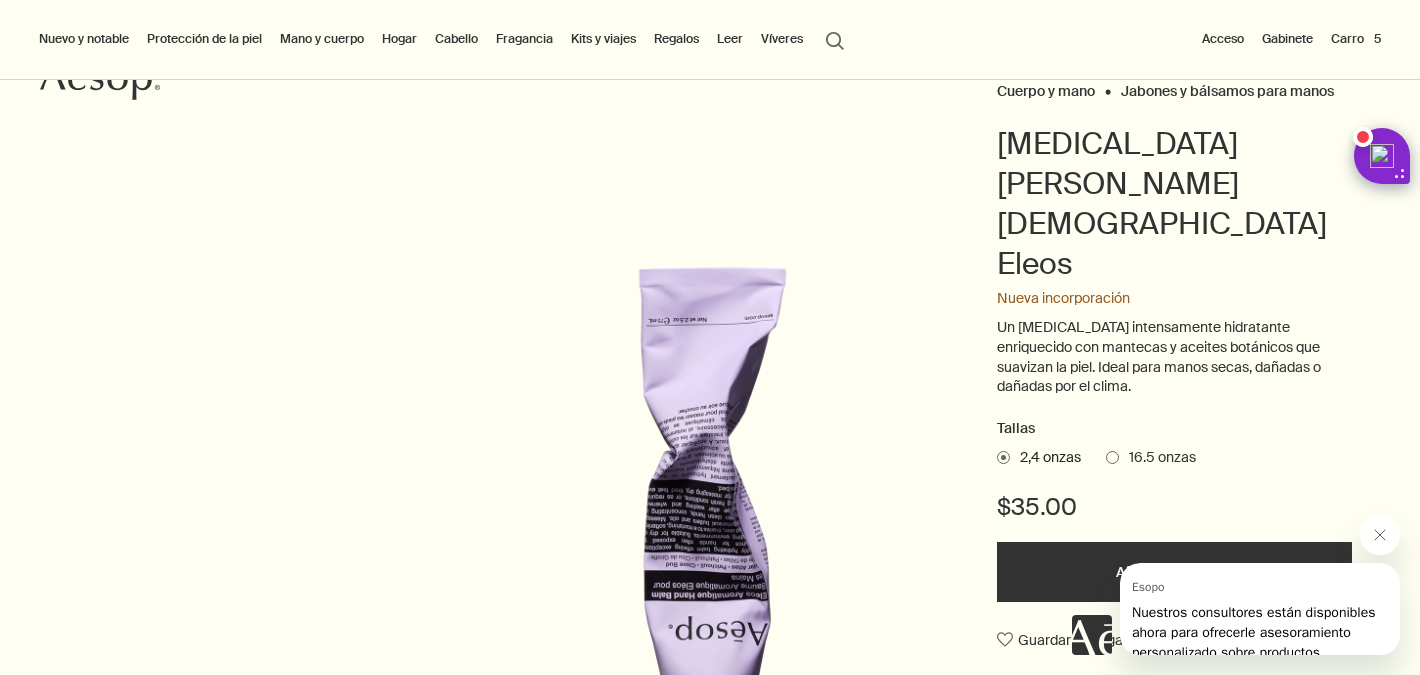 click at bounding box center [1112, 457] 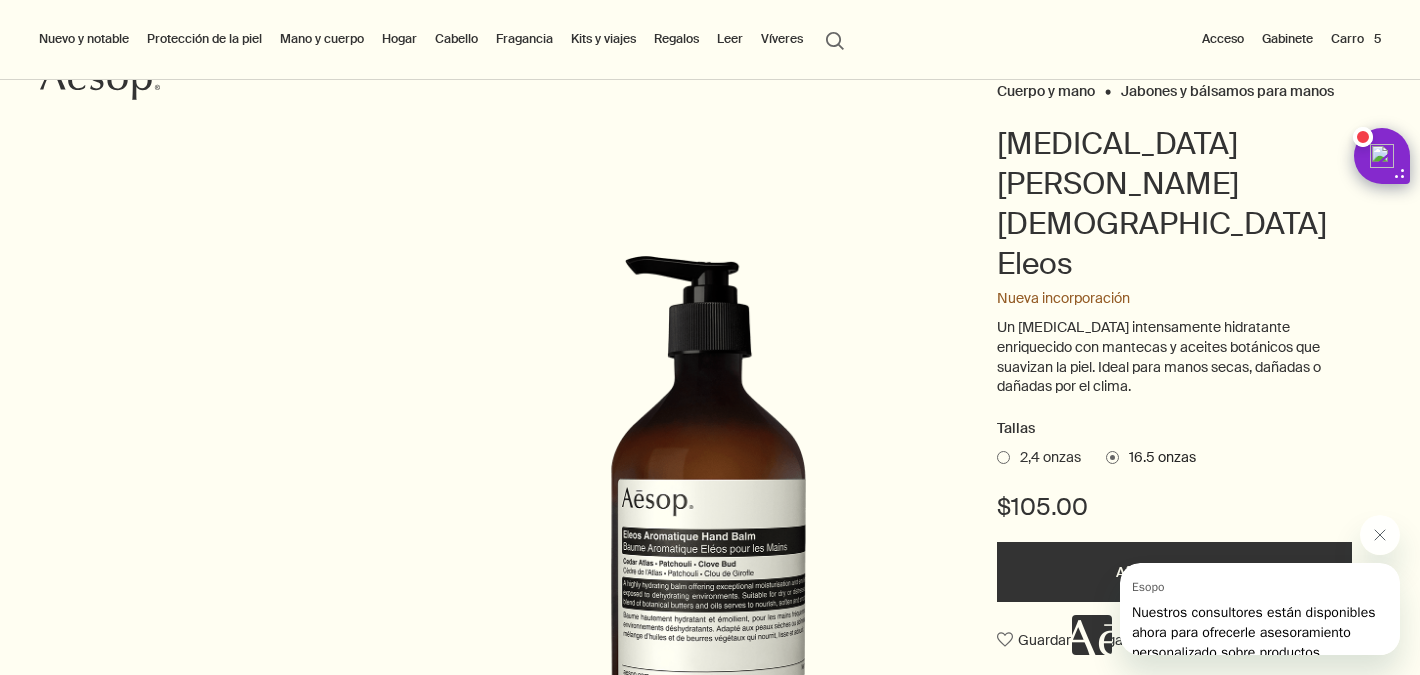click on "2,4 onzas 16.5 onzas" at bounding box center [1174, 458] 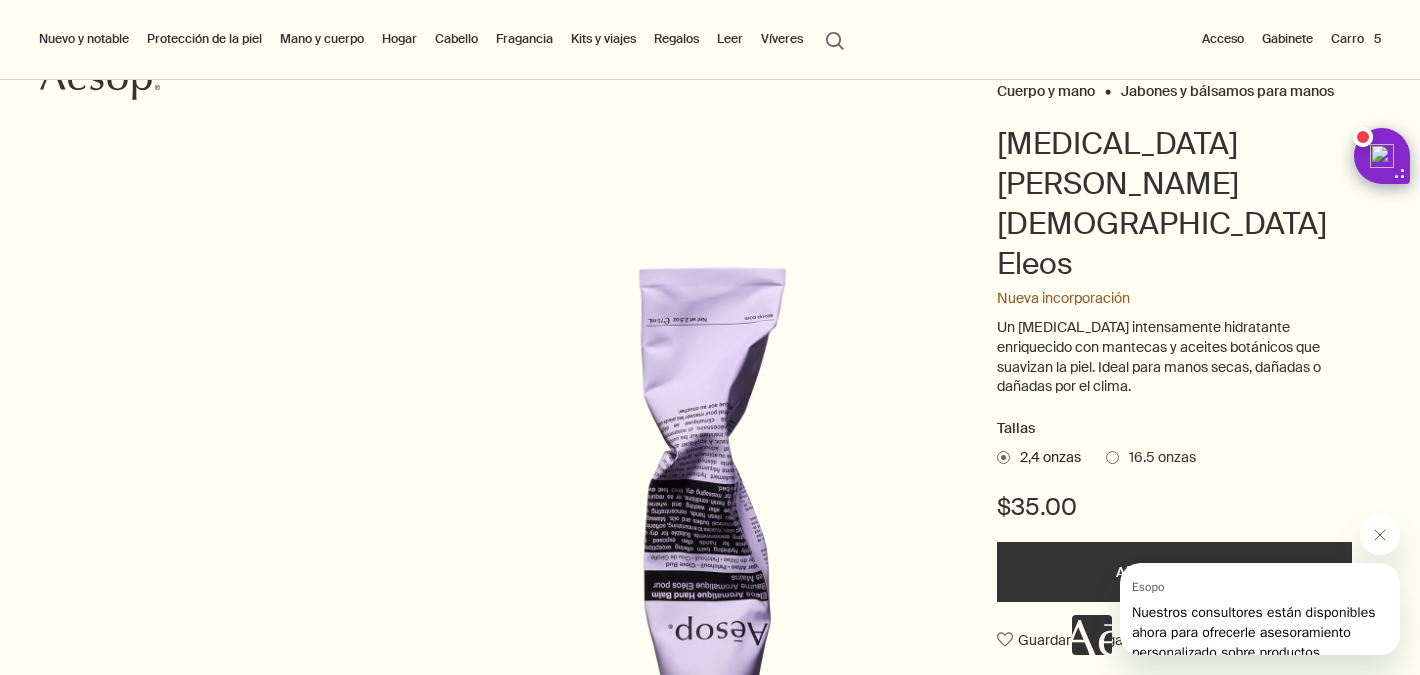 click on "16.5 onzas" at bounding box center [1157, 458] 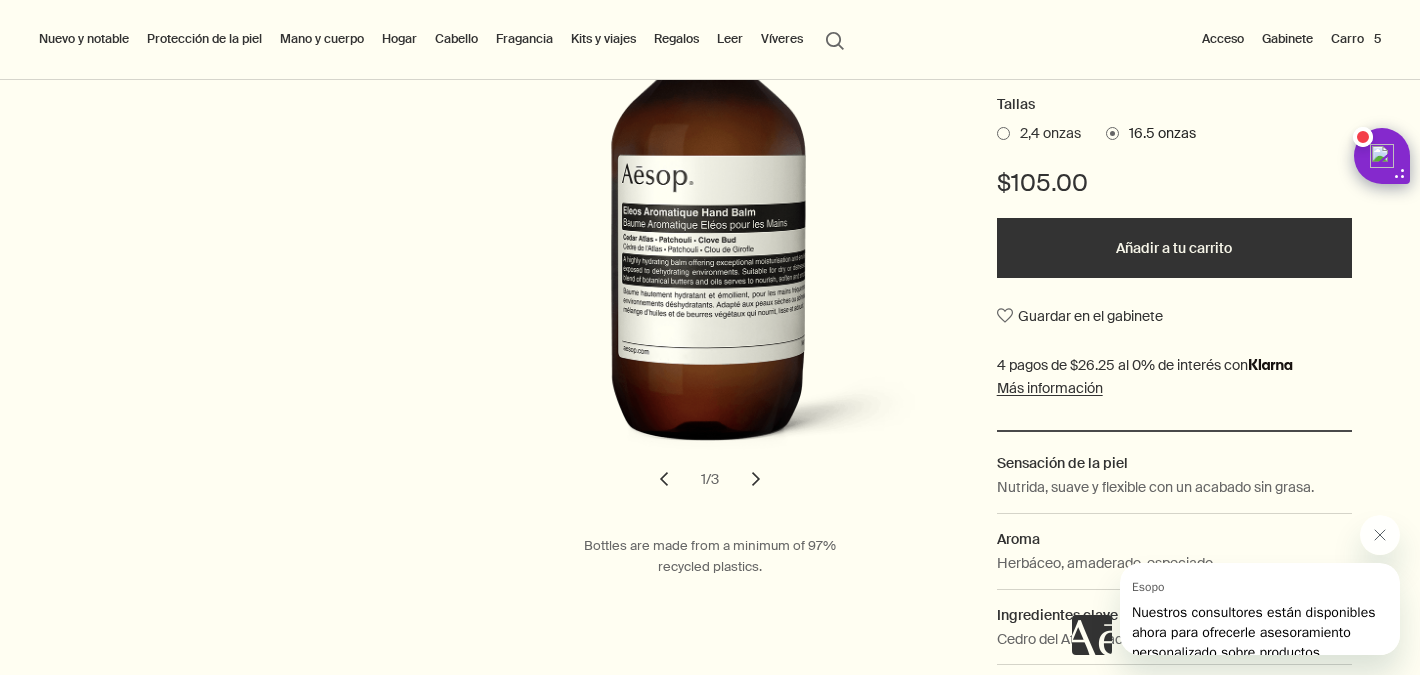 scroll, scrollTop: 593, scrollLeft: 0, axis: vertical 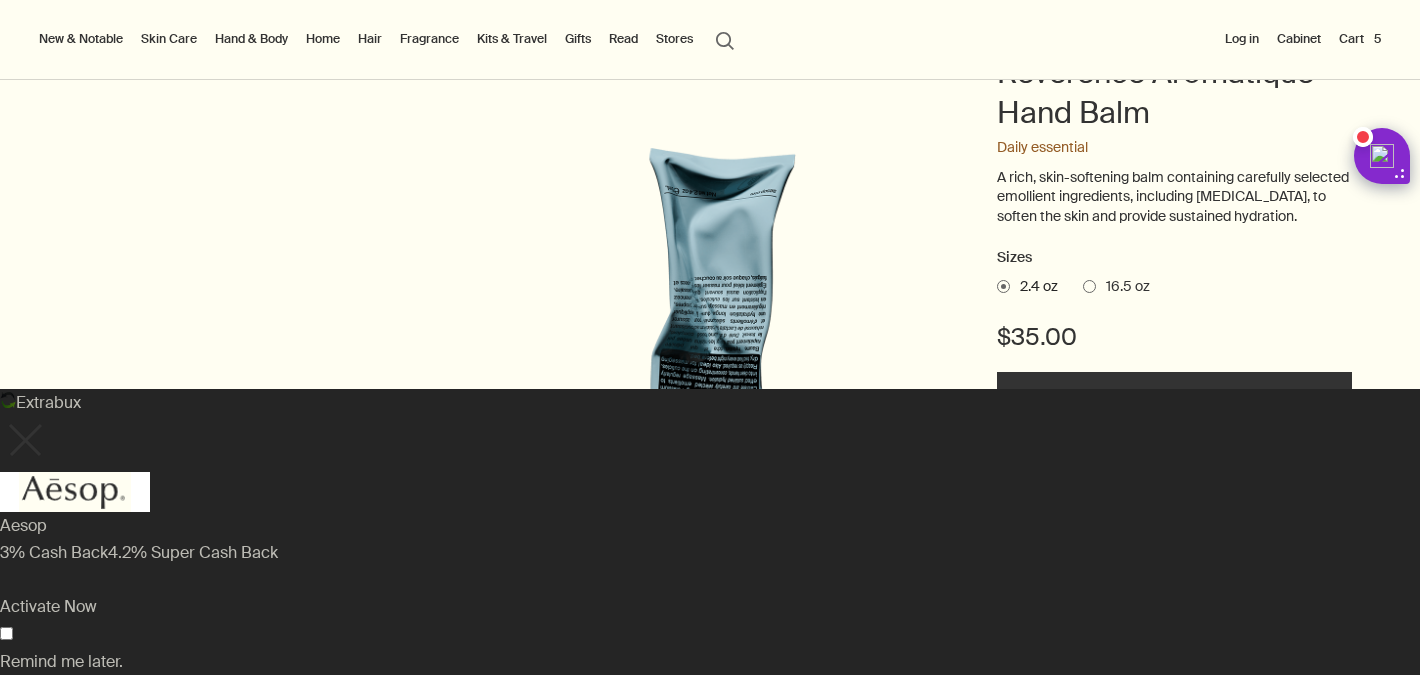 click on "16.5 oz" at bounding box center [1116, 287] 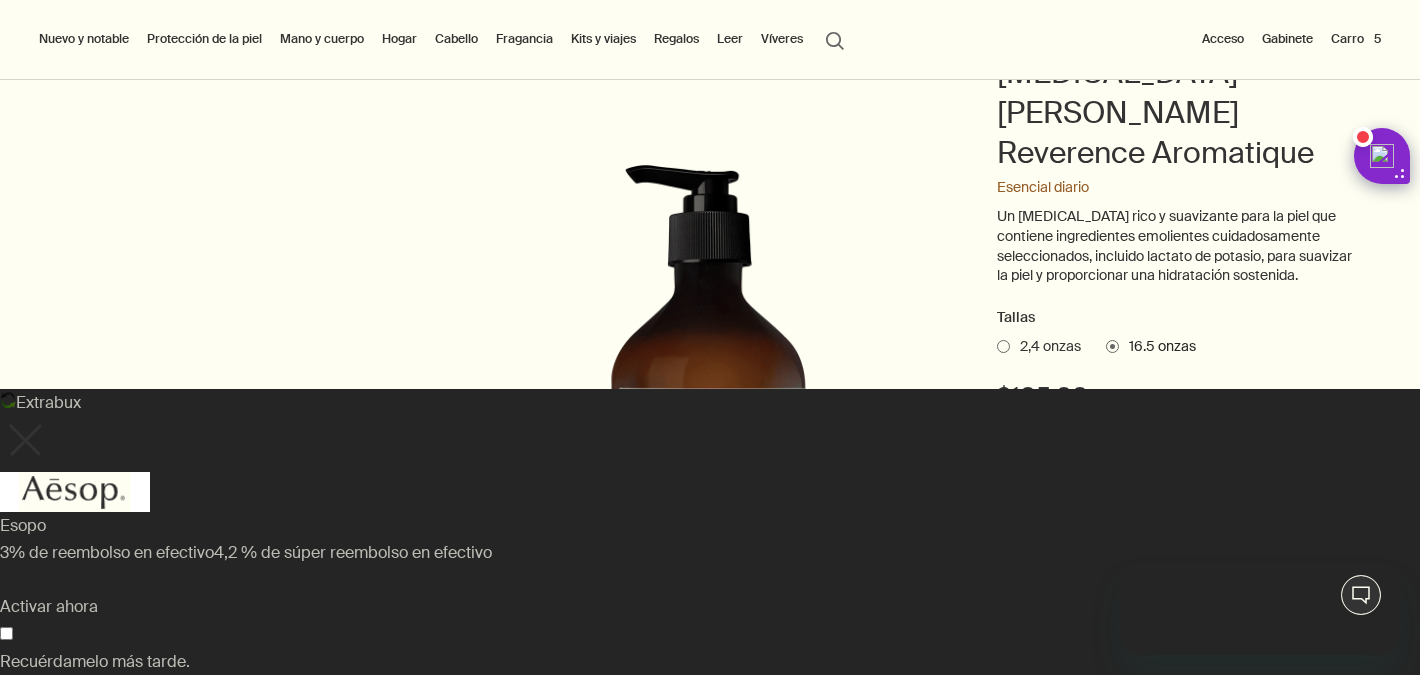 scroll, scrollTop: 0, scrollLeft: 0, axis: both 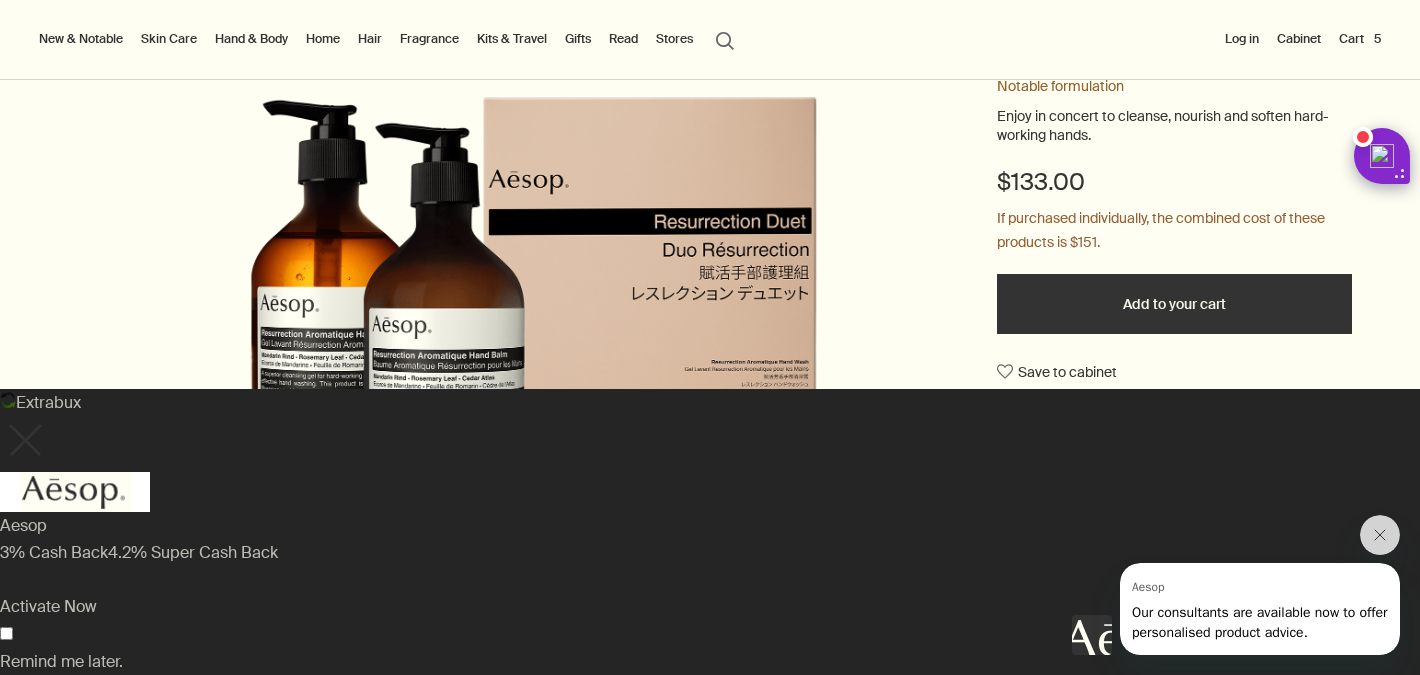click at bounding box center (24, 440) 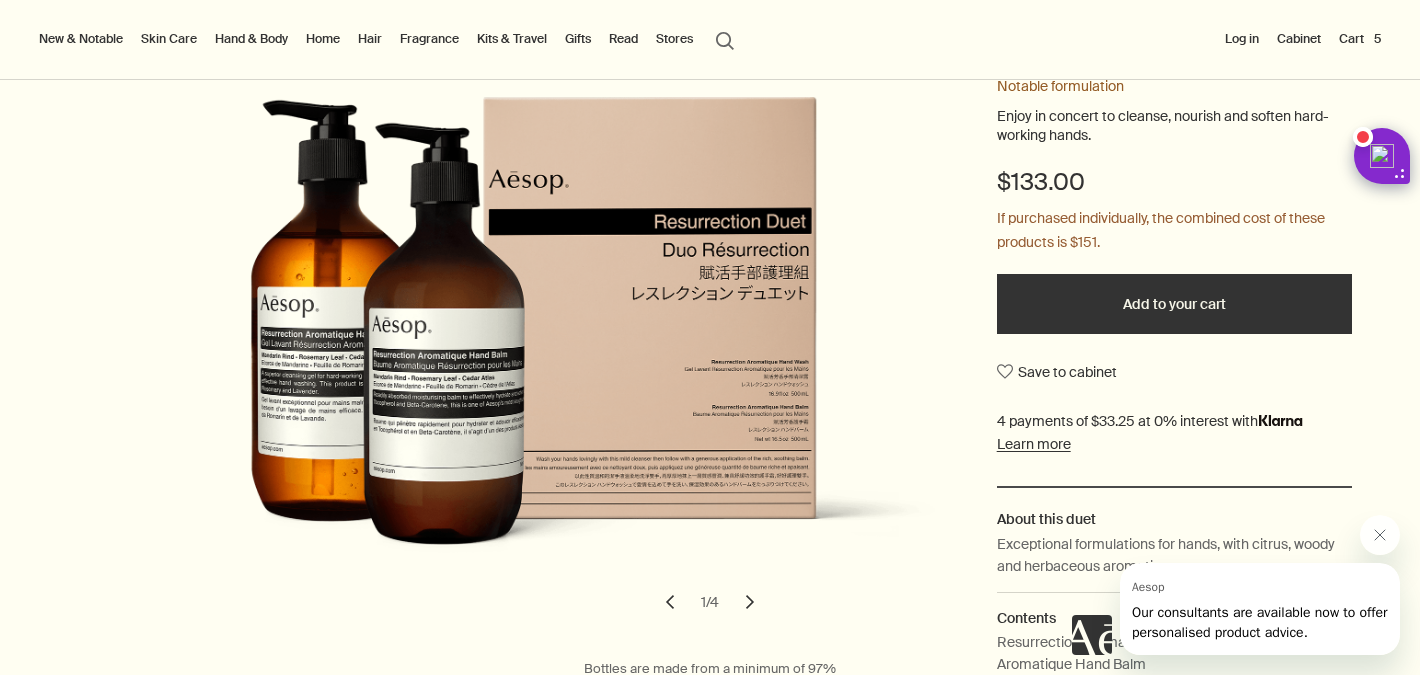 scroll, scrollTop: 0, scrollLeft: 0, axis: both 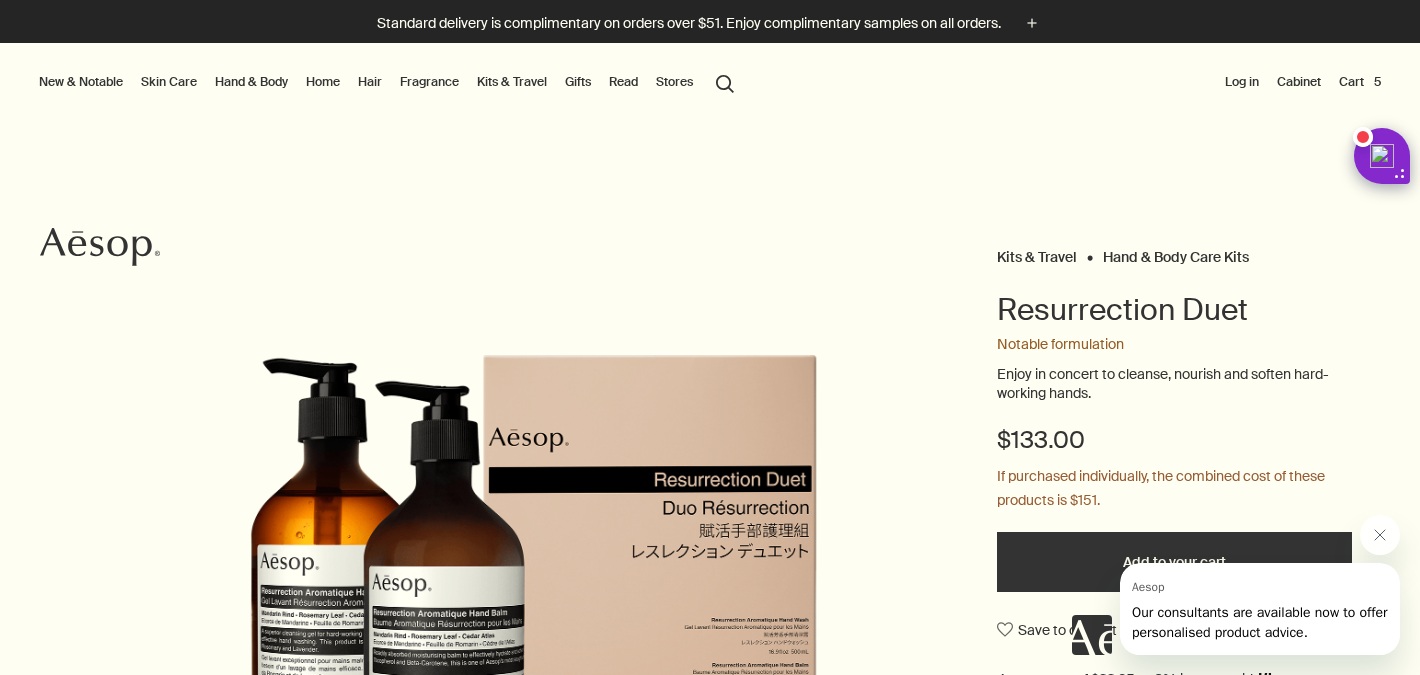 click on "Cart 5" at bounding box center [1360, 82] 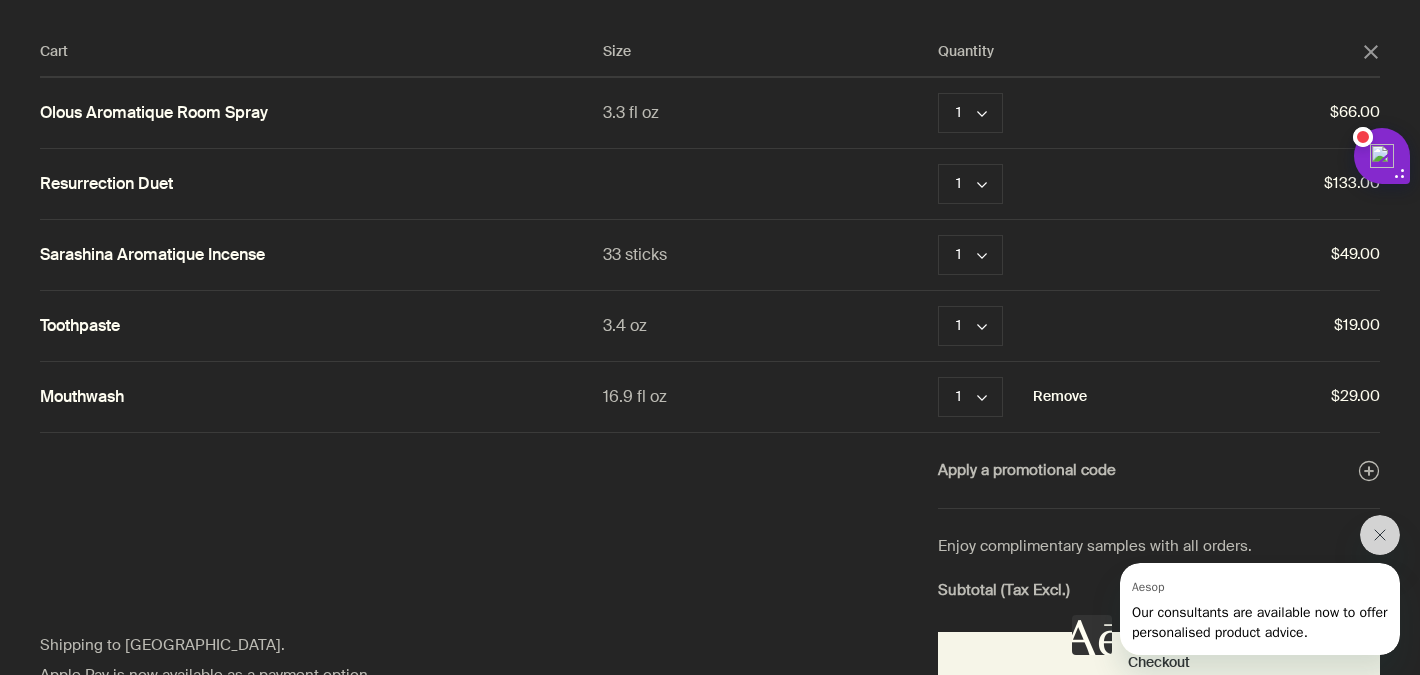 click on "Remove" at bounding box center [1060, 397] 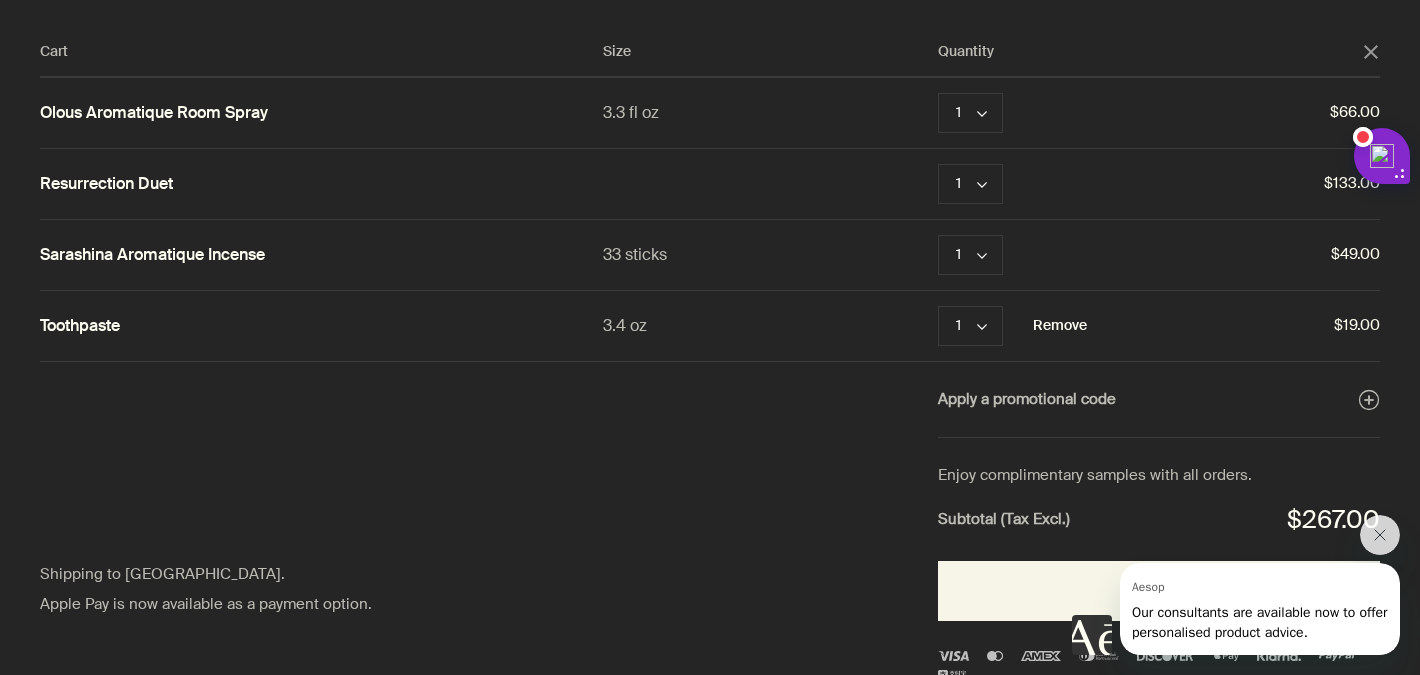 click on "Remove" at bounding box center [1060, 326] 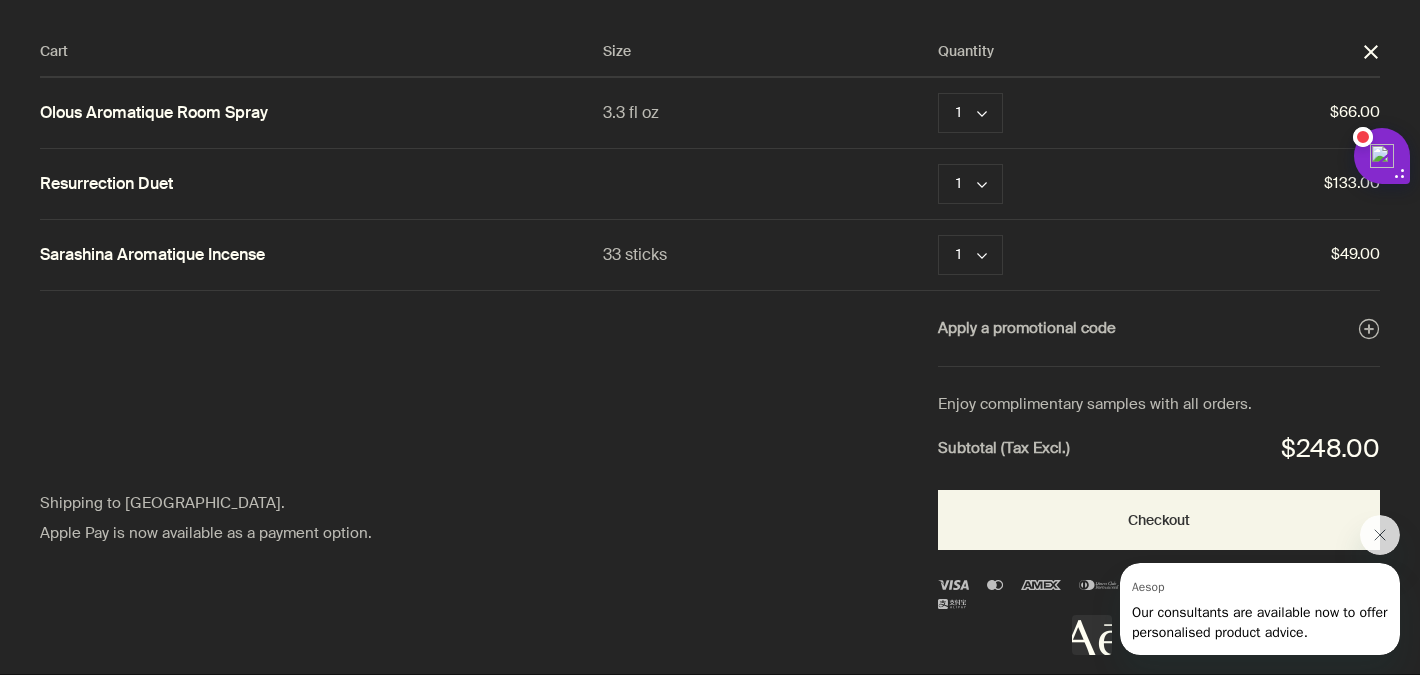 click at bounding box center (710, 0) 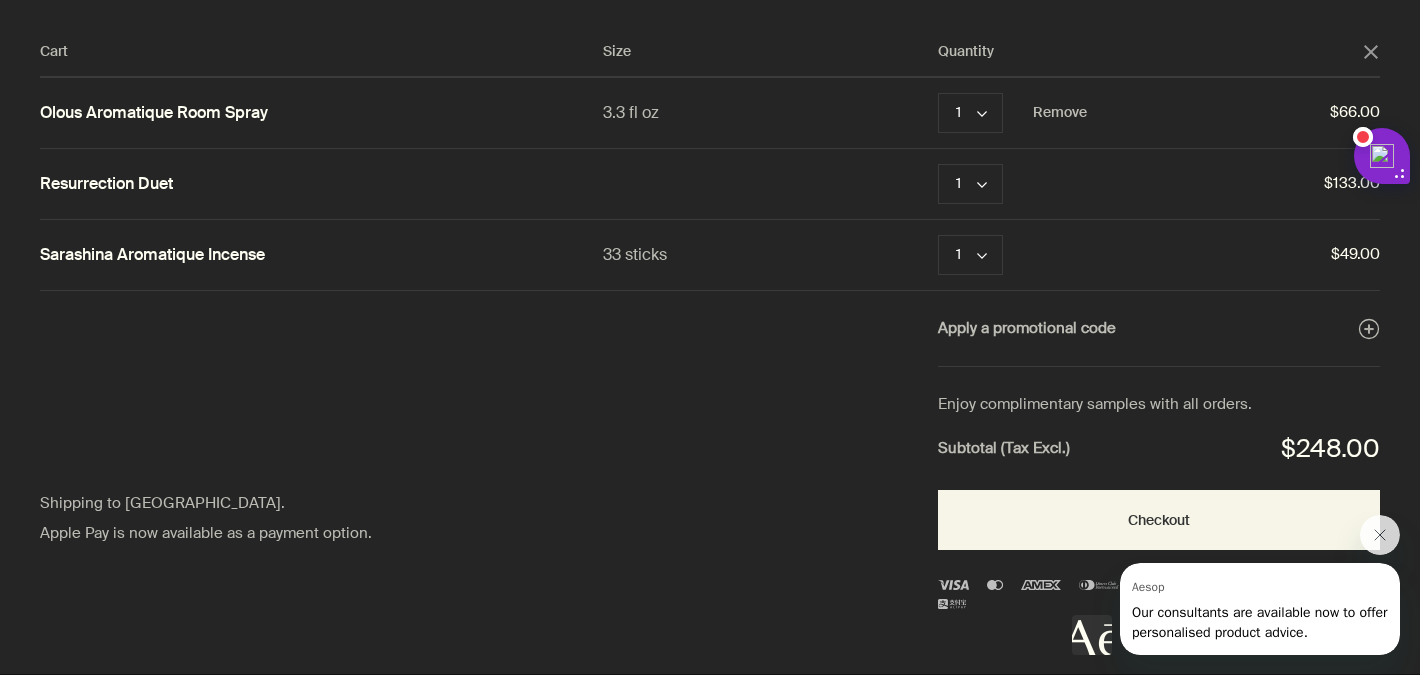click on "Olous Aromatique Room Spray" at bounding box center (154, 113) 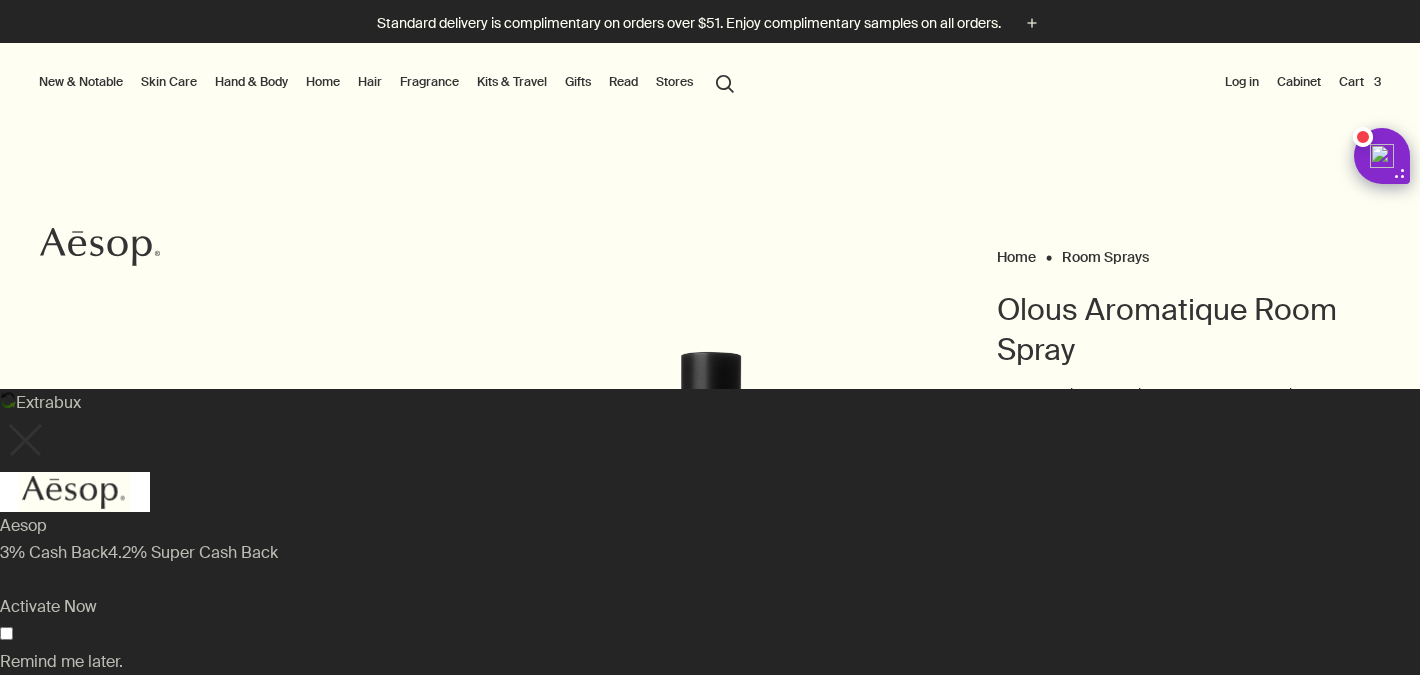 scroll, scrollTop: 0, scrollLeft: 0, axis: both 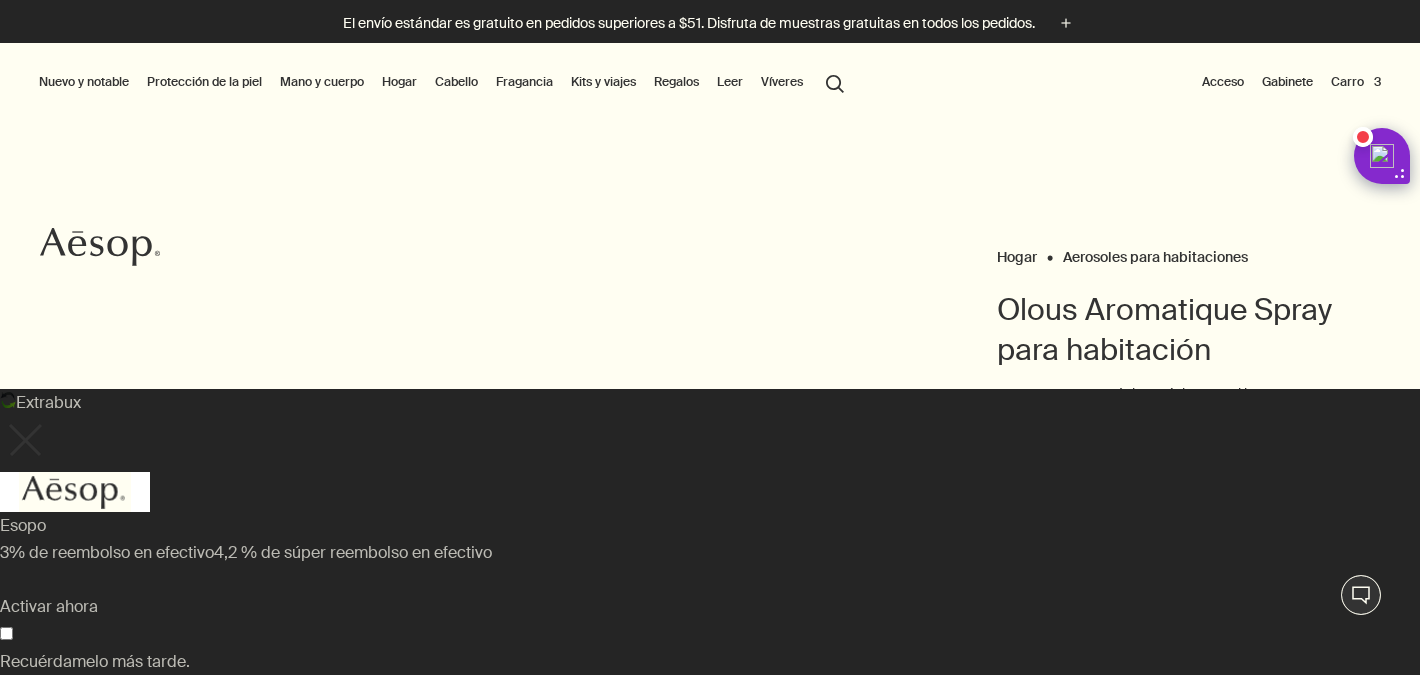 click at bounding box center [24, 440] 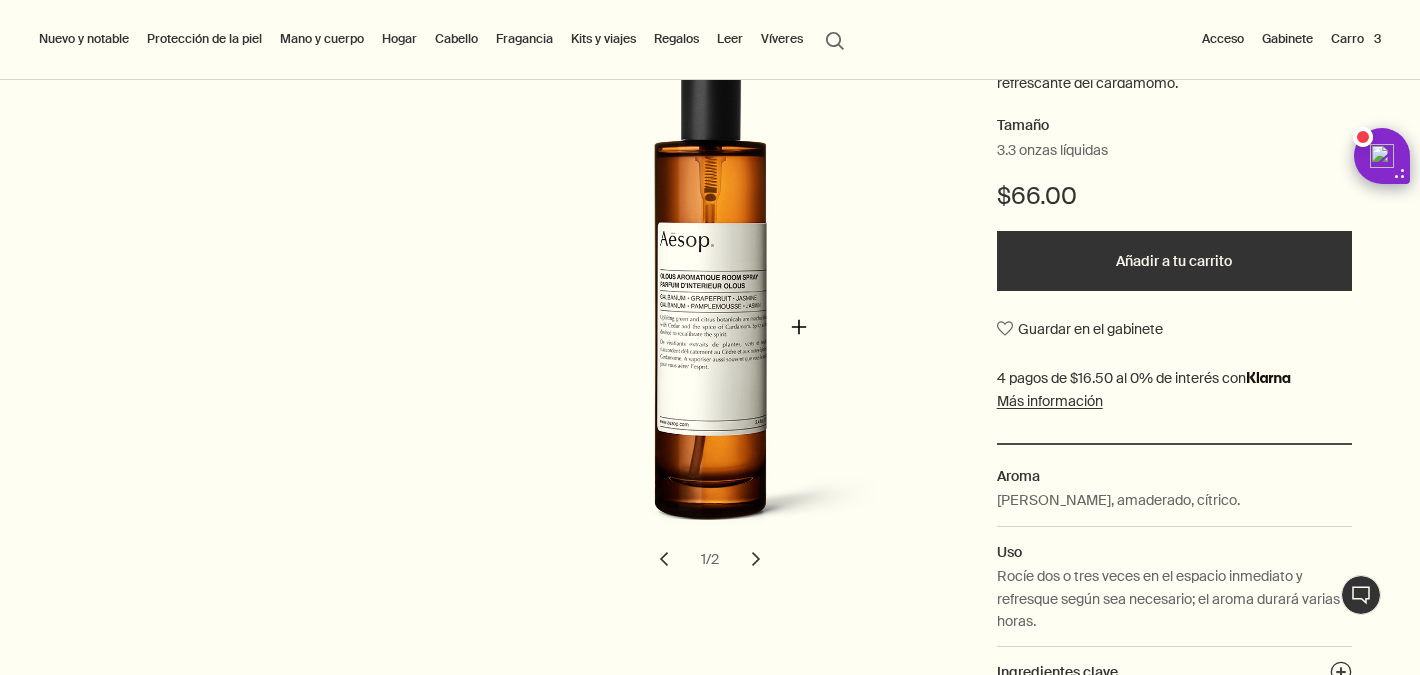 scroll, scrollTop: 366, scrollLeft: 0, axis: vertical 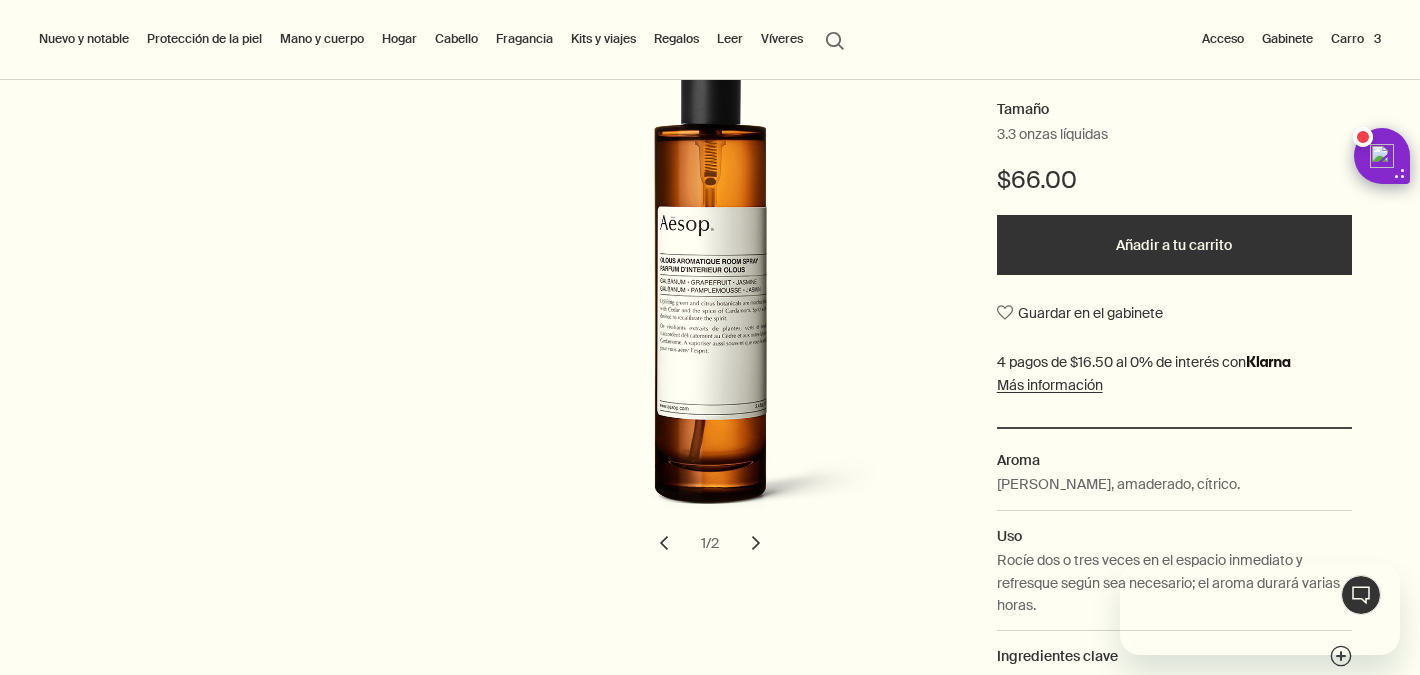 click on "chevron" at bounding box center [756, 543] 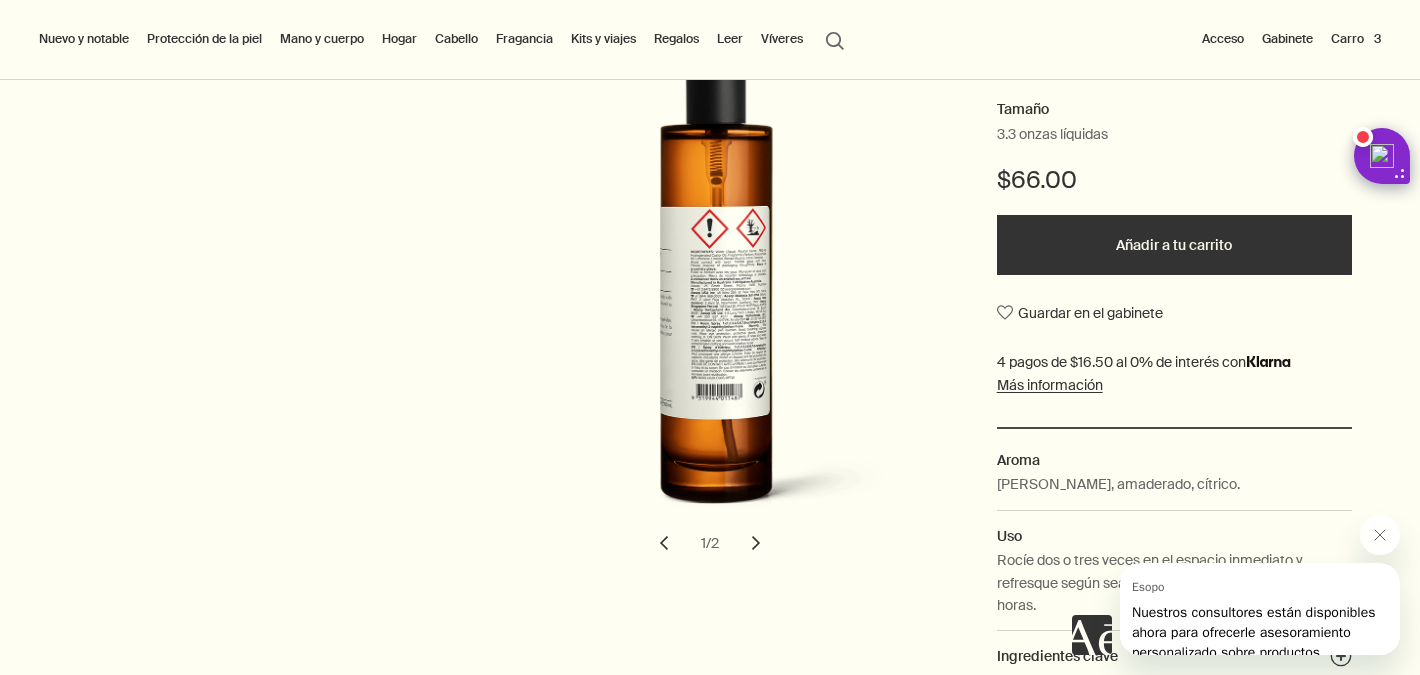 click on "chevron" at bounding box center [664, 543] 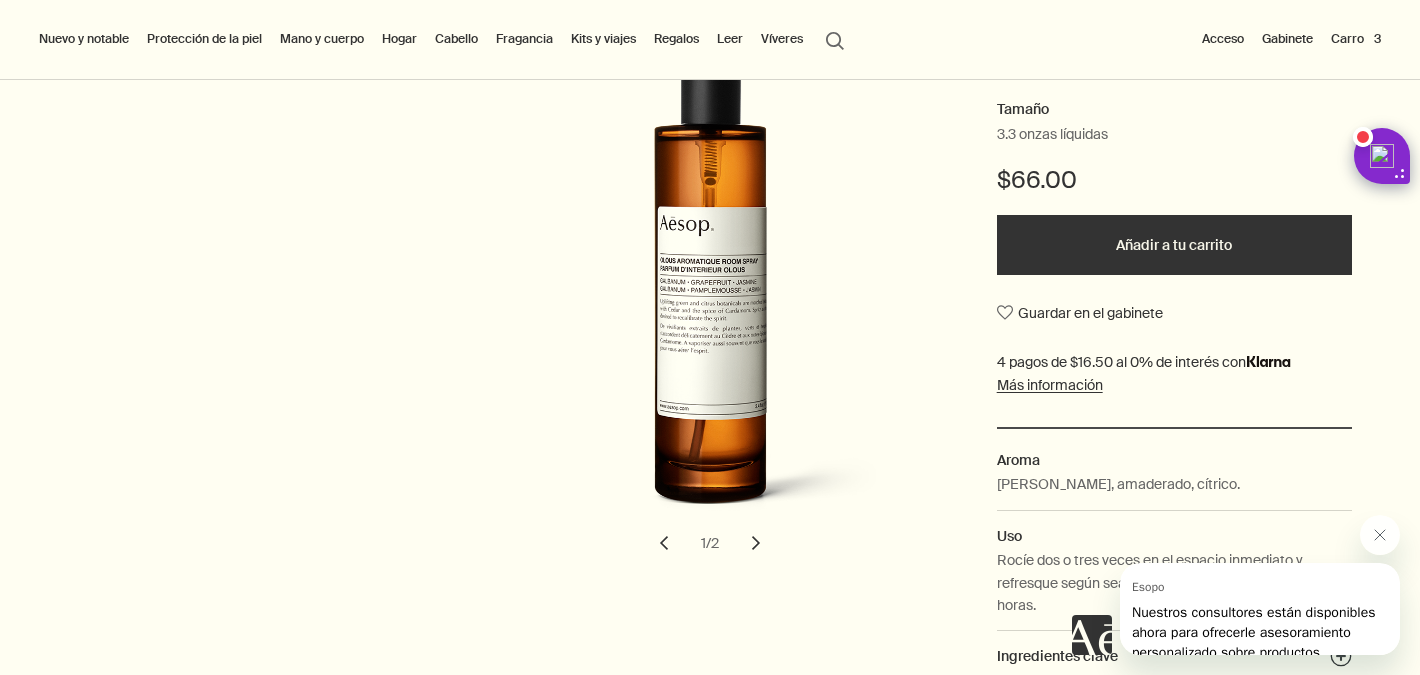 click on "Carro 3" at bounding box center (1356, 39) 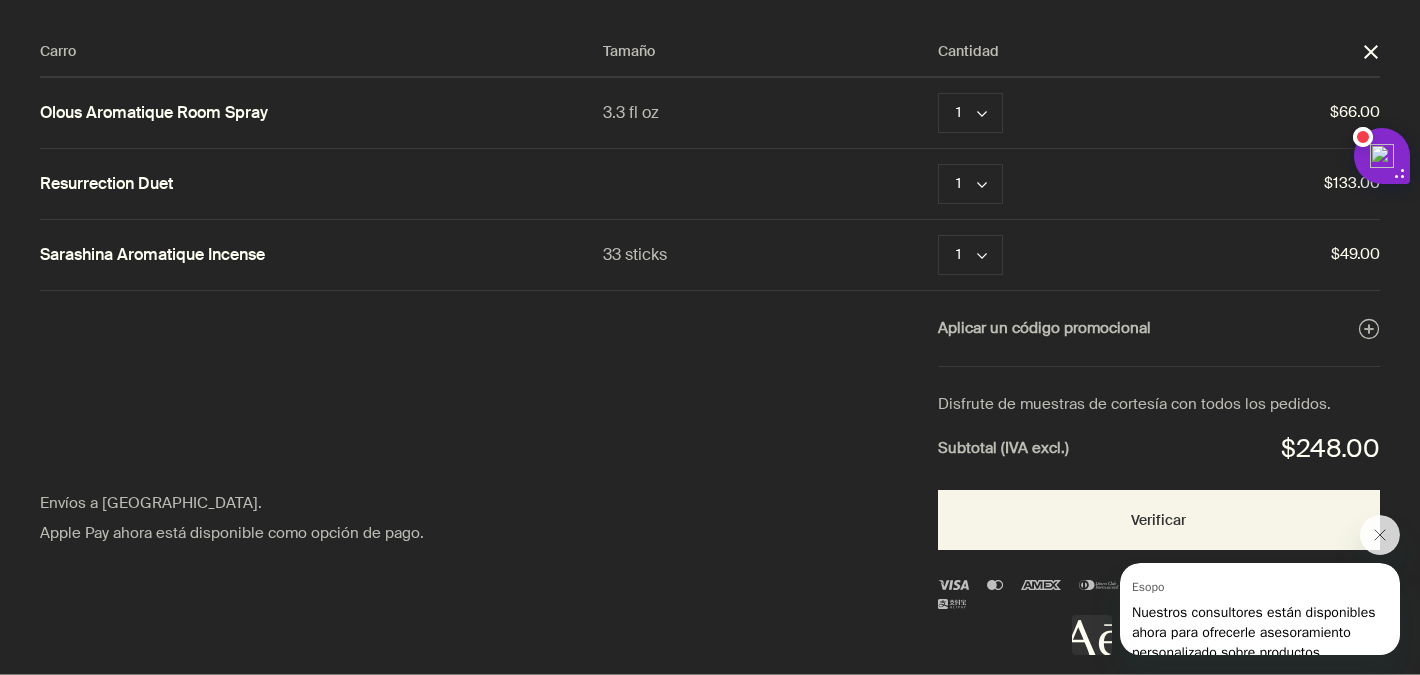 click at bounding box center [710, 0] 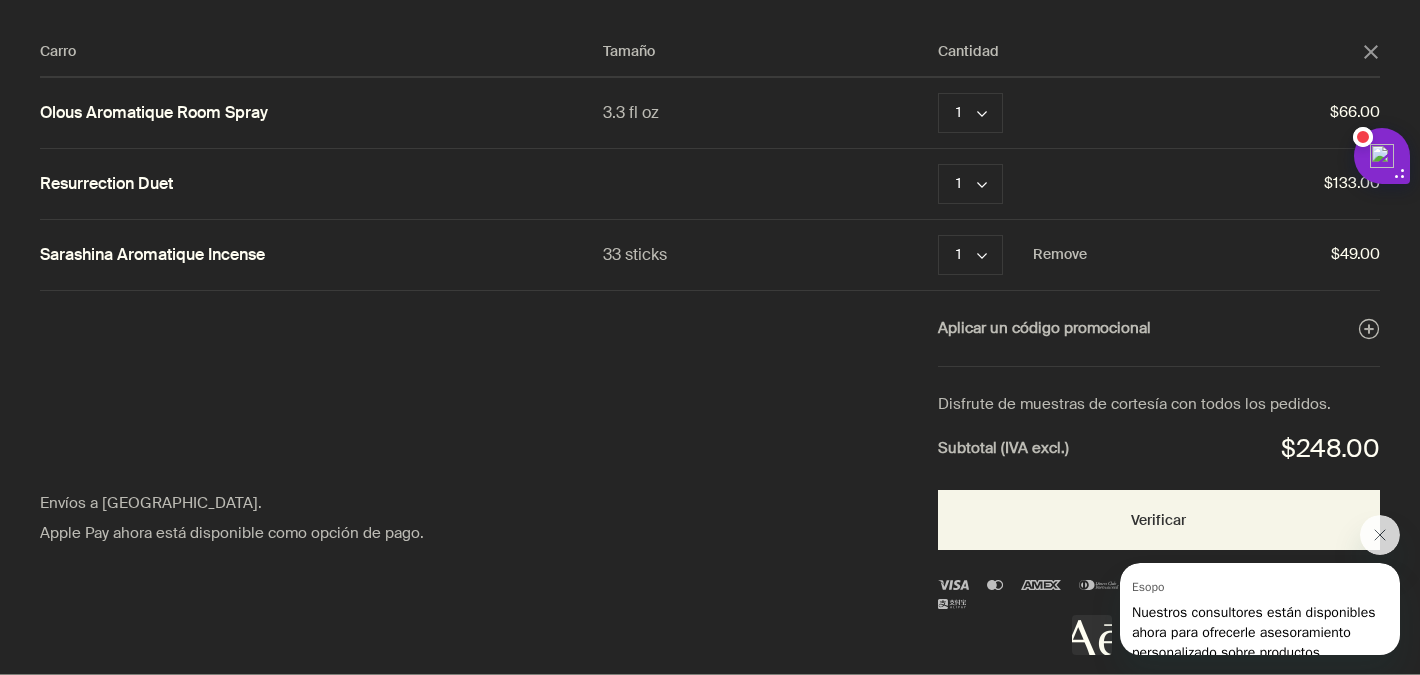 click on "Sarashina Aromatique Incense" at bounding box center [152, 255] 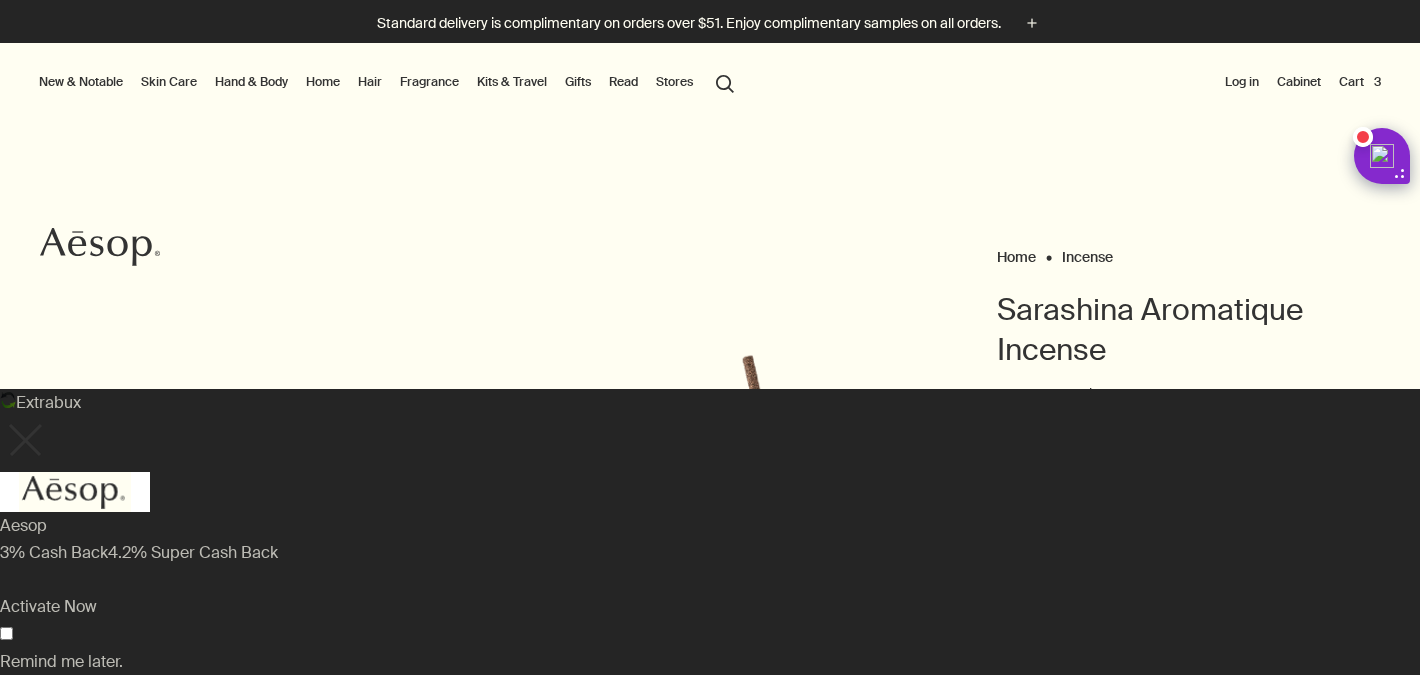 scroll, scrollTop: 0, scrollLeft: 0, axis: both 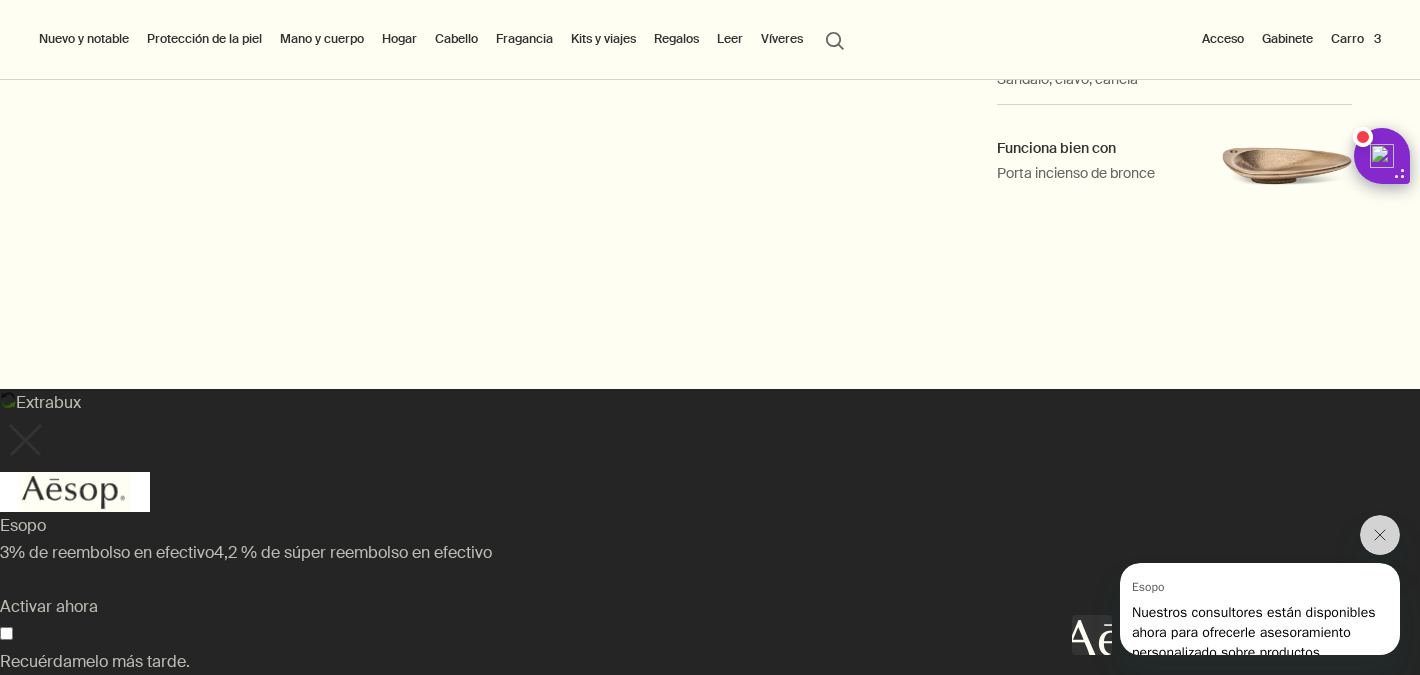 click at bounding box center (24, 440) 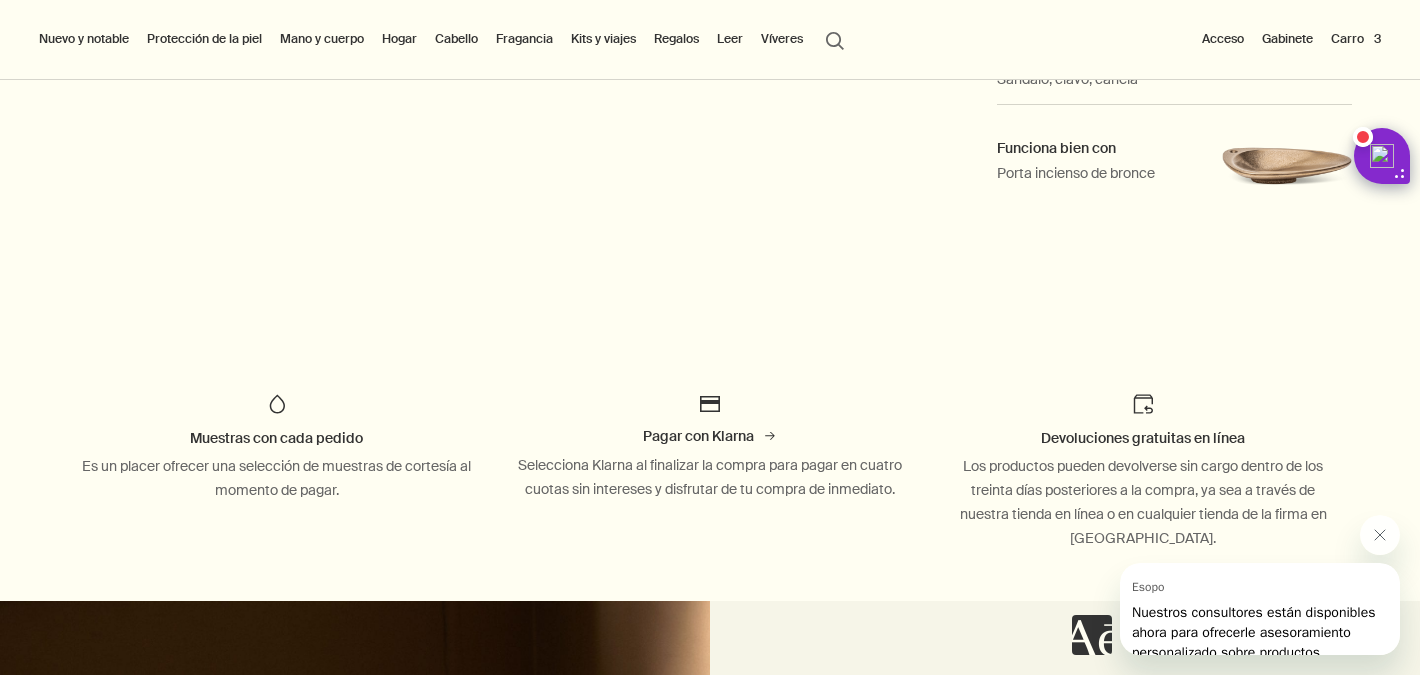 click on "Carro 3" at bounding box center (1356, 39) 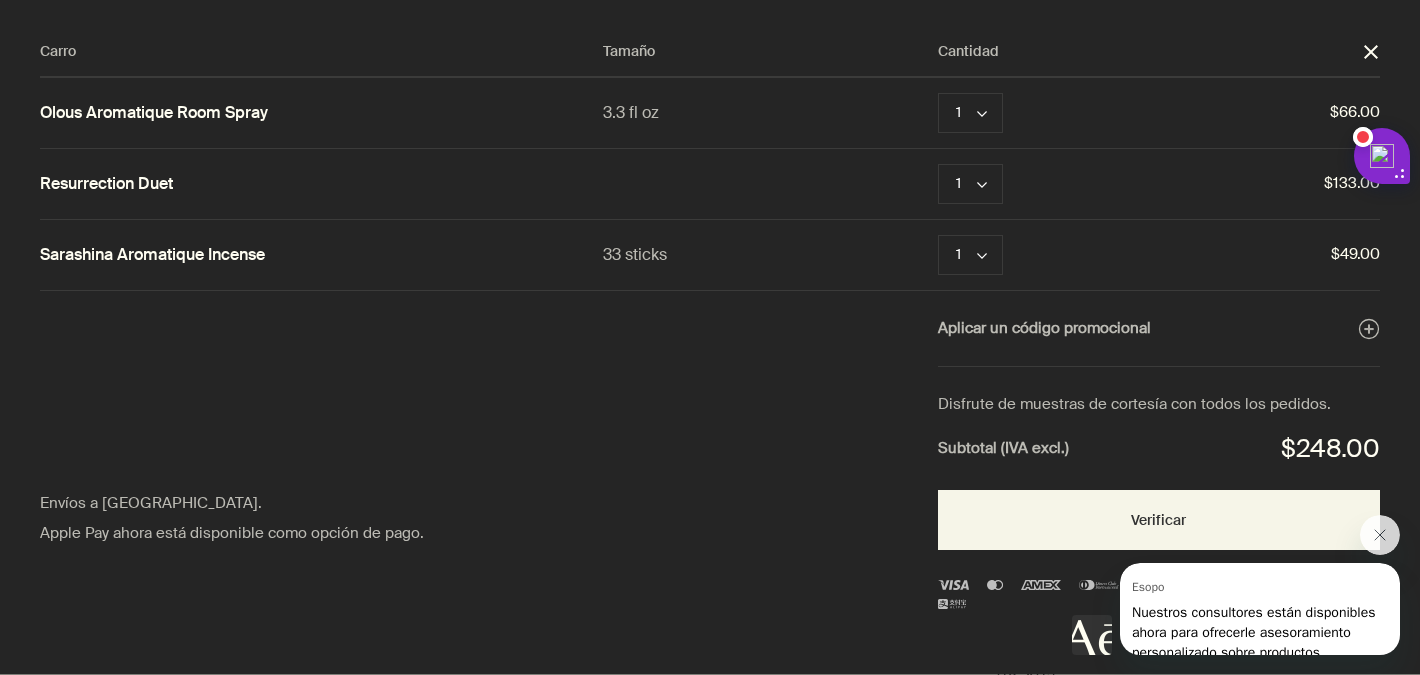 click at bounding box center (710, 0) 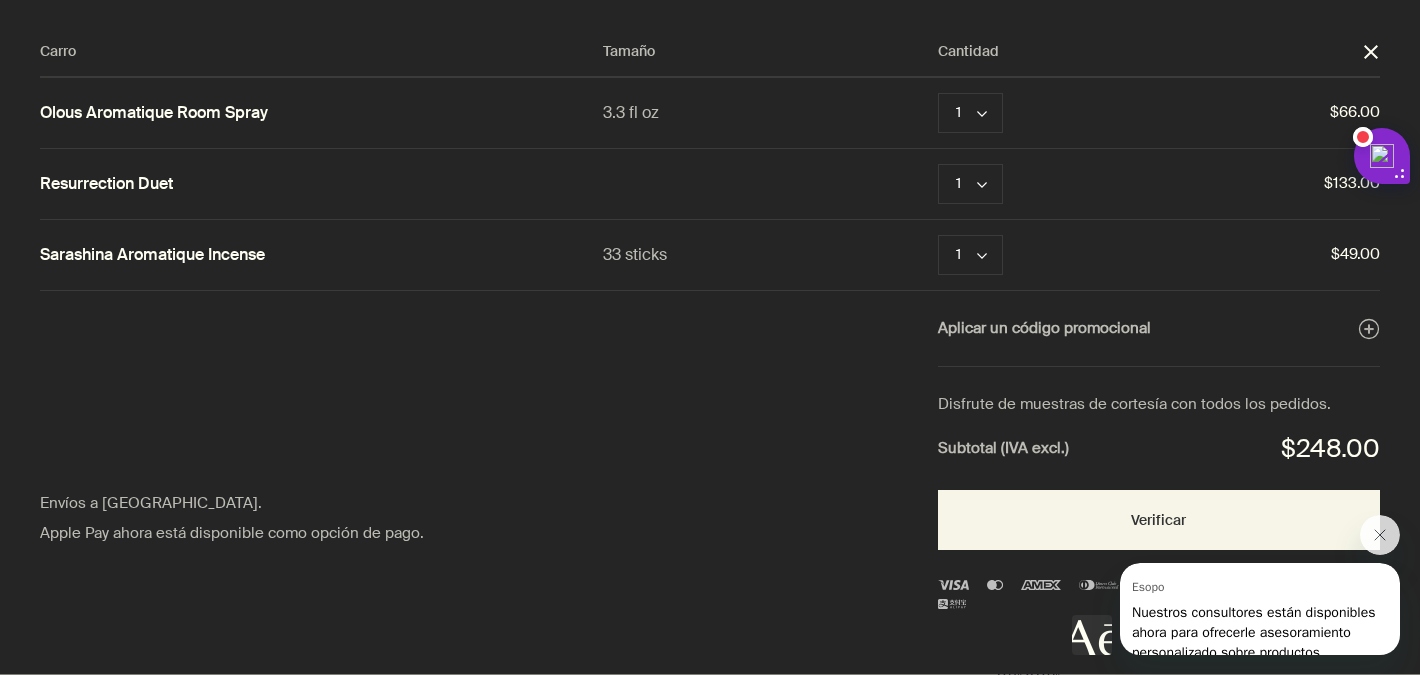 click at bounding box center (710, 0) 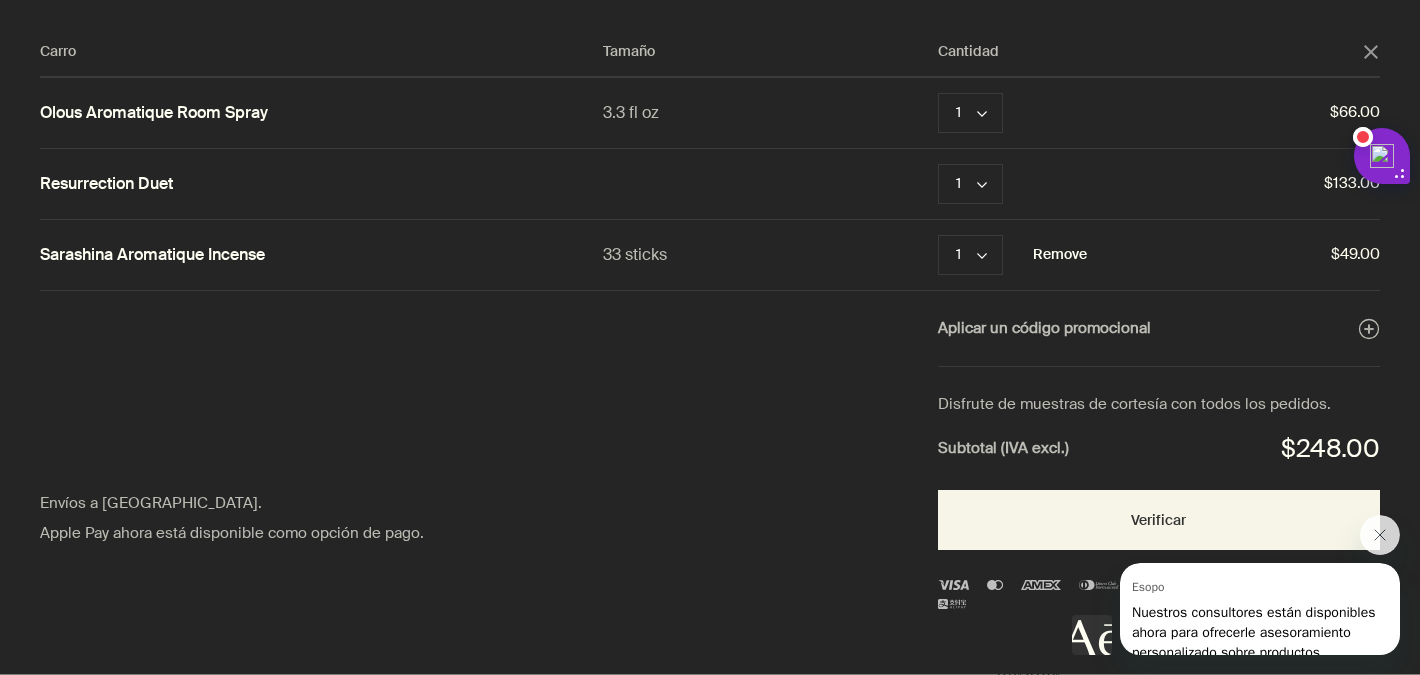 click on "Remove" at bounding box center [1060, 255] 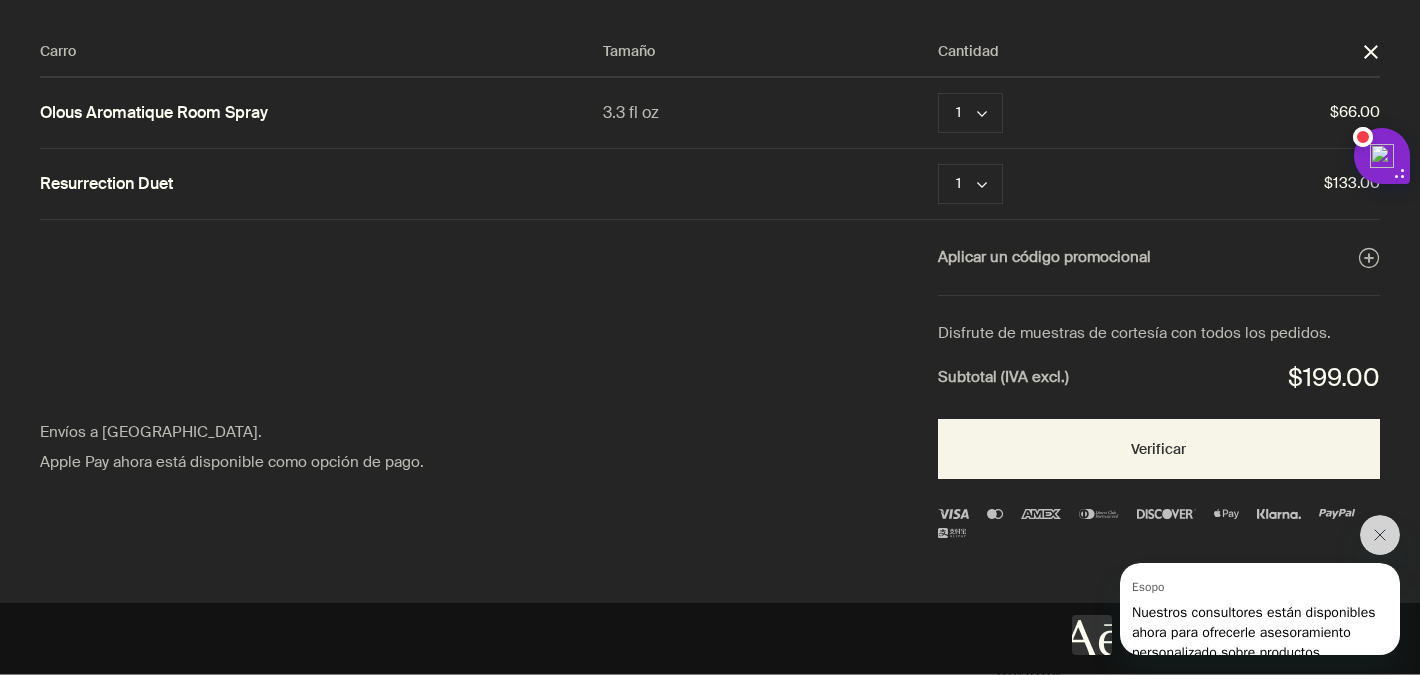 click at bounding box center (710, 0) 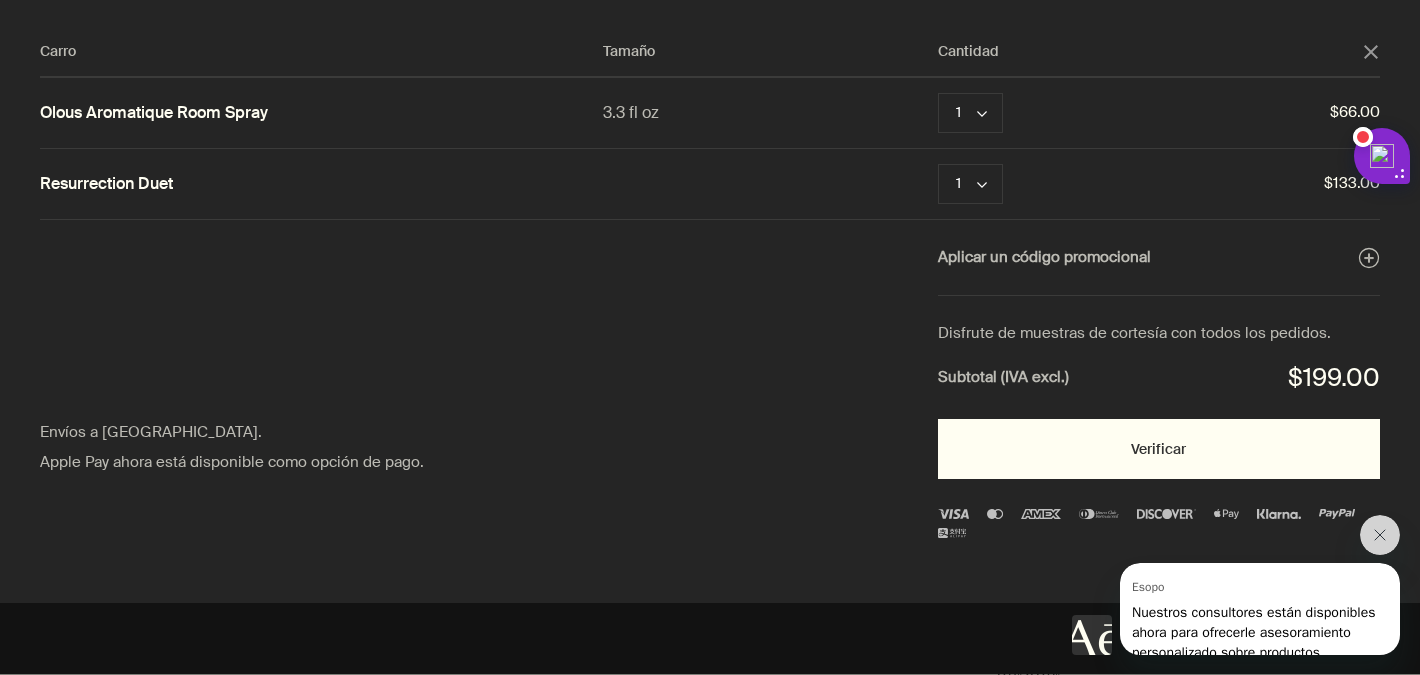 click on "Verificar" at bounding box center [1159, 449] 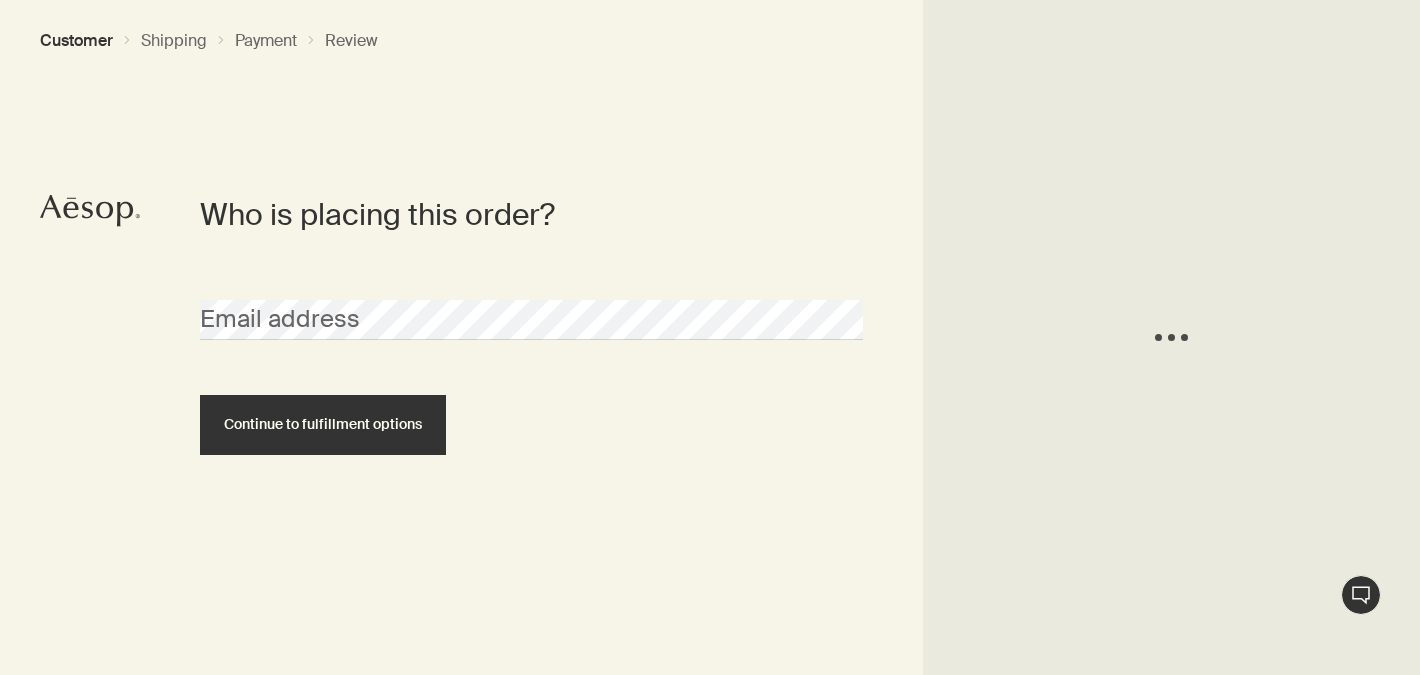 scroll, scrollTop: 0, scrollLeft: 0, axis: both 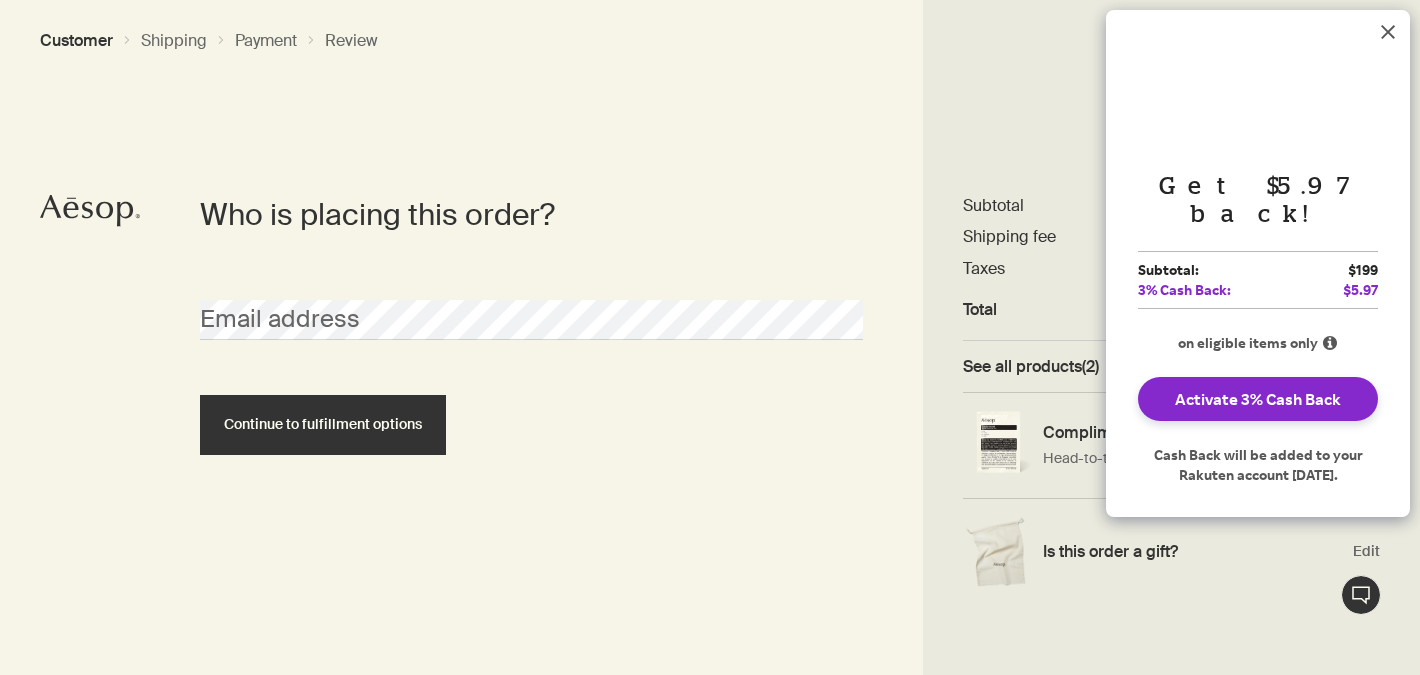 click 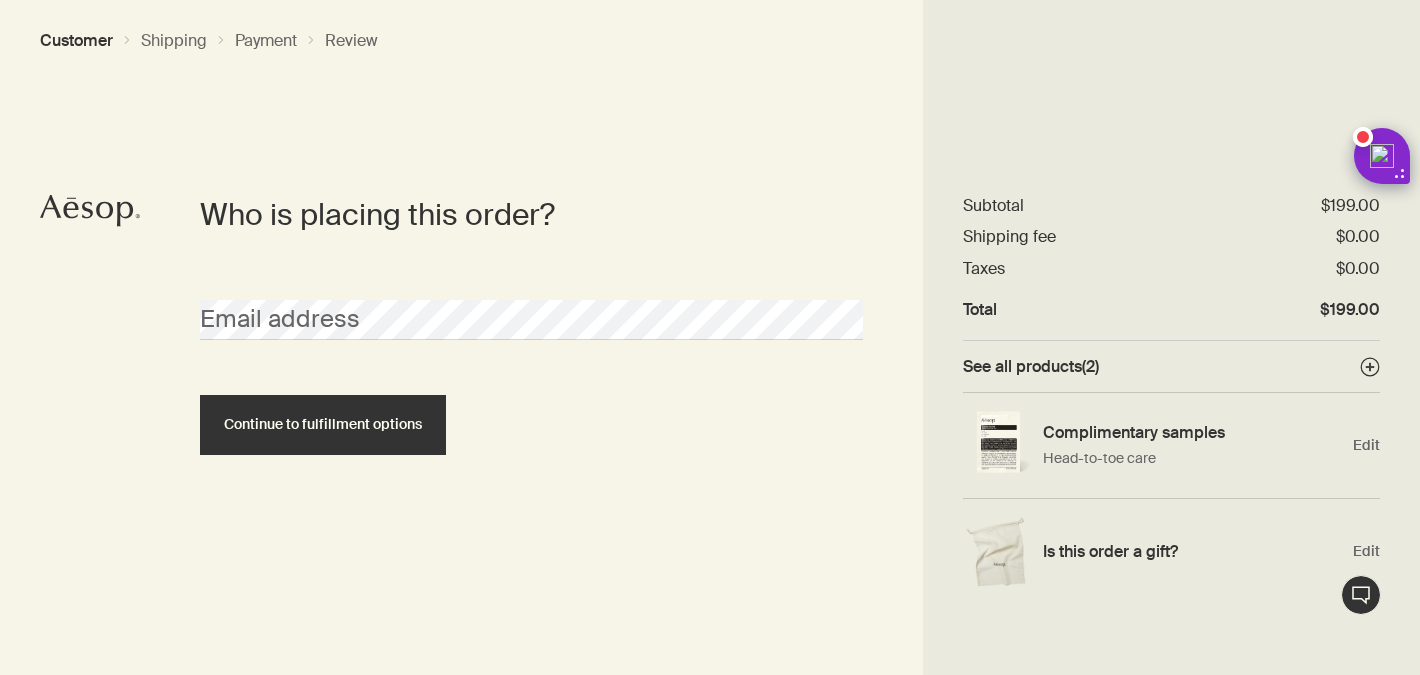 click at bounding box center (710, 675) 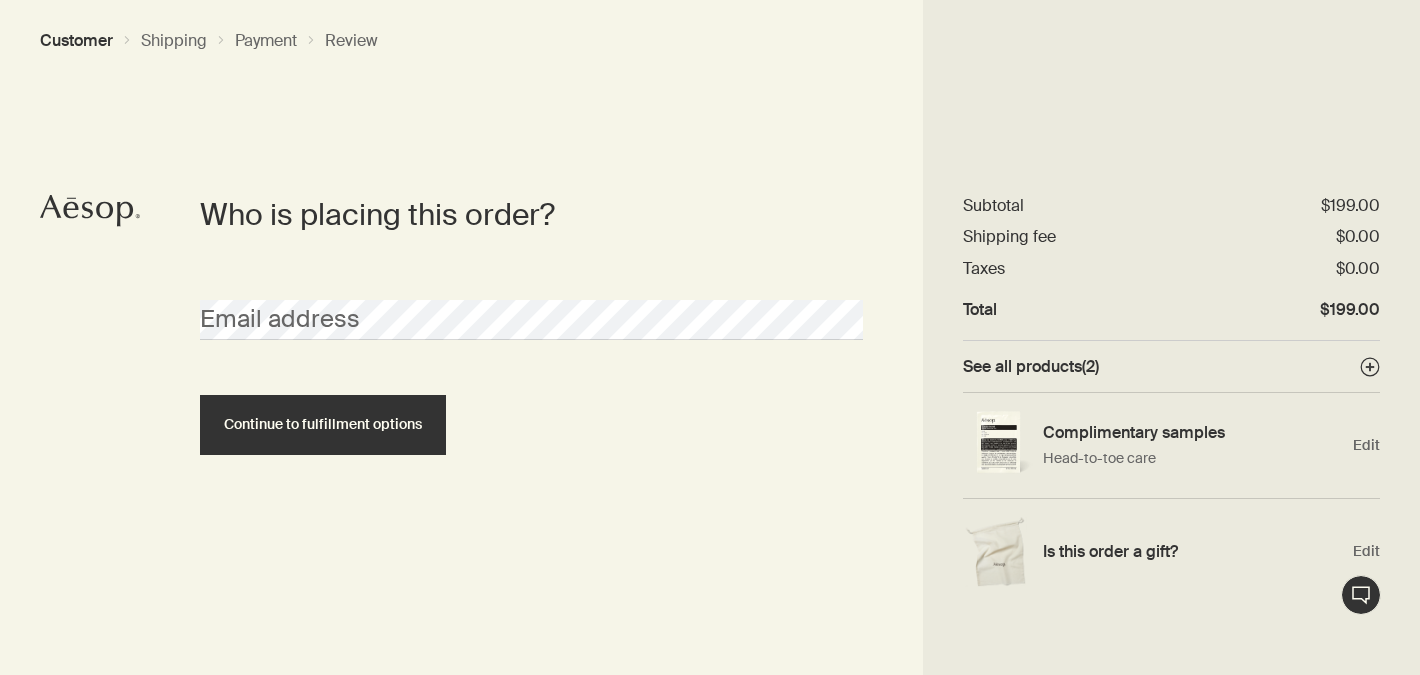 click on "Email address" at bounding box center (531, 302) 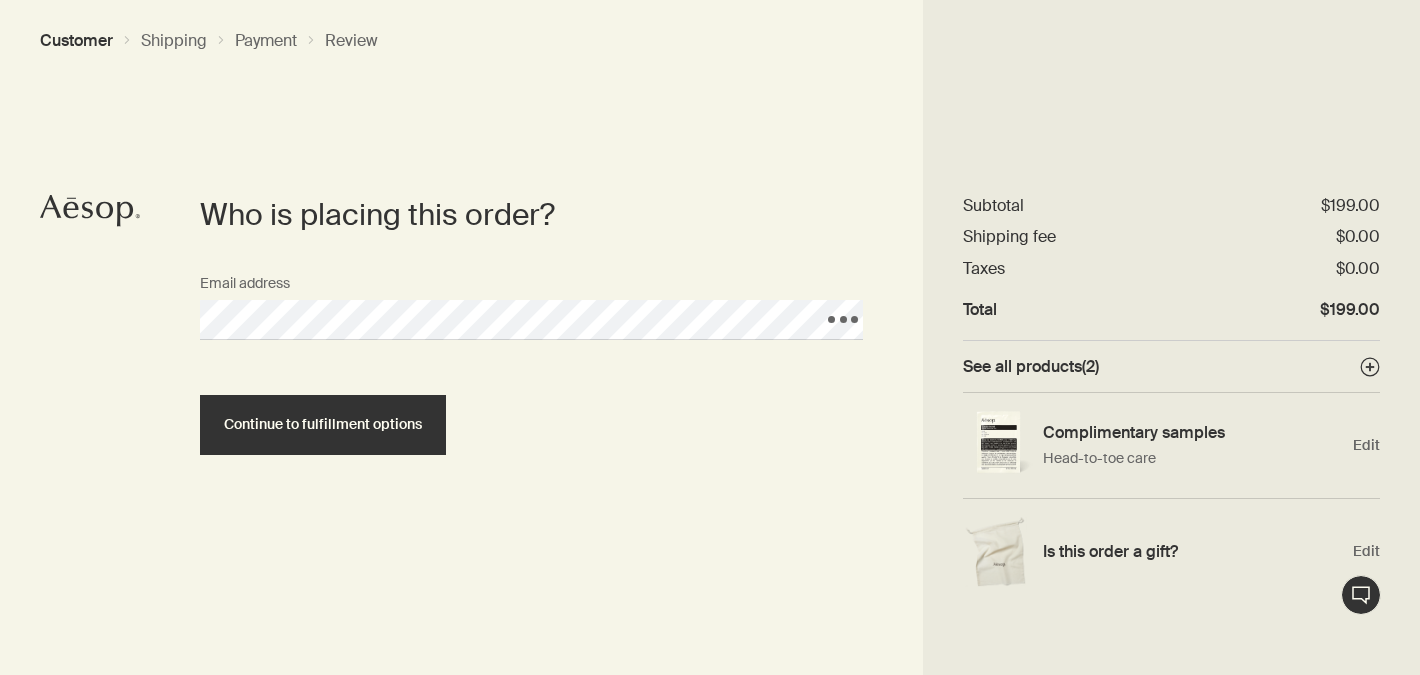 click on "Continue to fulfillment options" at bounding box center [323, 425] 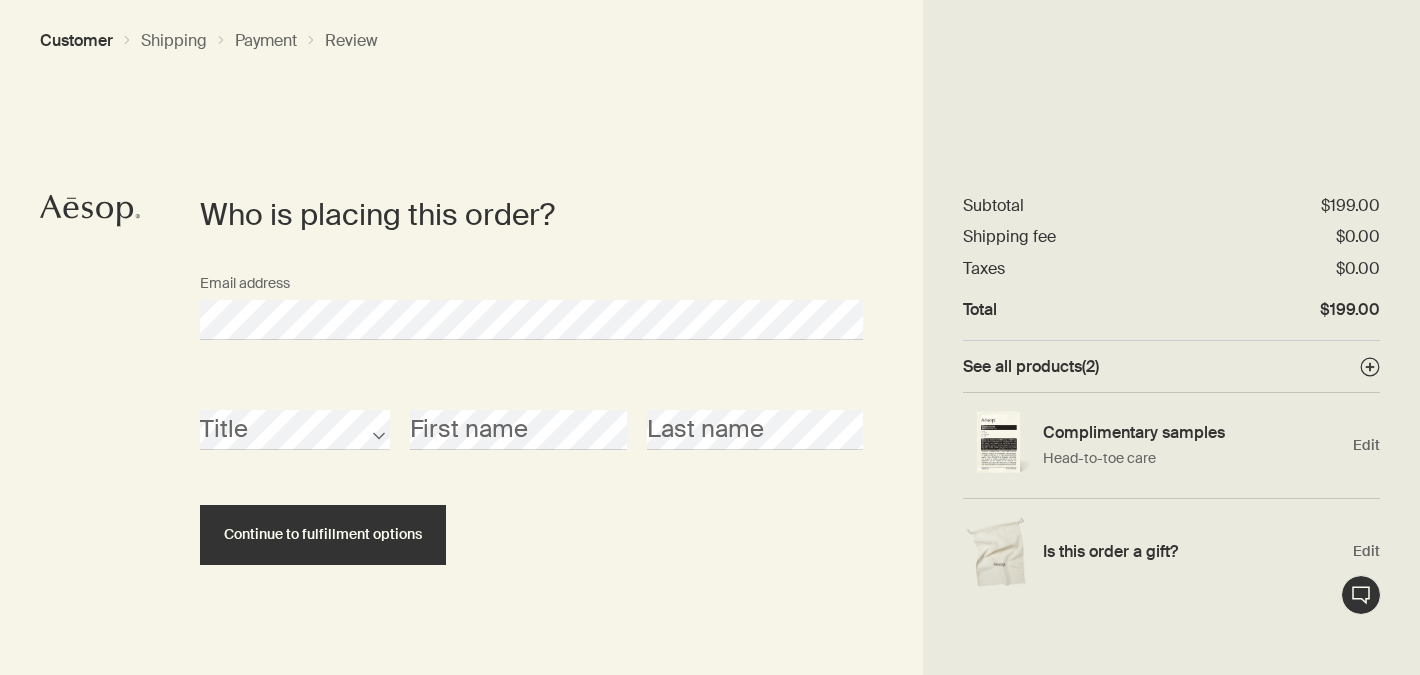 scroll, scrollTop: 23, scrollLeft: 0, axis: vertical 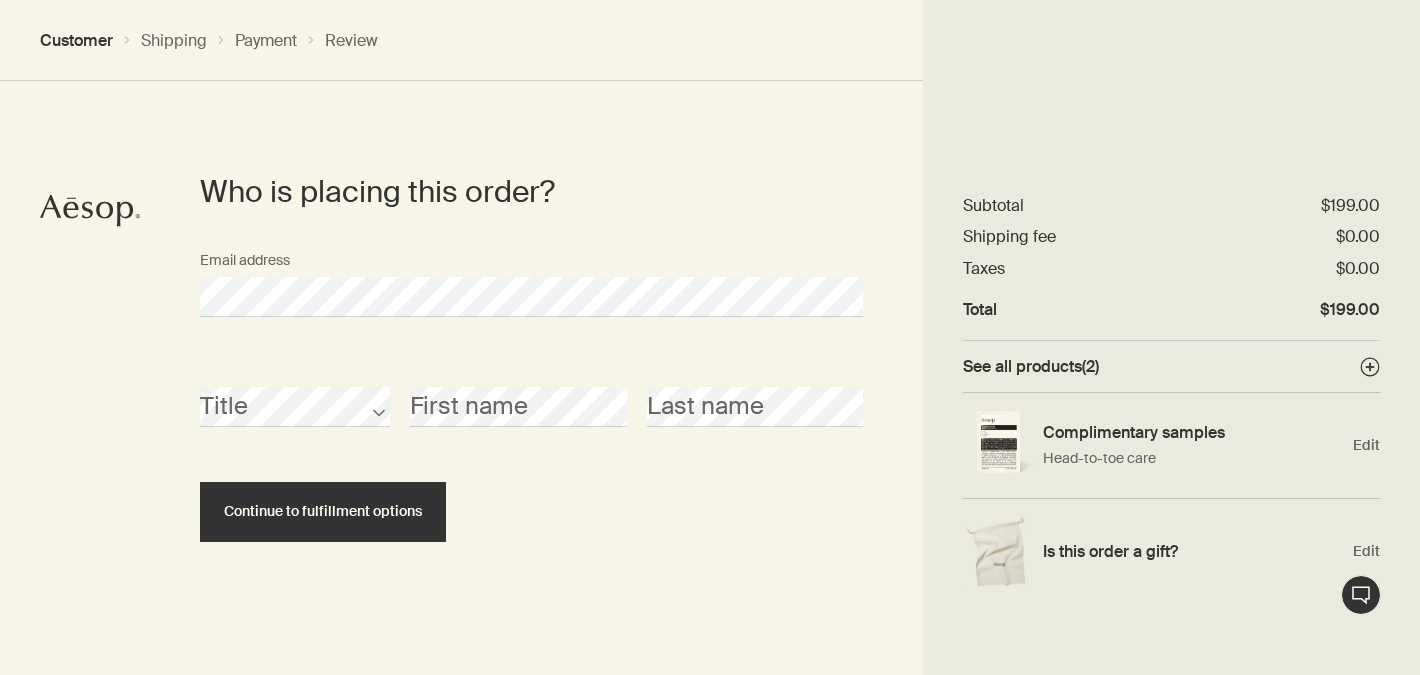 click on "Title" at bounding box center (295, 389) 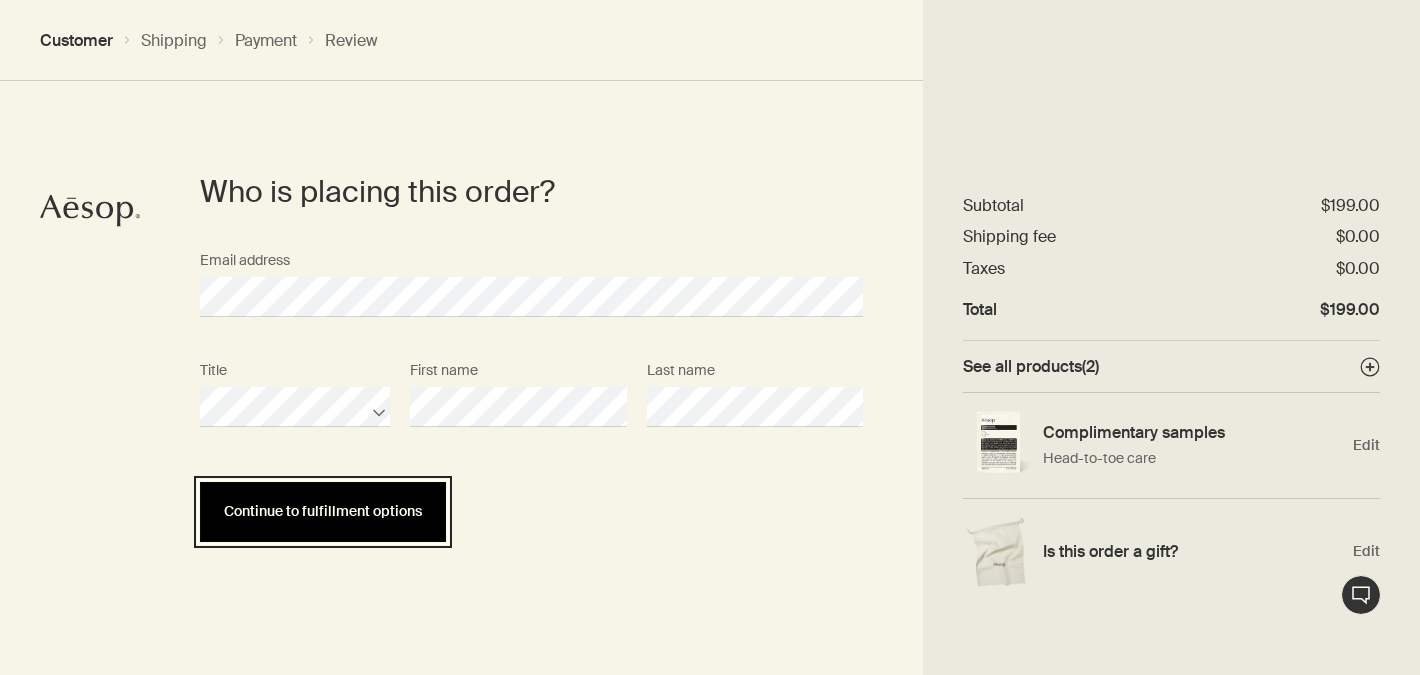 click on "Continue to fulfillment options" at bounding box center (323, 512) 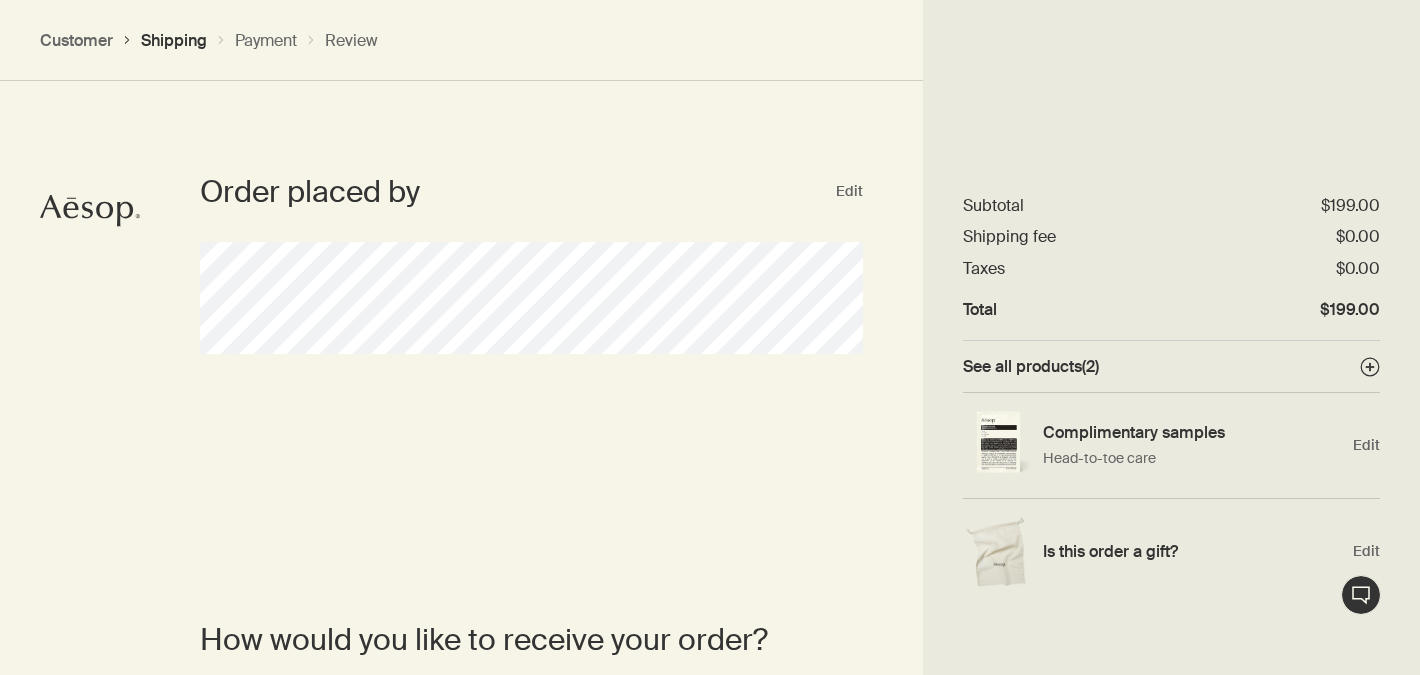 scroll, scrollTop: 0, scrollLeft: 0, axis: both 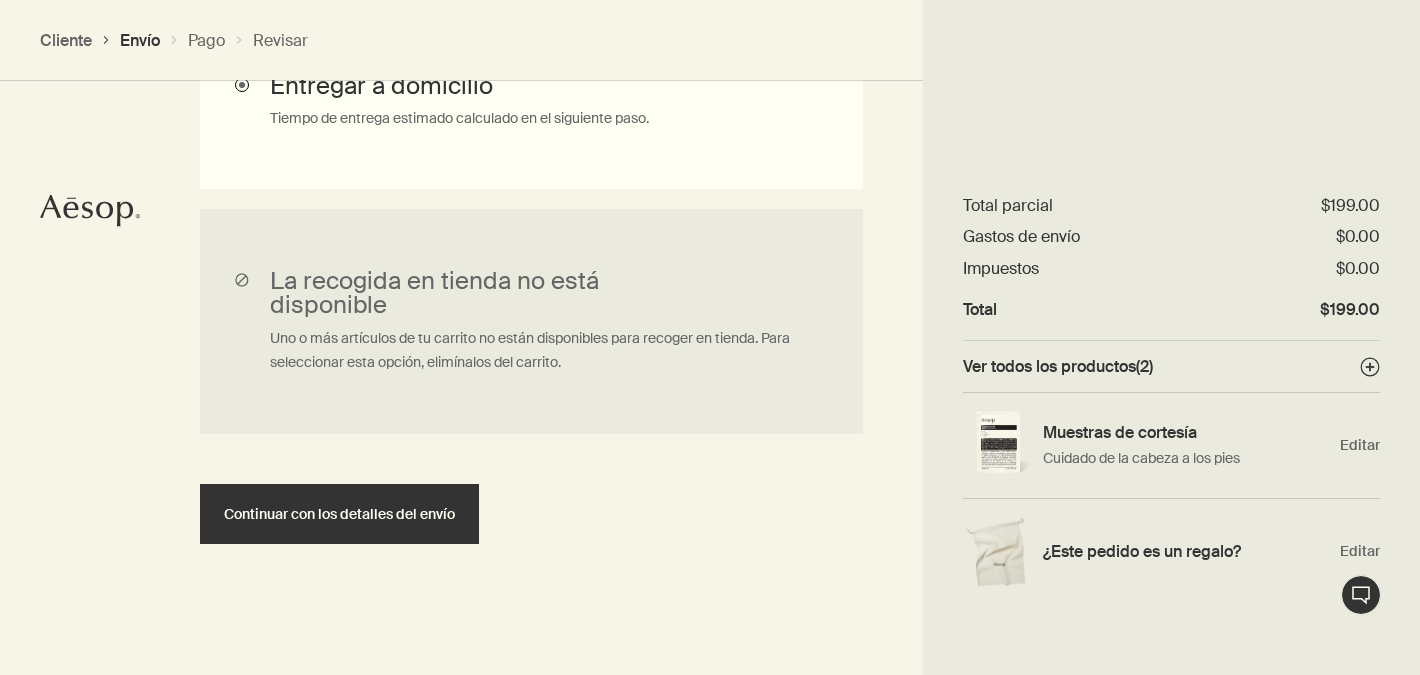 click on "Entregar a domicilio Tiempo de entrega estimado calculado en el siguiente paso." at bounding box center (531, 101) 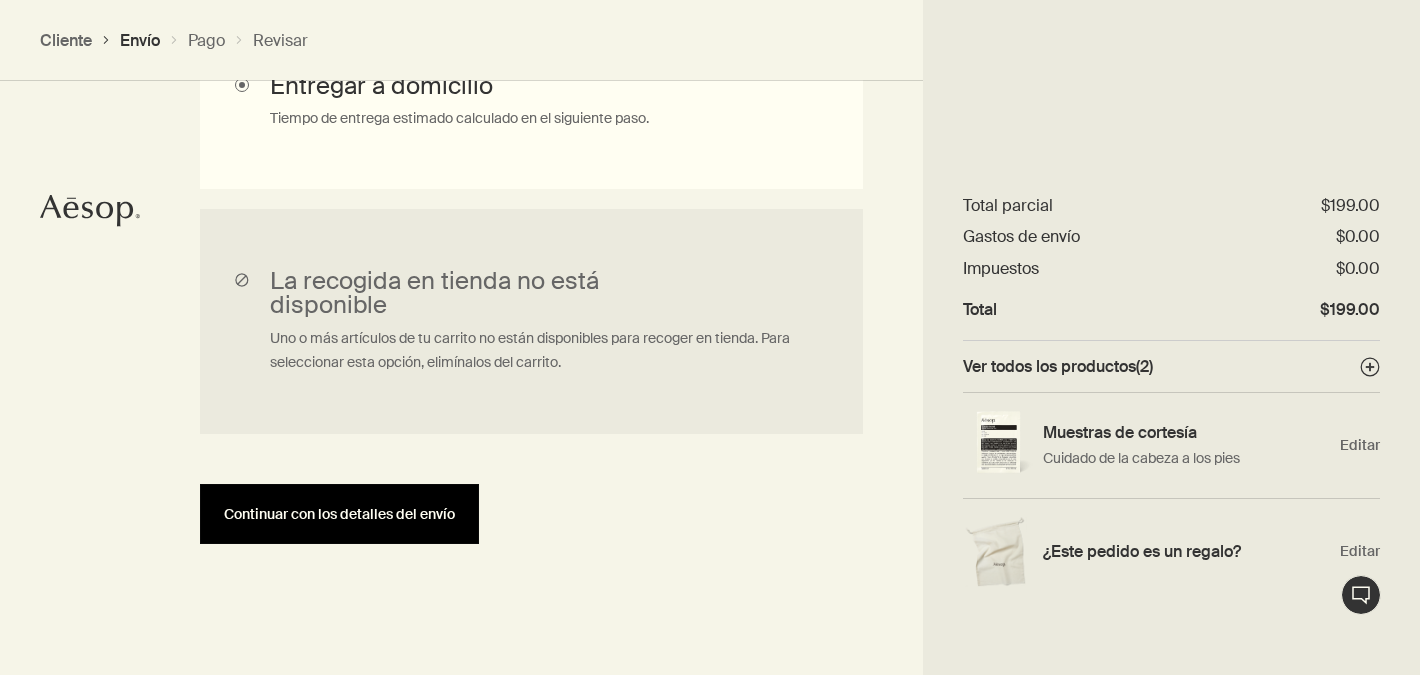 click on "Continuar con los detalles del envío" at bounding box center [339, 514] 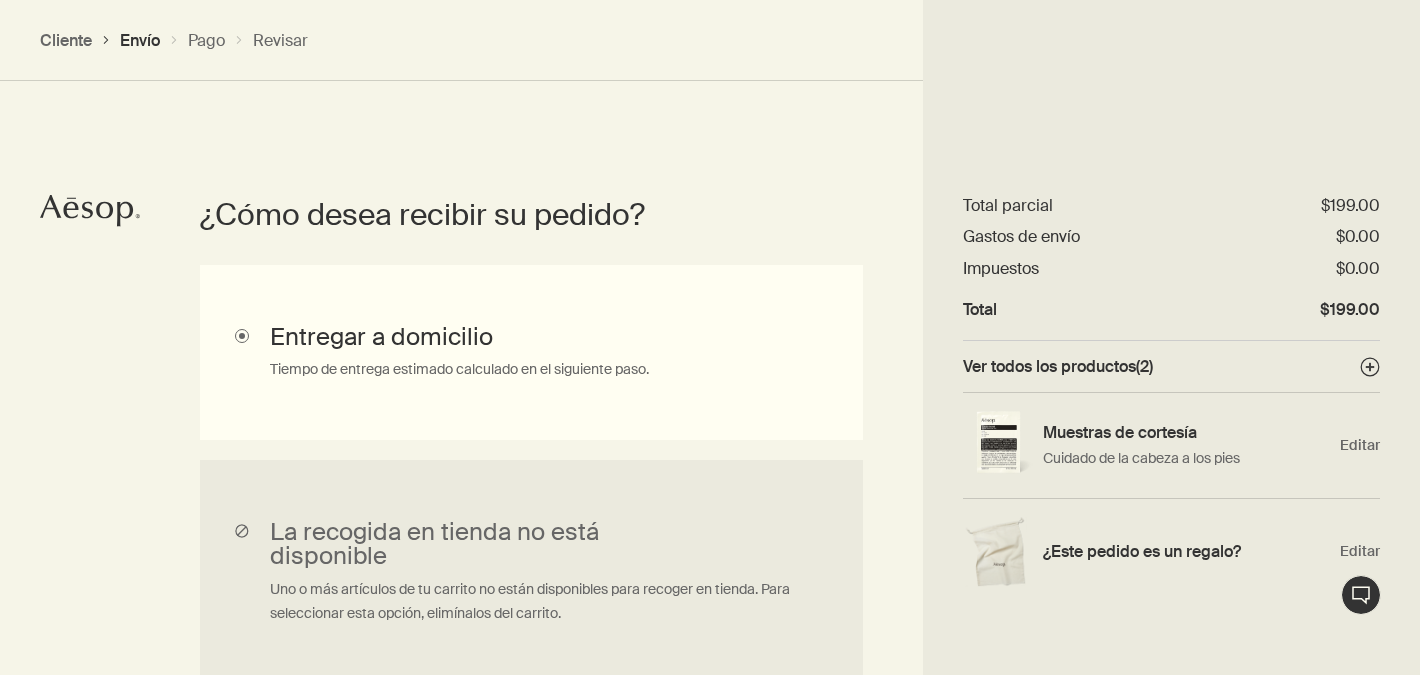 select on "US" 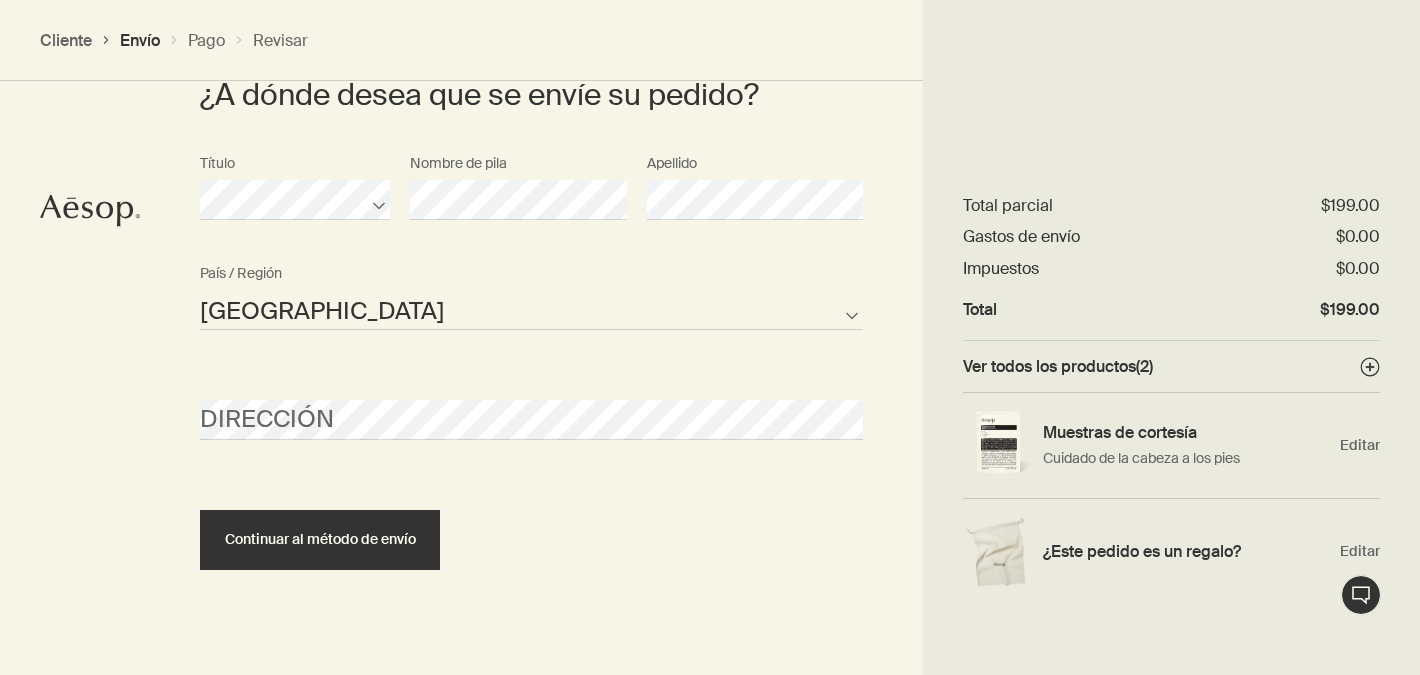 scroll, scrollTop: 990, scrollLeft: 0, axis: vertical 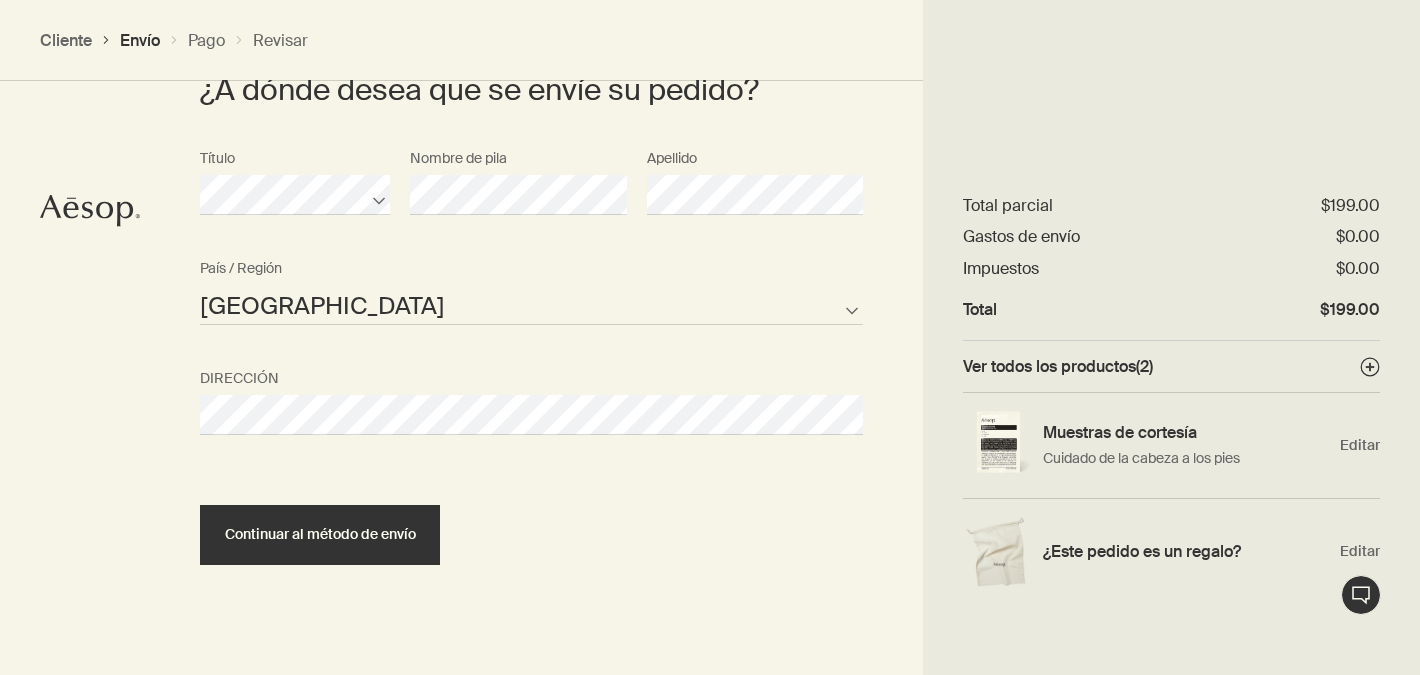 select on "US" 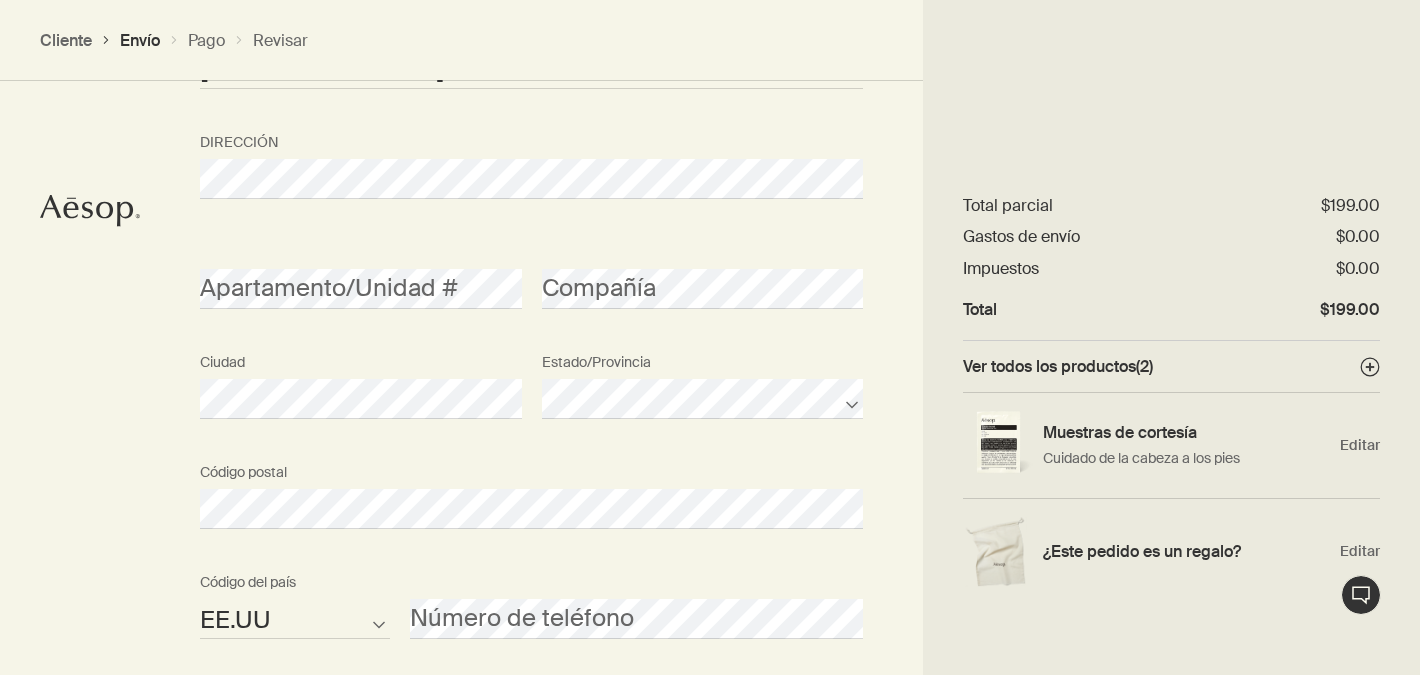 scroll, scrollTop: 1249, scrollLeft: 0, axis: vertical 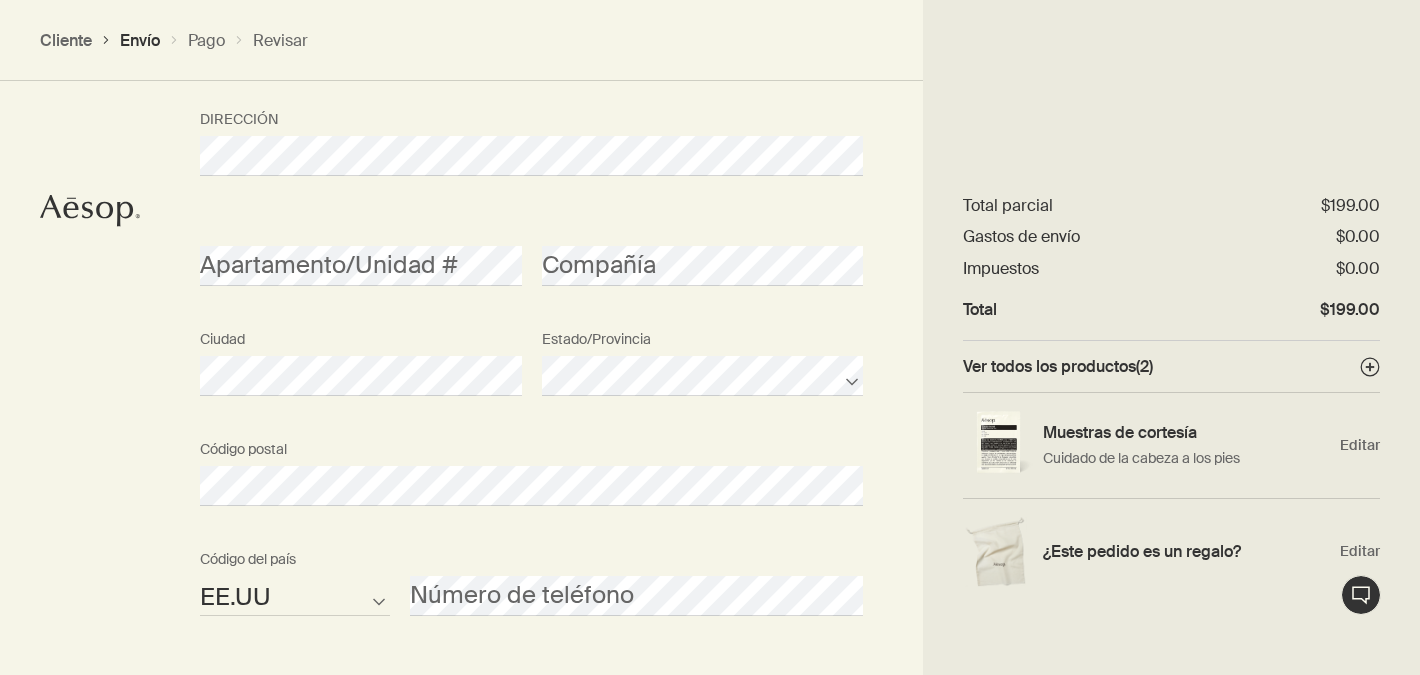 click on "Continuar al método de envío" at bounding box center [320, 716] 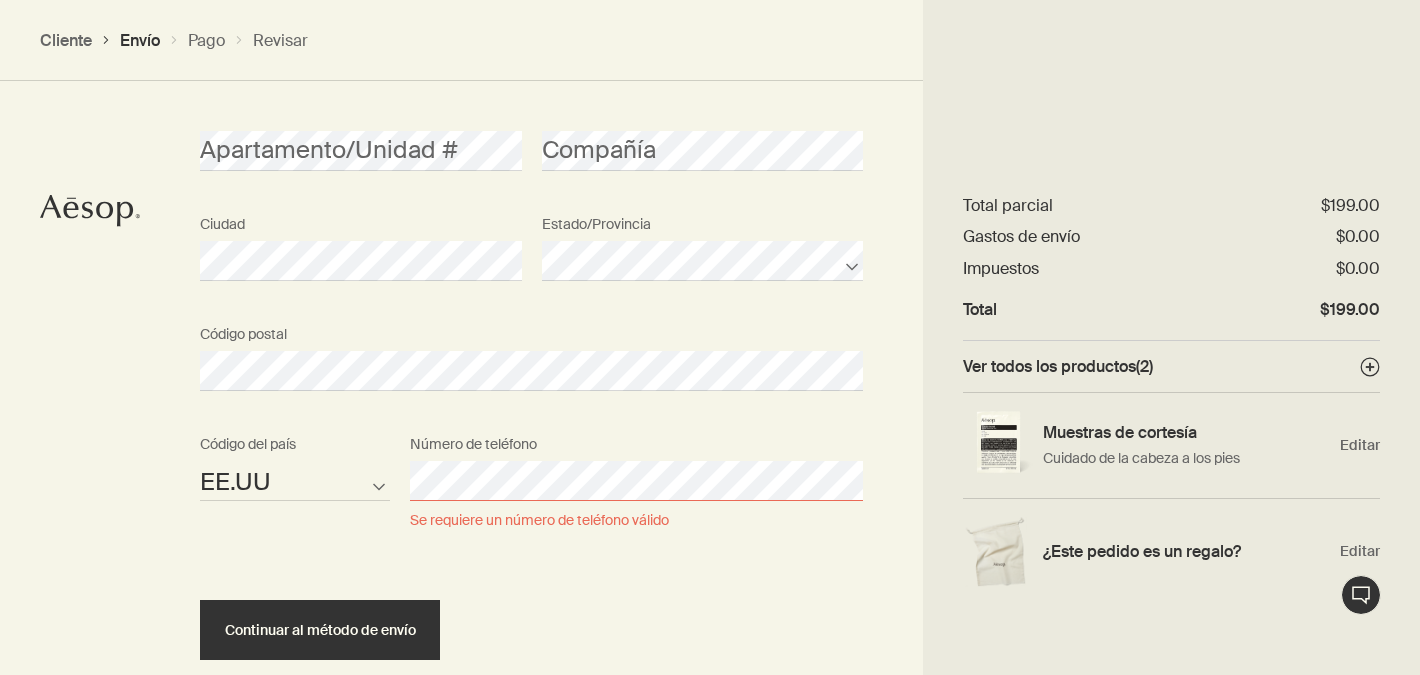 scroll, scrollTop: 1414, scrollLeft: 0, axis: vertical 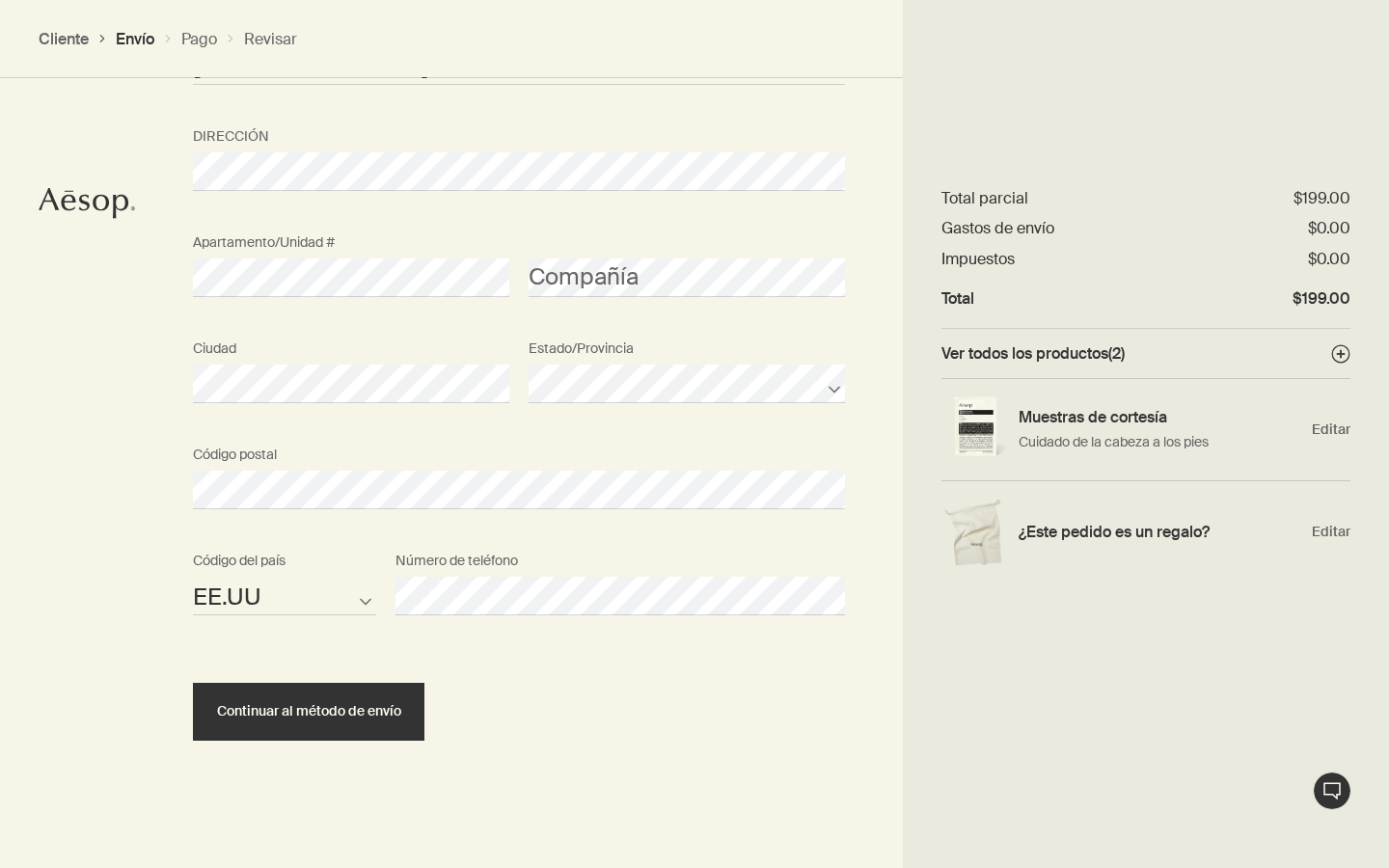 click on "Compañía" at bounding box center (687, 260) 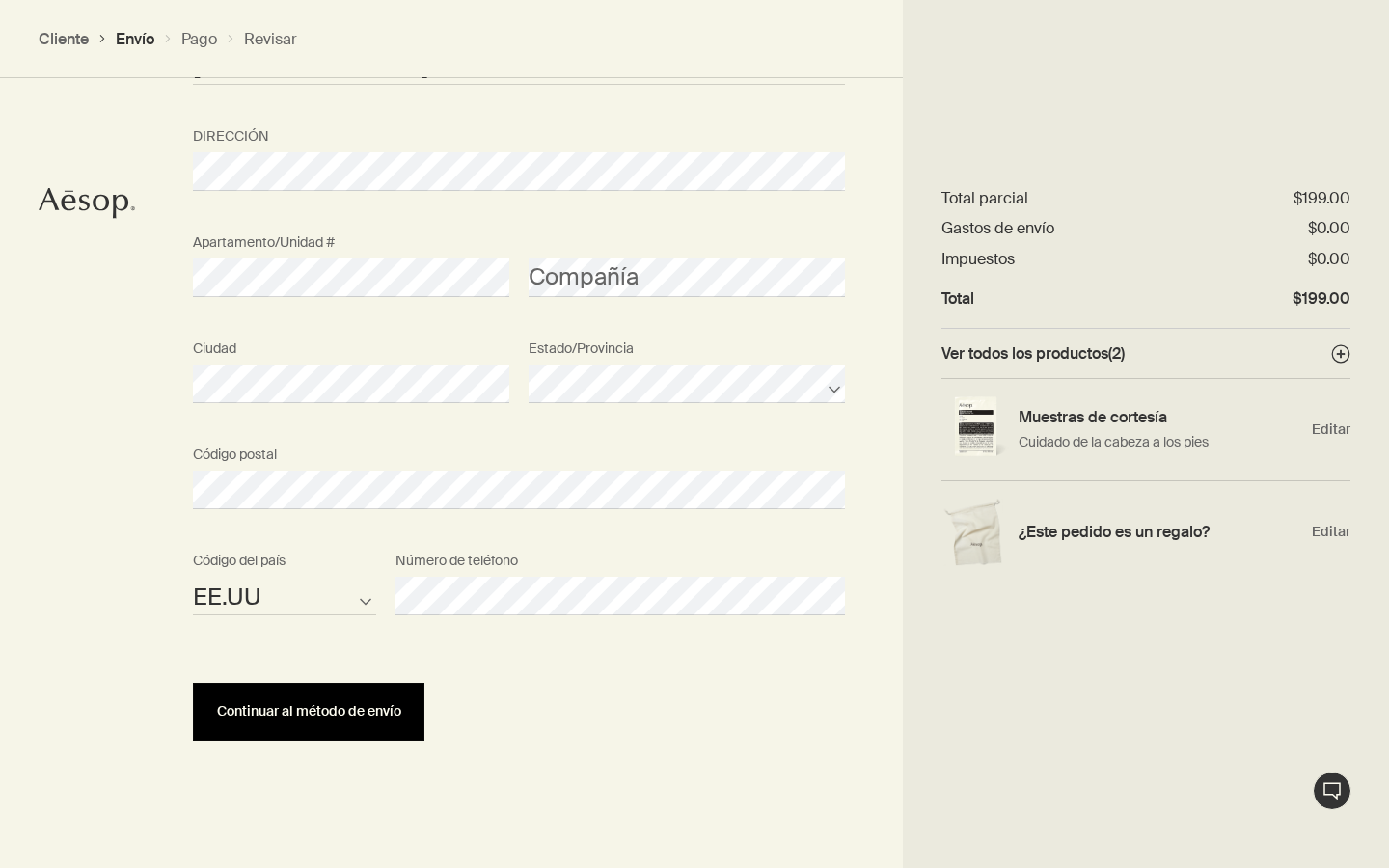 click on "Continuar al método de envío" at bounding box center [309, 711] 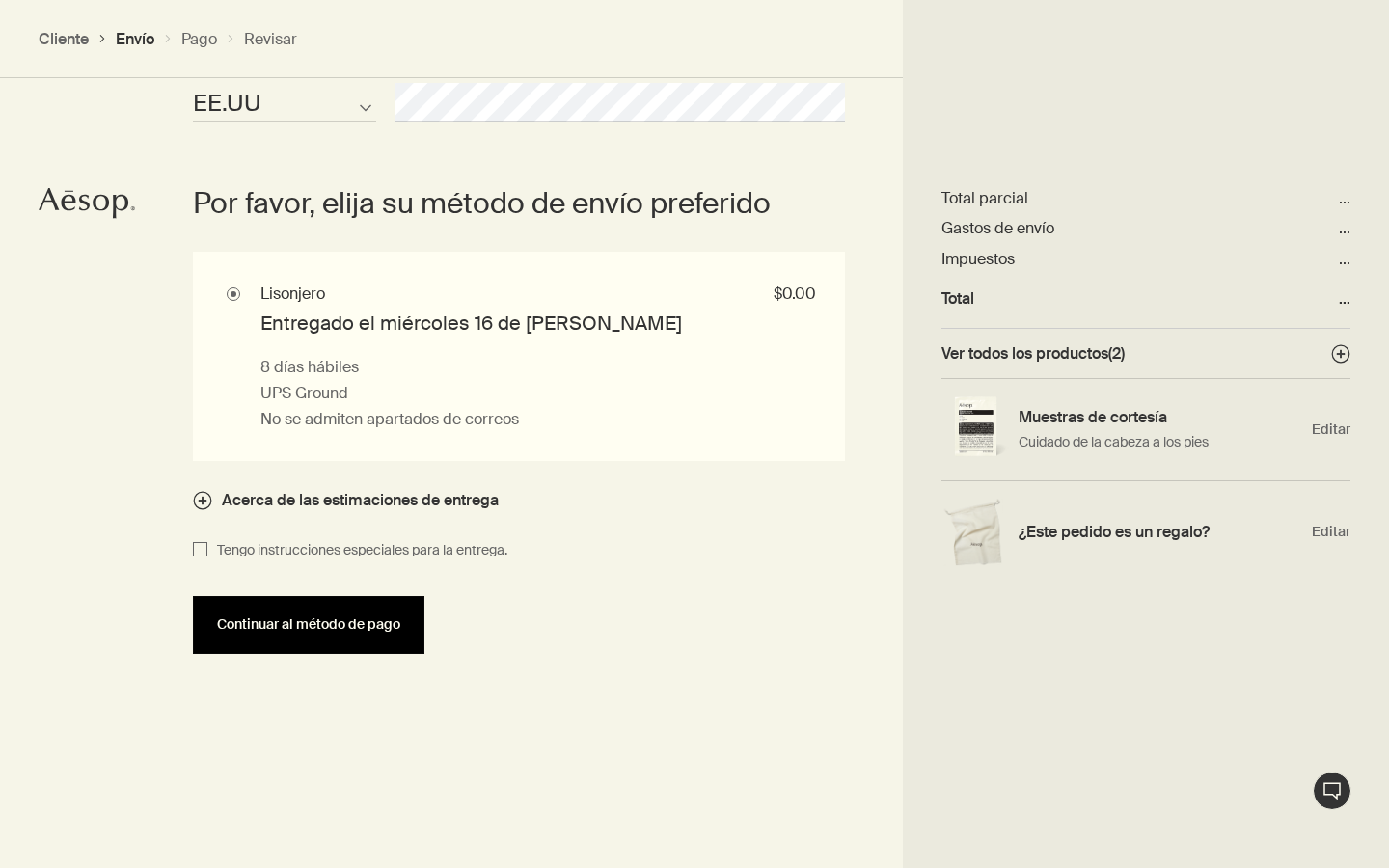 scroll, scrollTop: 1680, scrollLeft: 0, axis: vertical 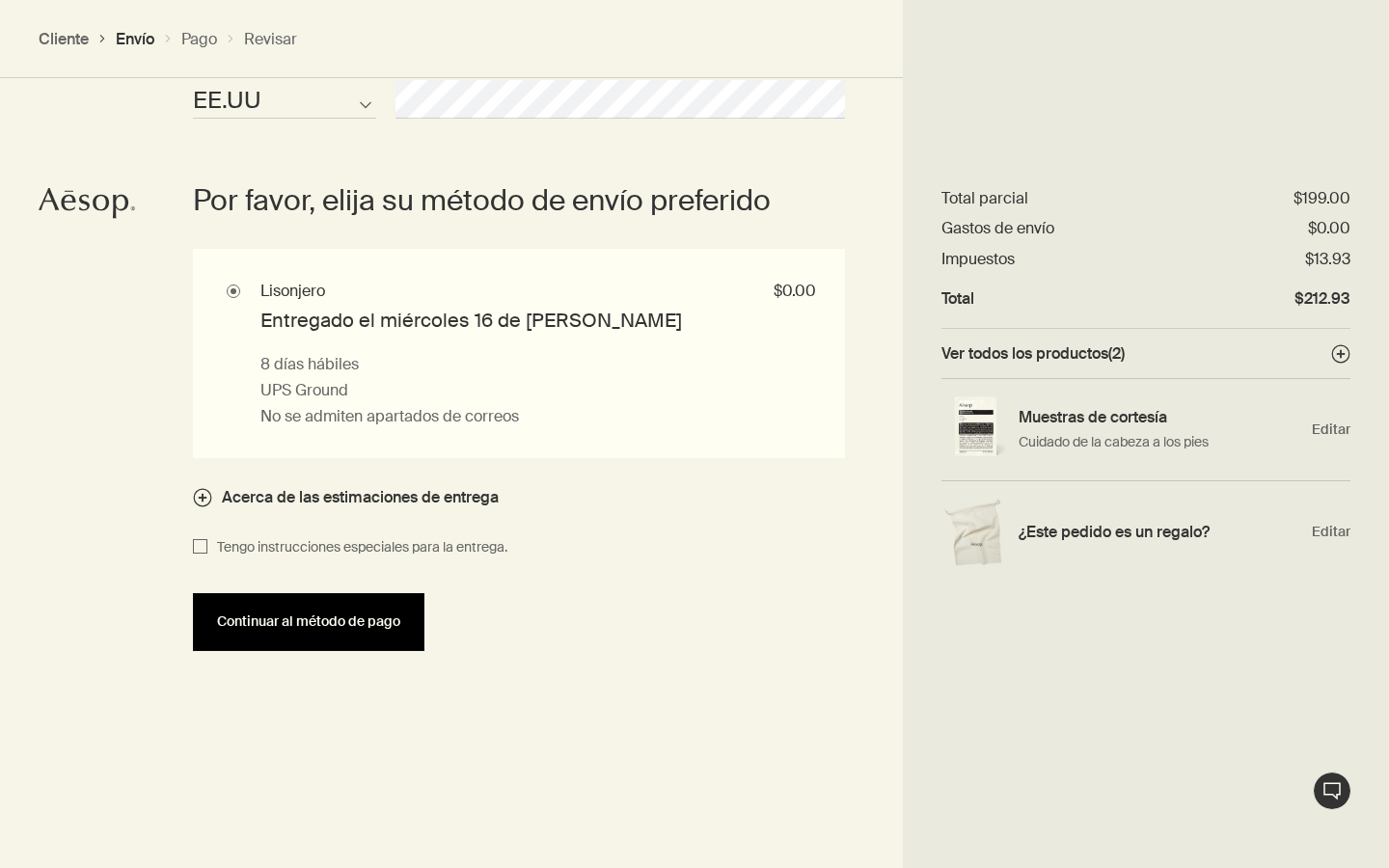click on "Acerca de las estimaciones de entrega" at bounding box center [360, 497] 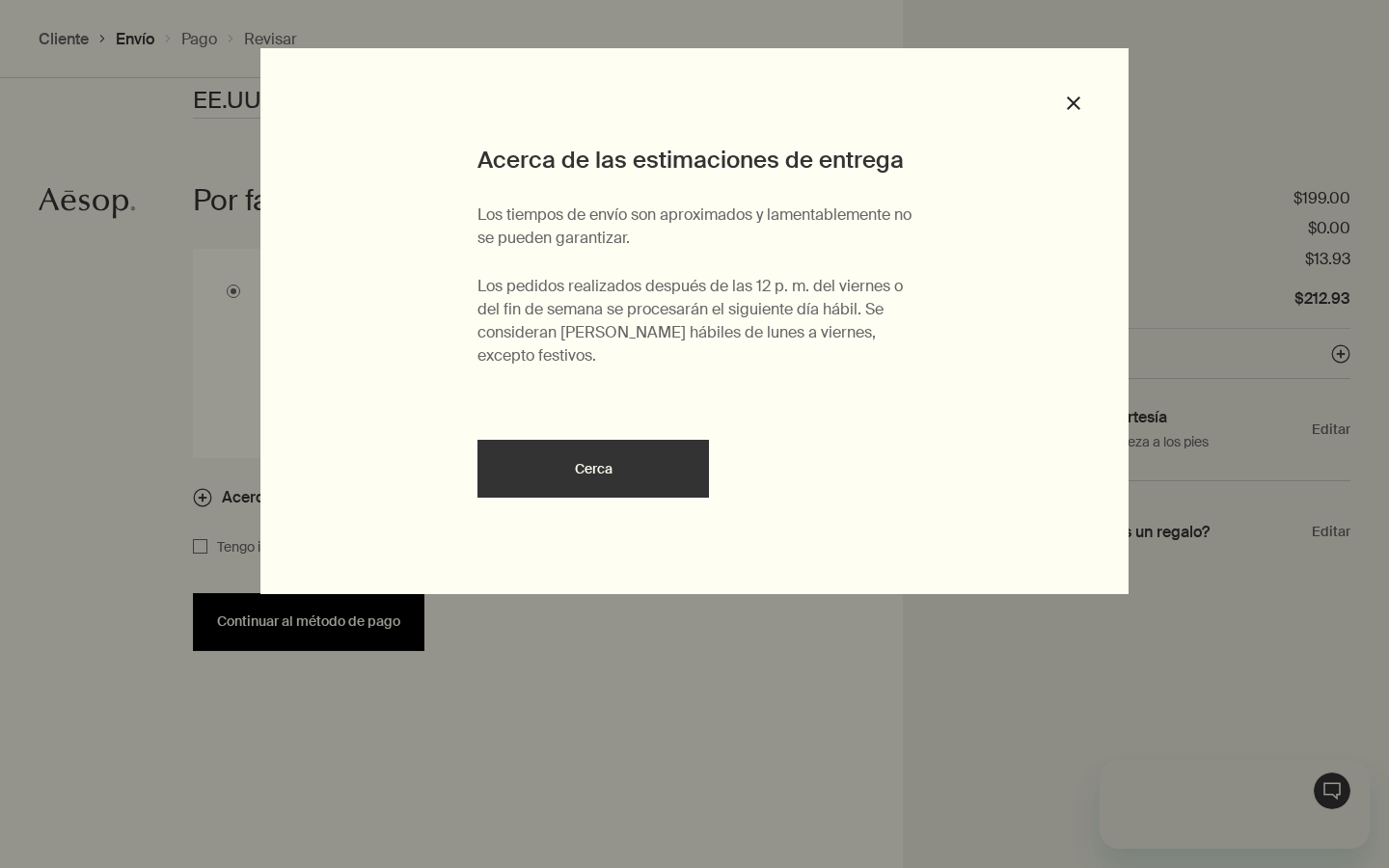 scroll, scrollTop: 0, scrollLeft: 0, axis: both 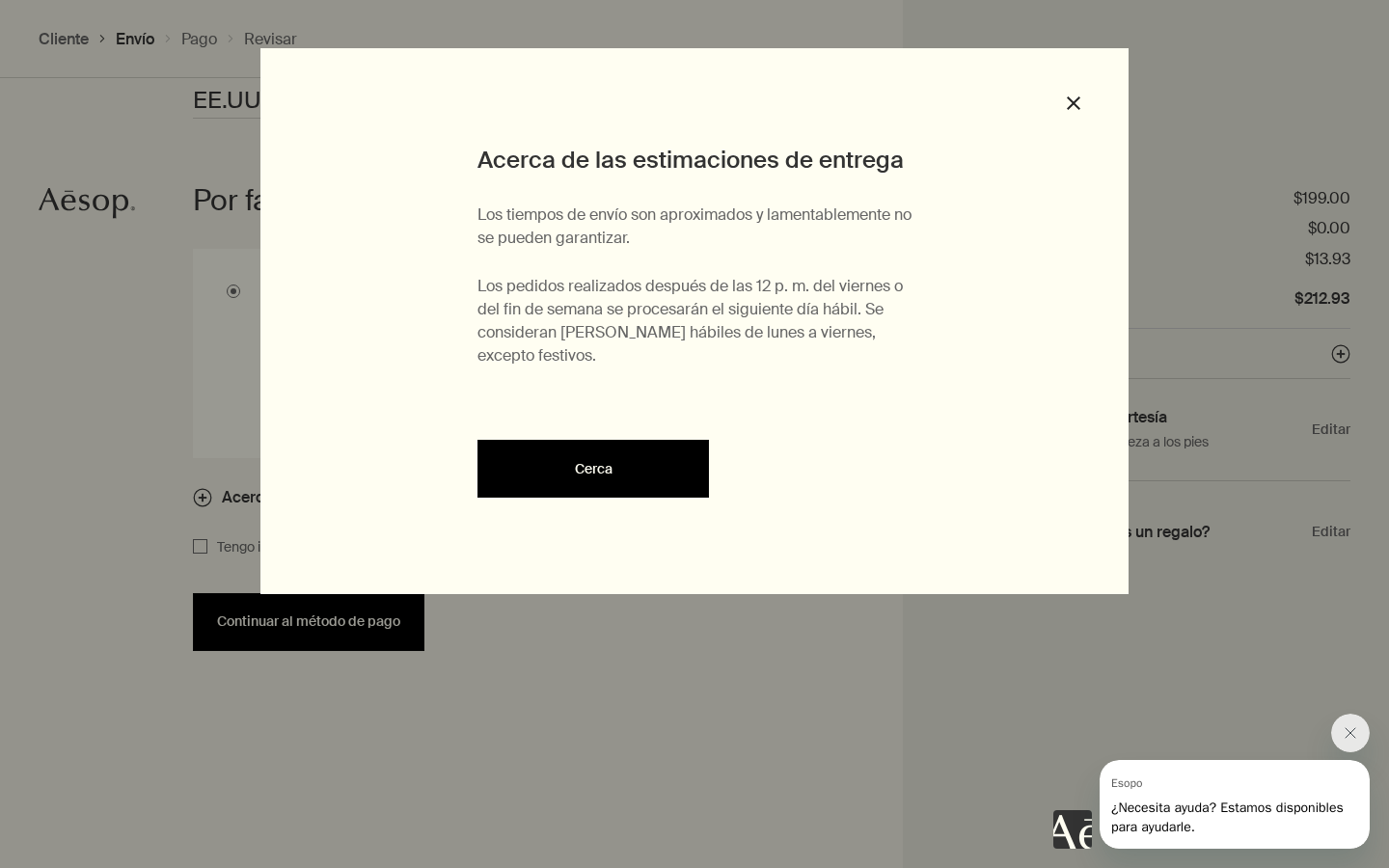 click on "Cerca" at bounding box center [593, 469] 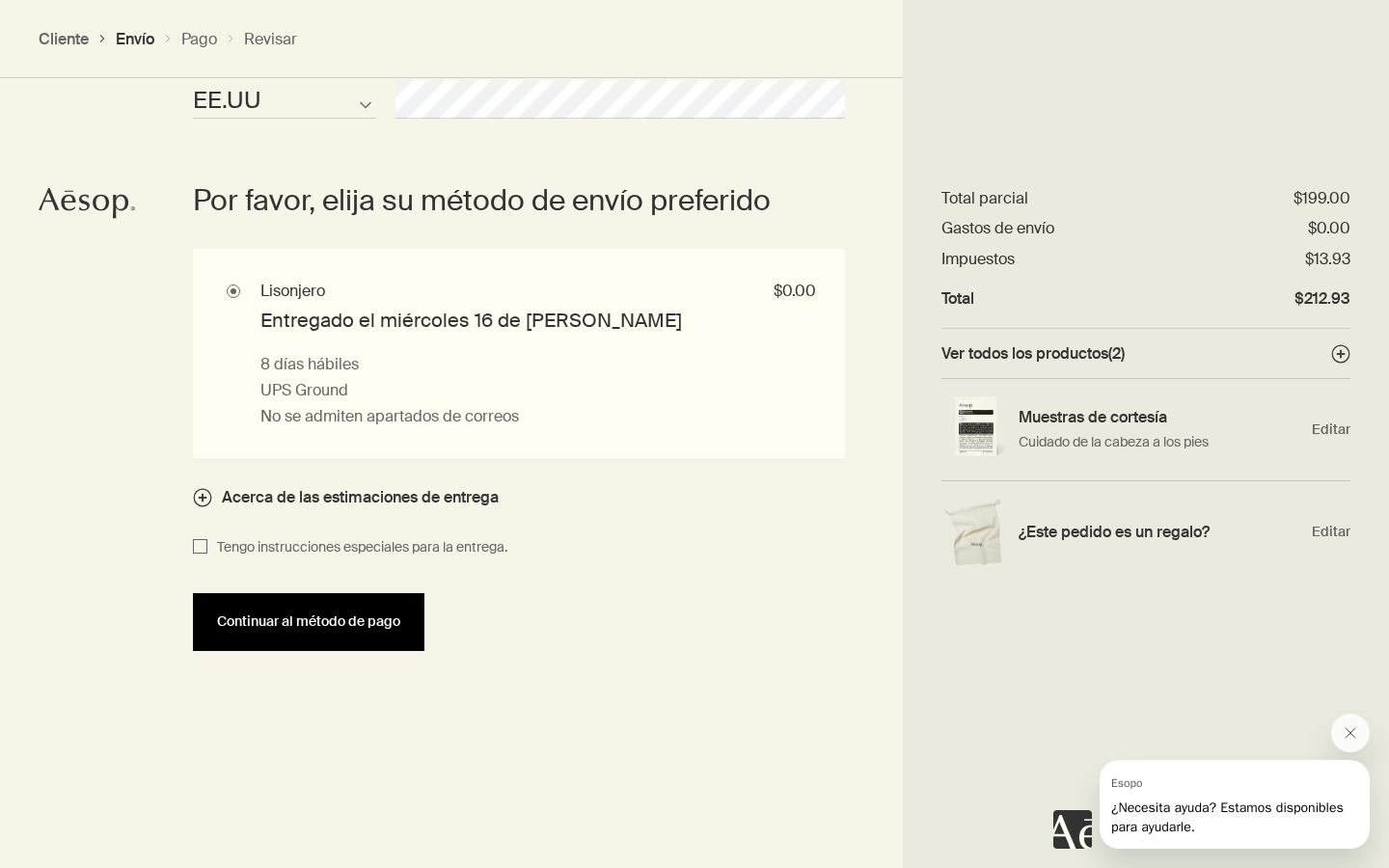 click on "Tengo instrucciones especiales para la entrega." at bounding box center (362, 547) 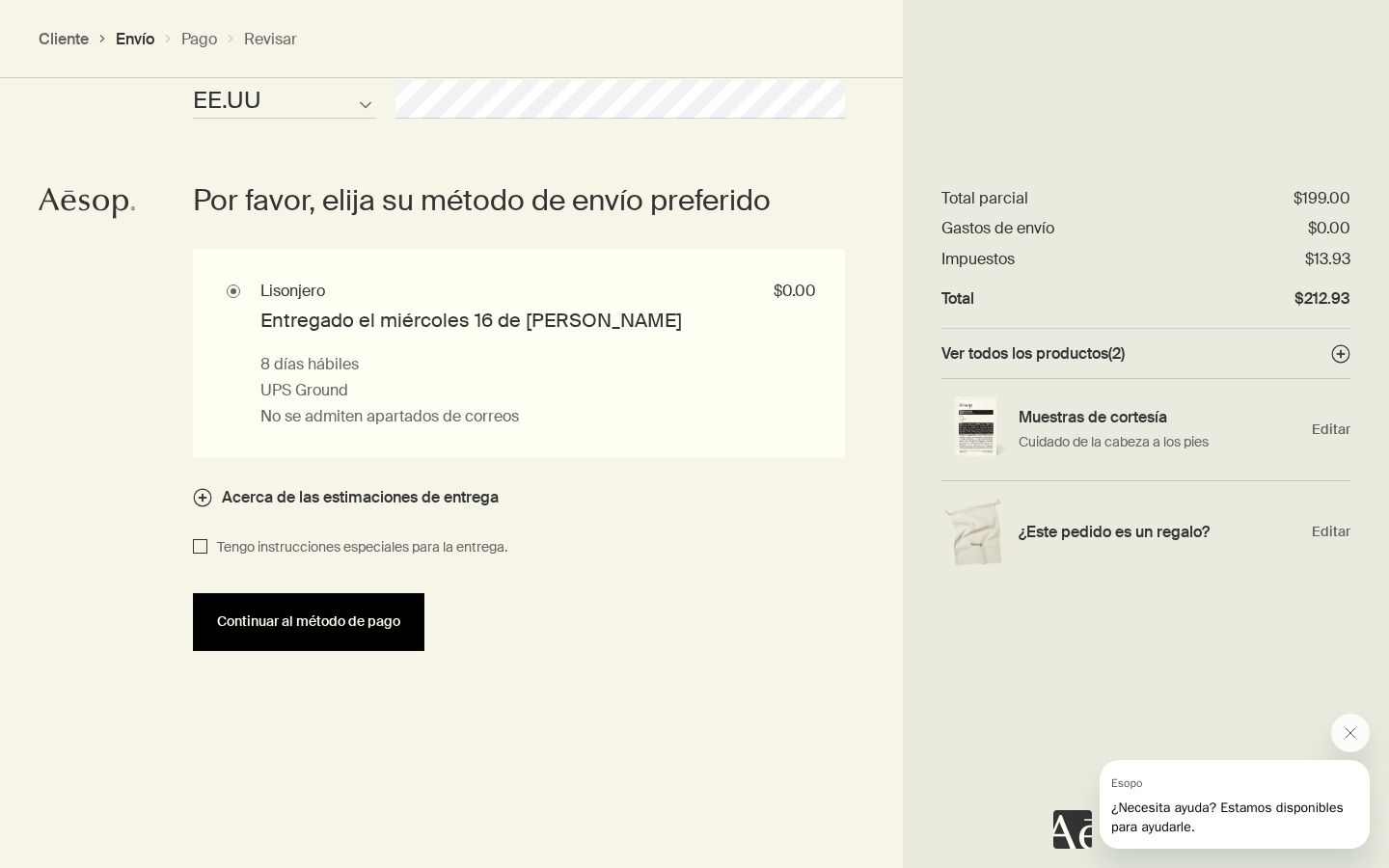 click on "Tengo instrucciones especiales para la entrega." at bounding box center (200, 548) 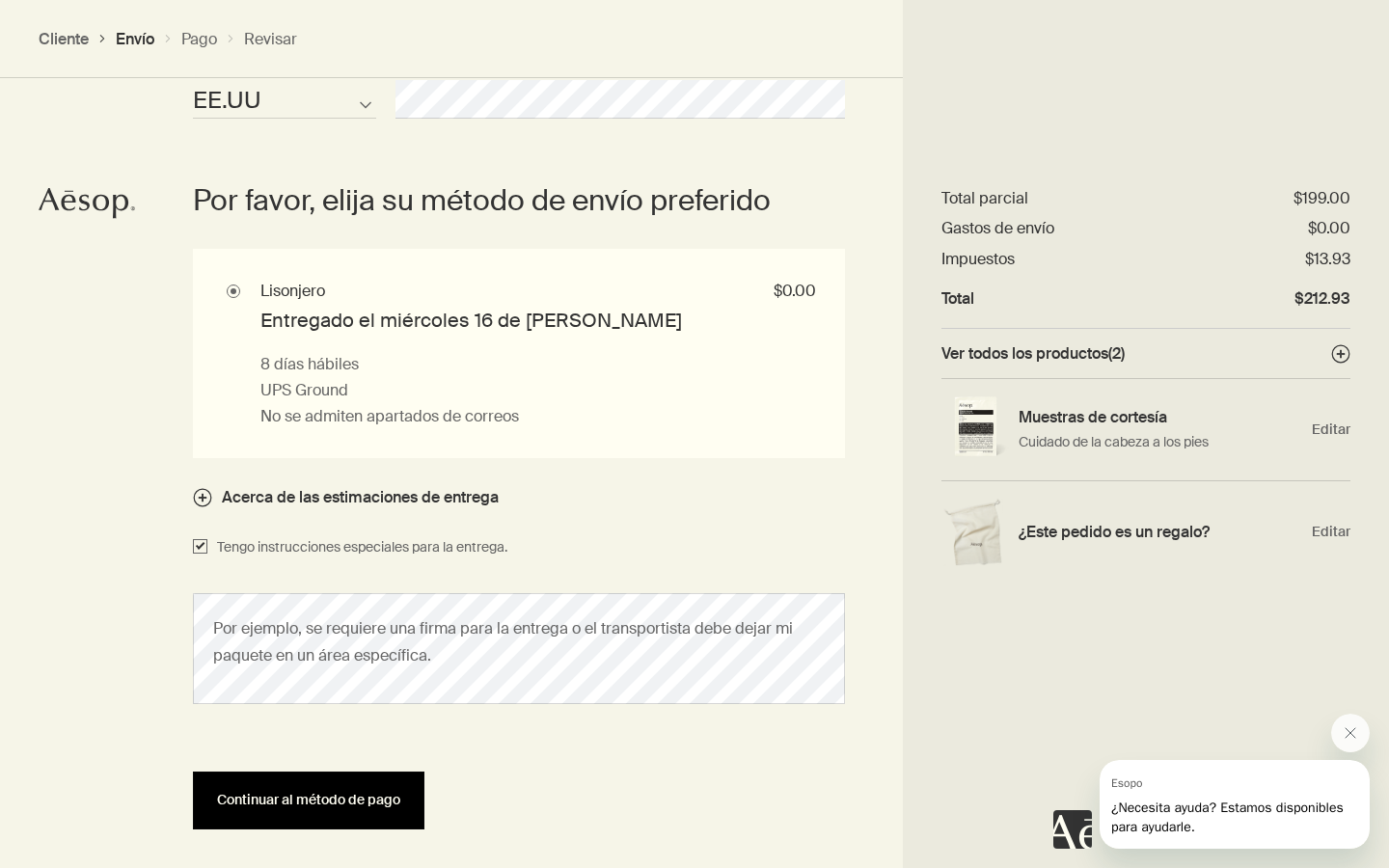 click on "Tengo instrucciones especiales para la entrega." at bounding box center (362, 547) 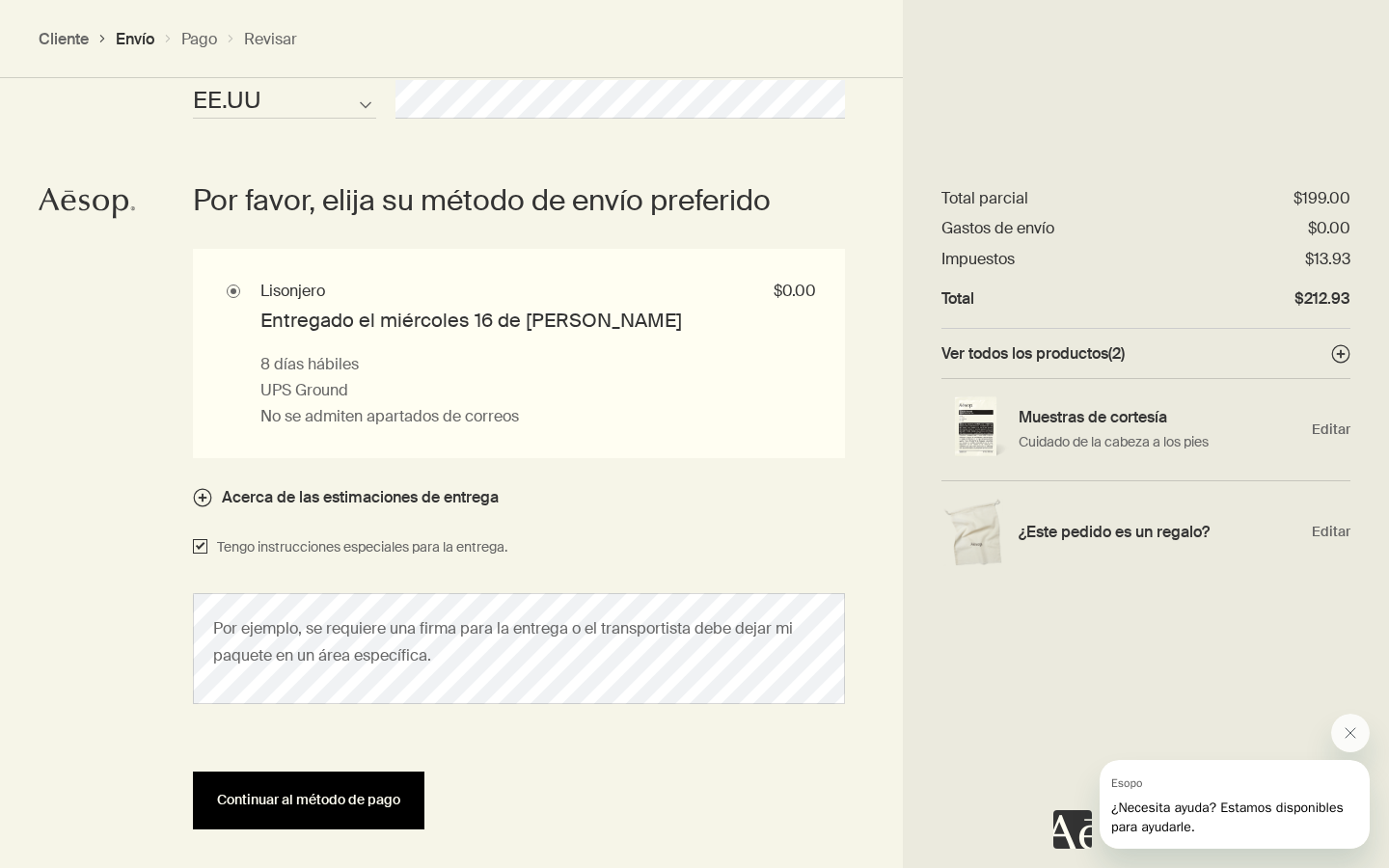 click on "Tengo instrucciones especiales para la entrega." at bounding box center [200, 548] 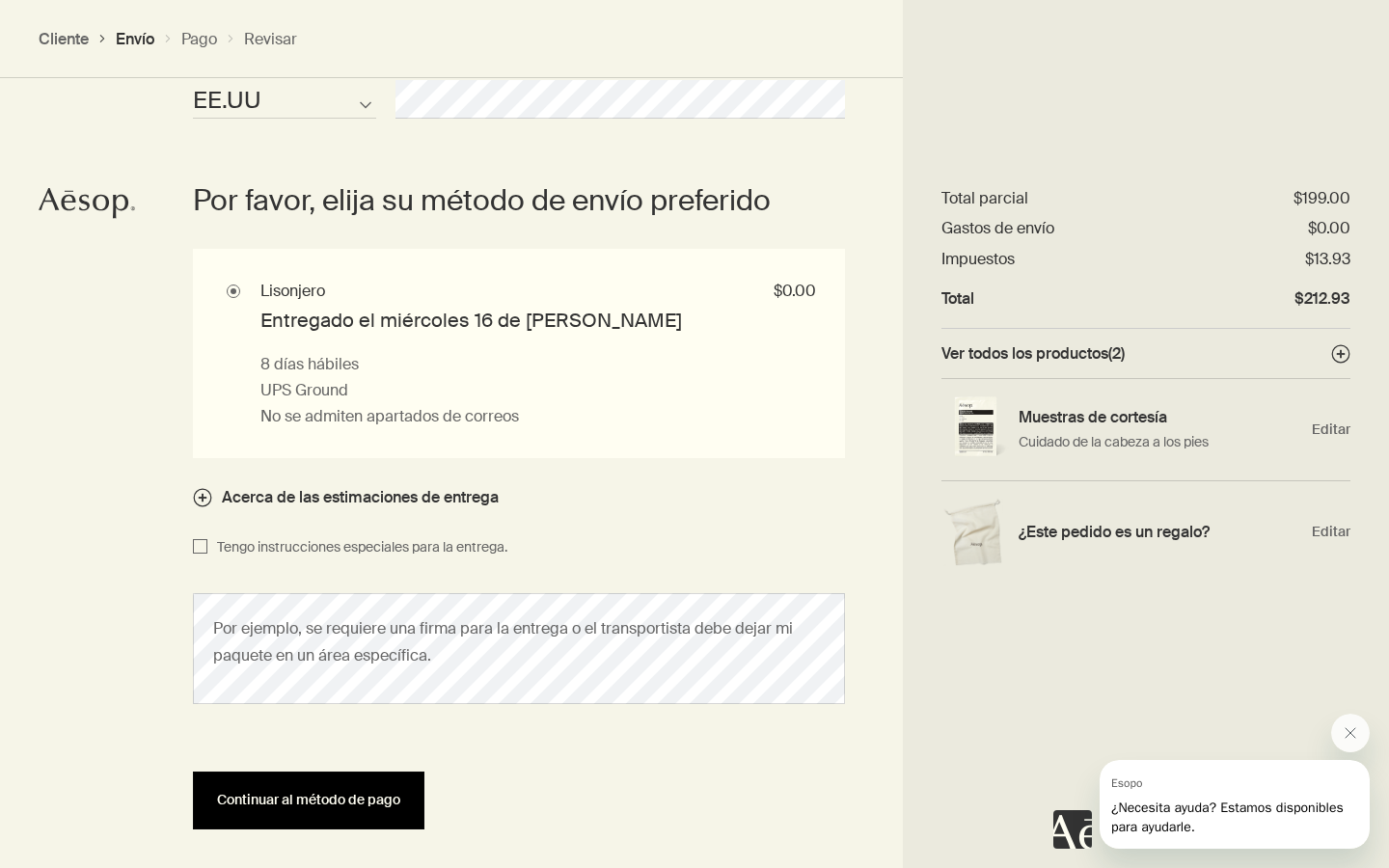 checkbox on "false" 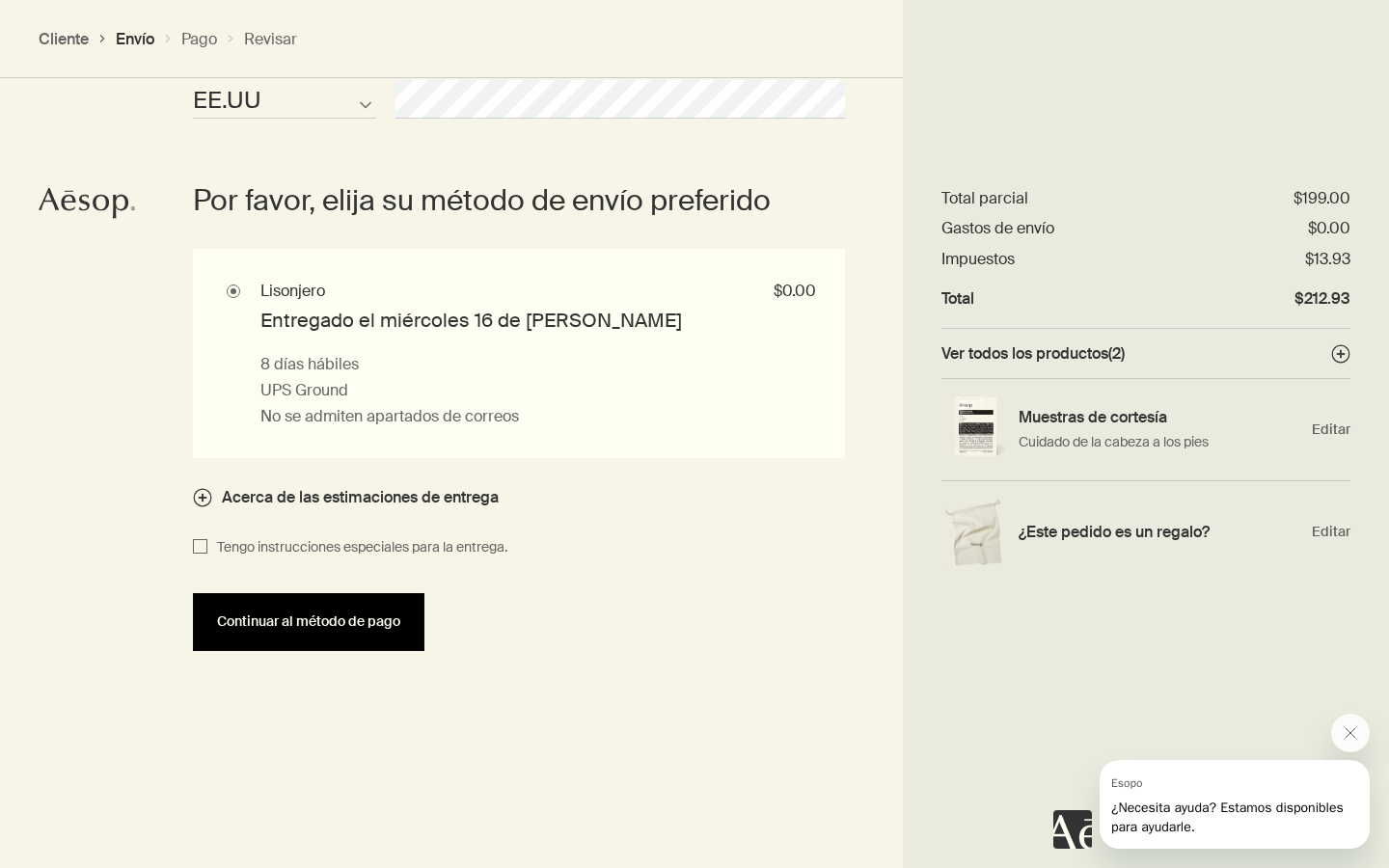 click on "Continuar al método de pago" at bounding box center (309, 622) 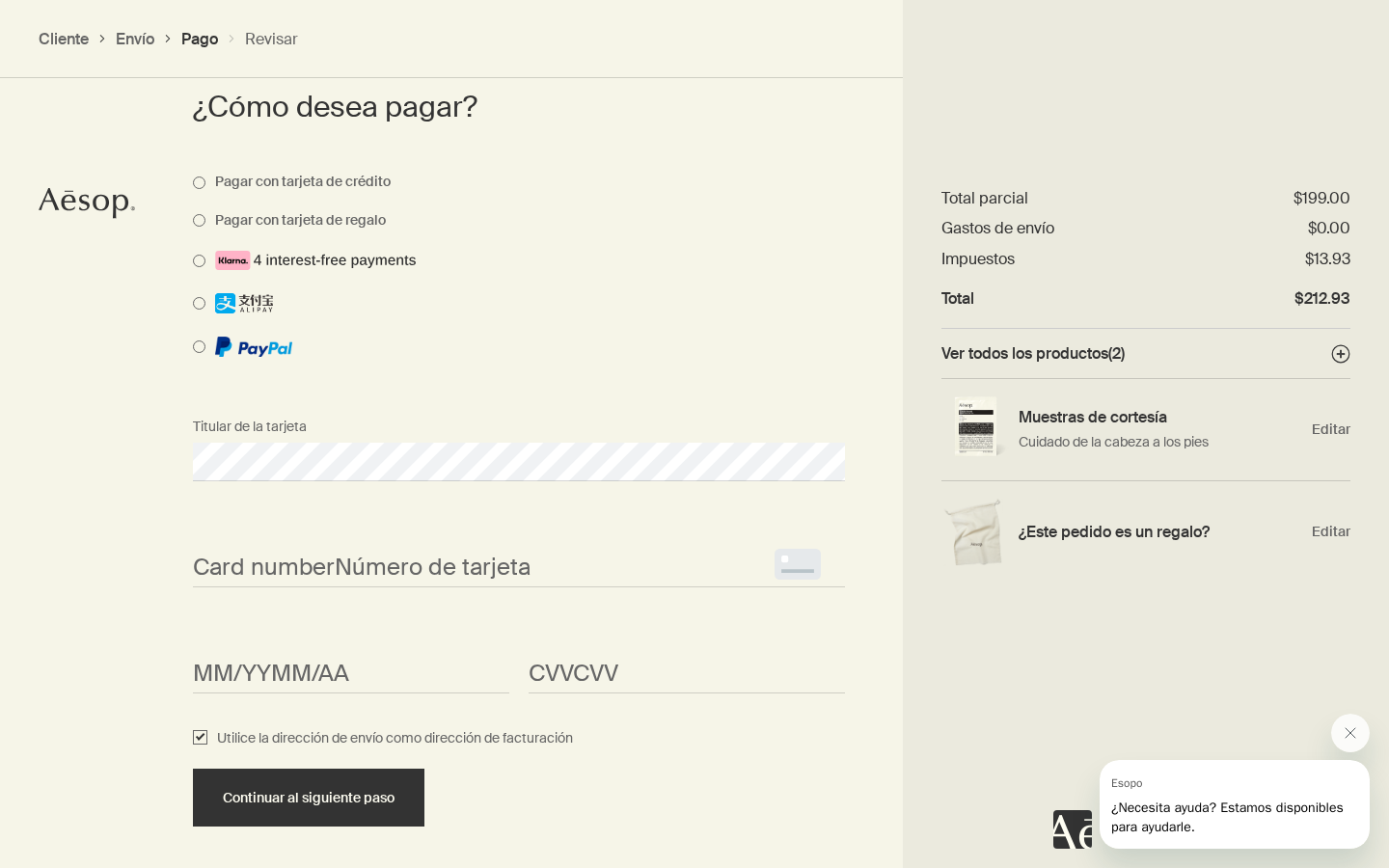 scroll, scrollTop: 1555, scrollLeft: 0, axis: vertical 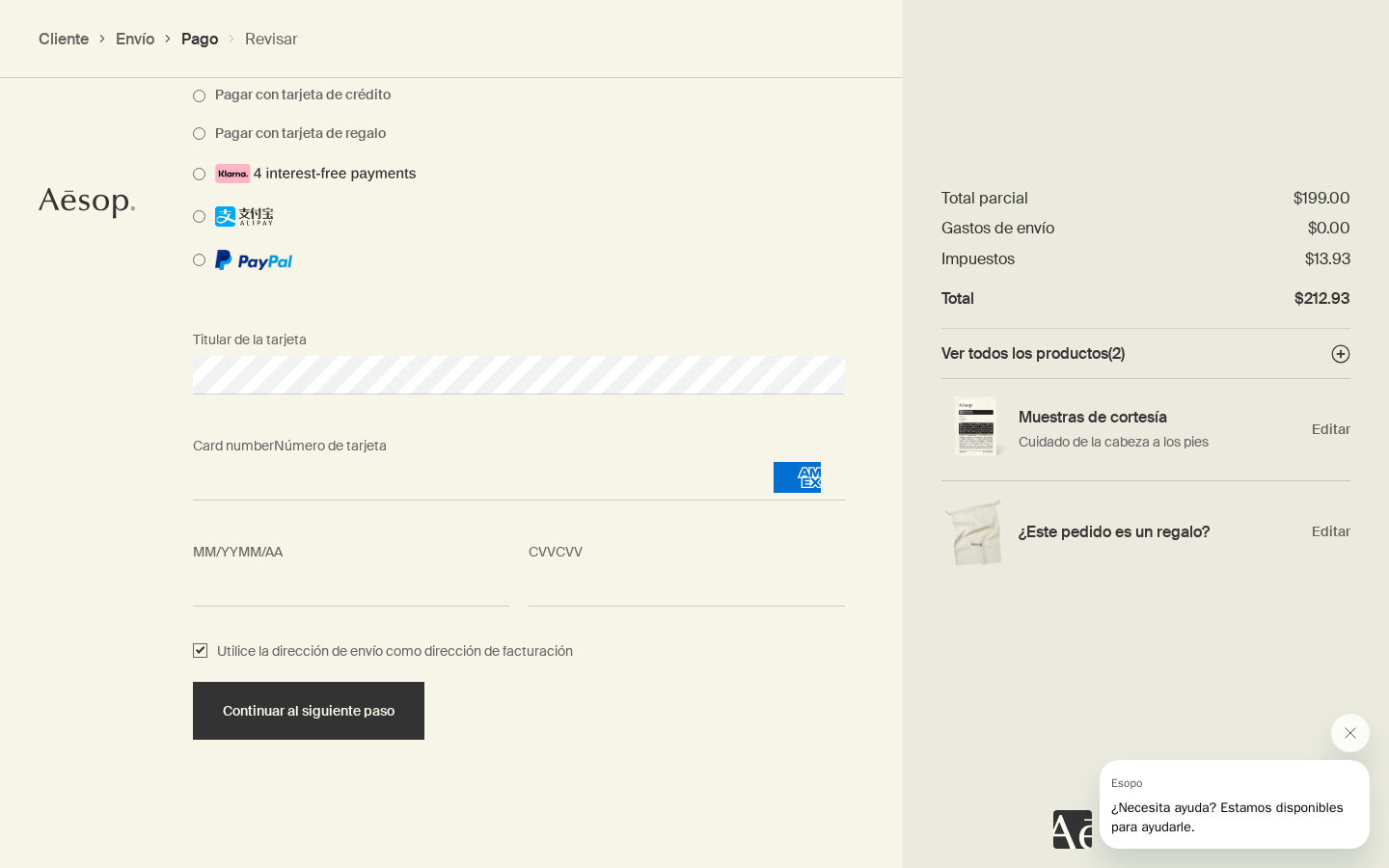 click on "Utilice la dirección de envío como dirección de facturación" at bounding box center (395, 651) 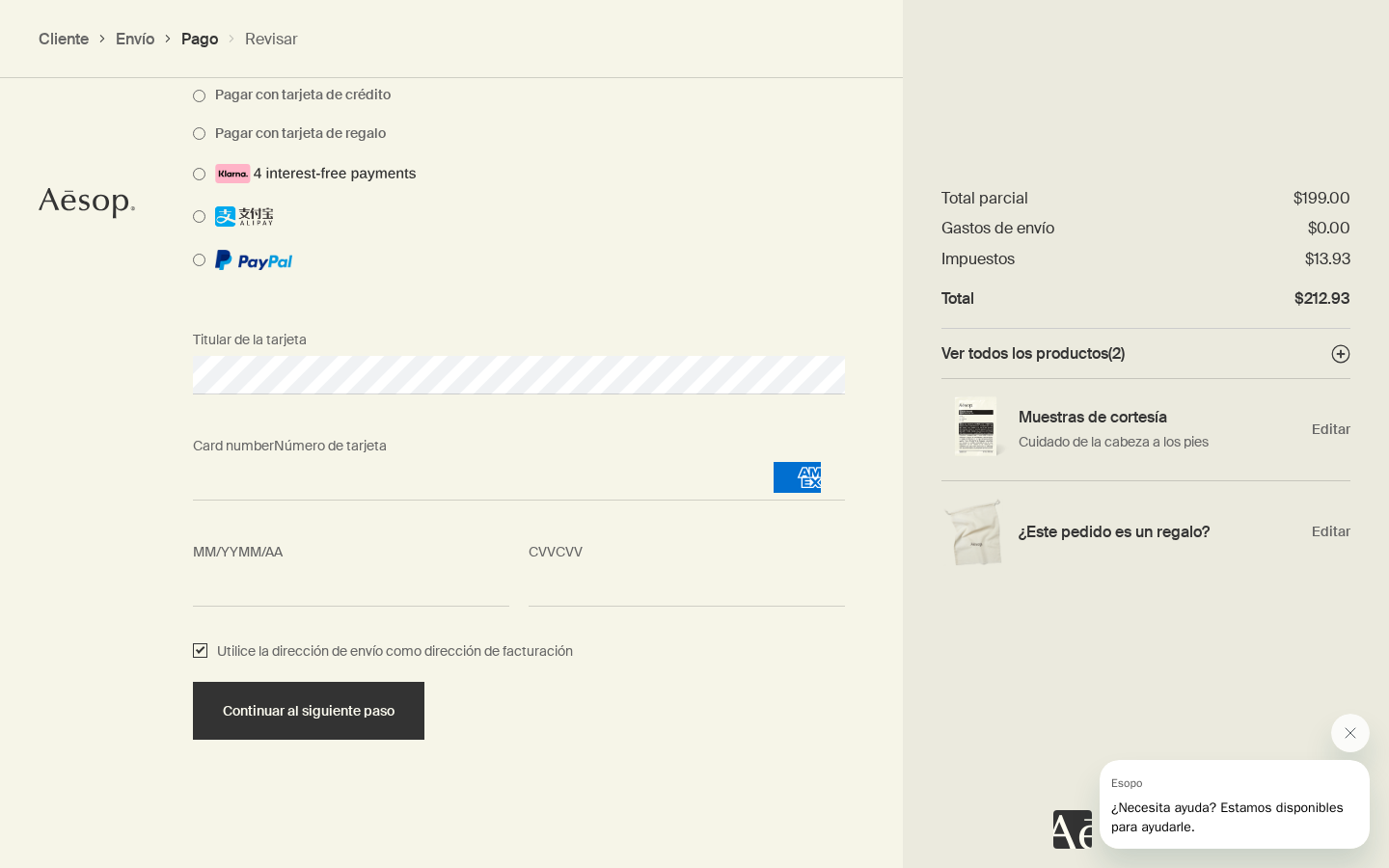 click on "Utilice la dirección de envío como dirección de facturación" at bounding box center [200, 652] 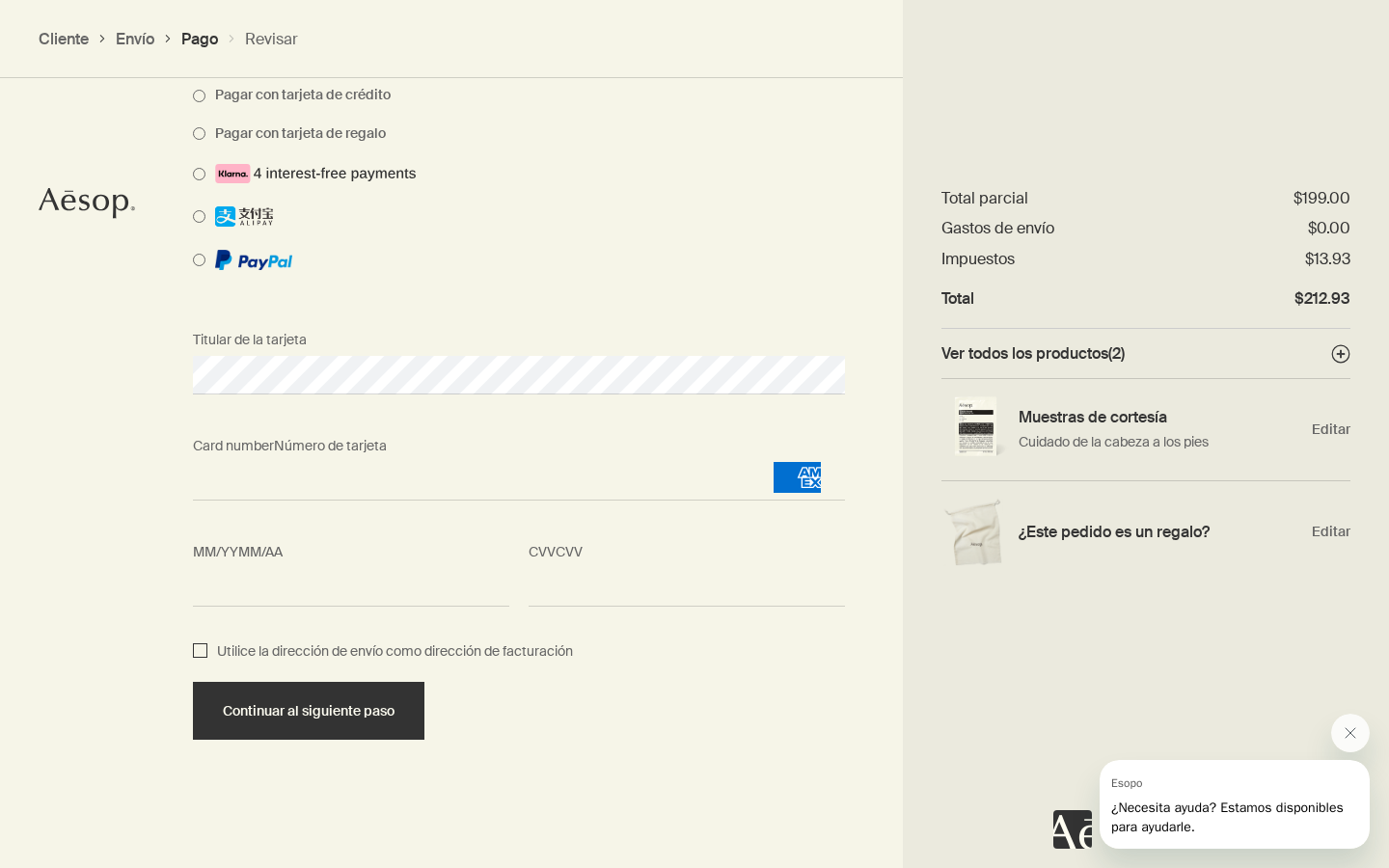 checkbox on "false" 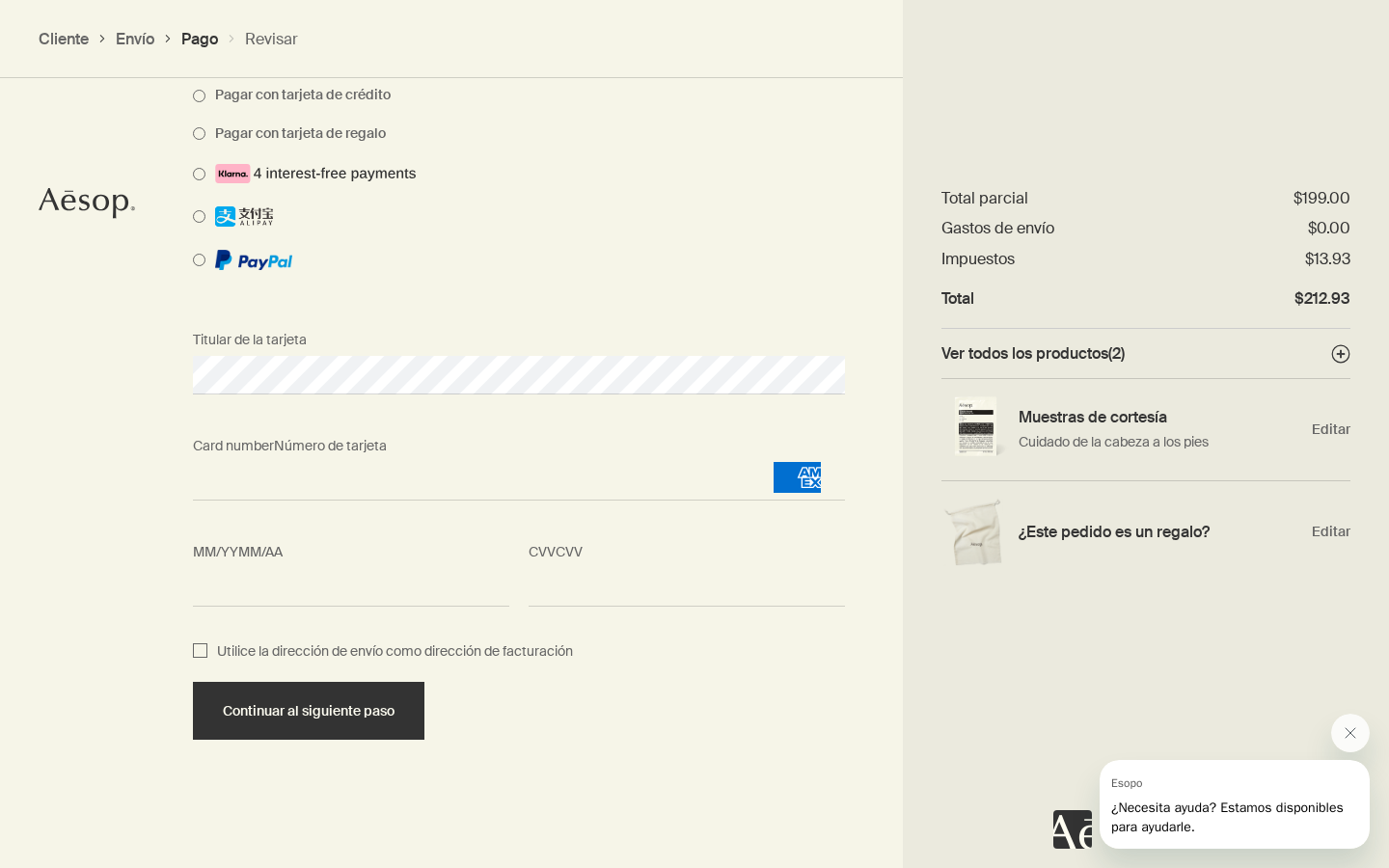 select on "US" 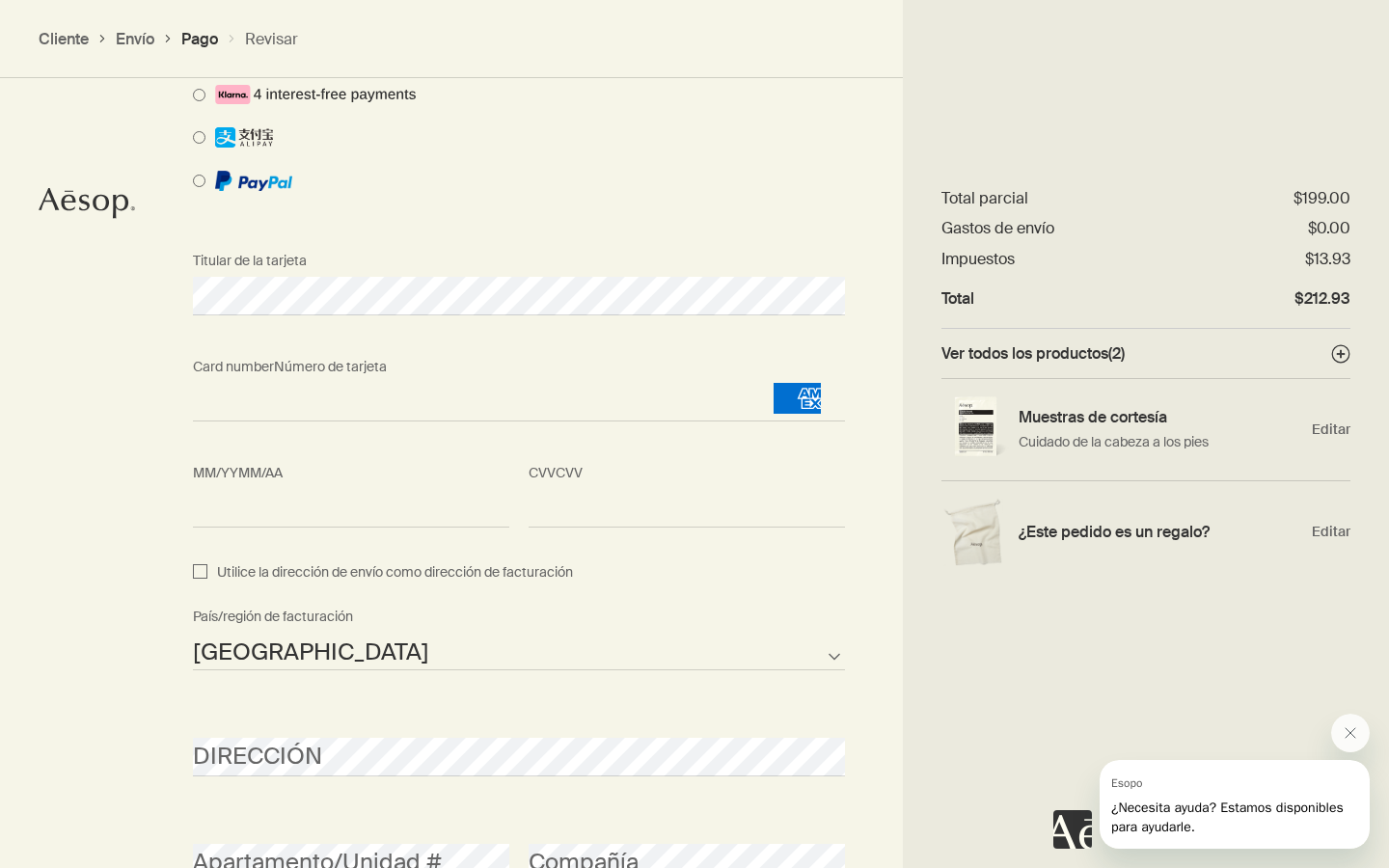 scroll, scrollTop: 1637, scrollLeft: 0, axis: vertical 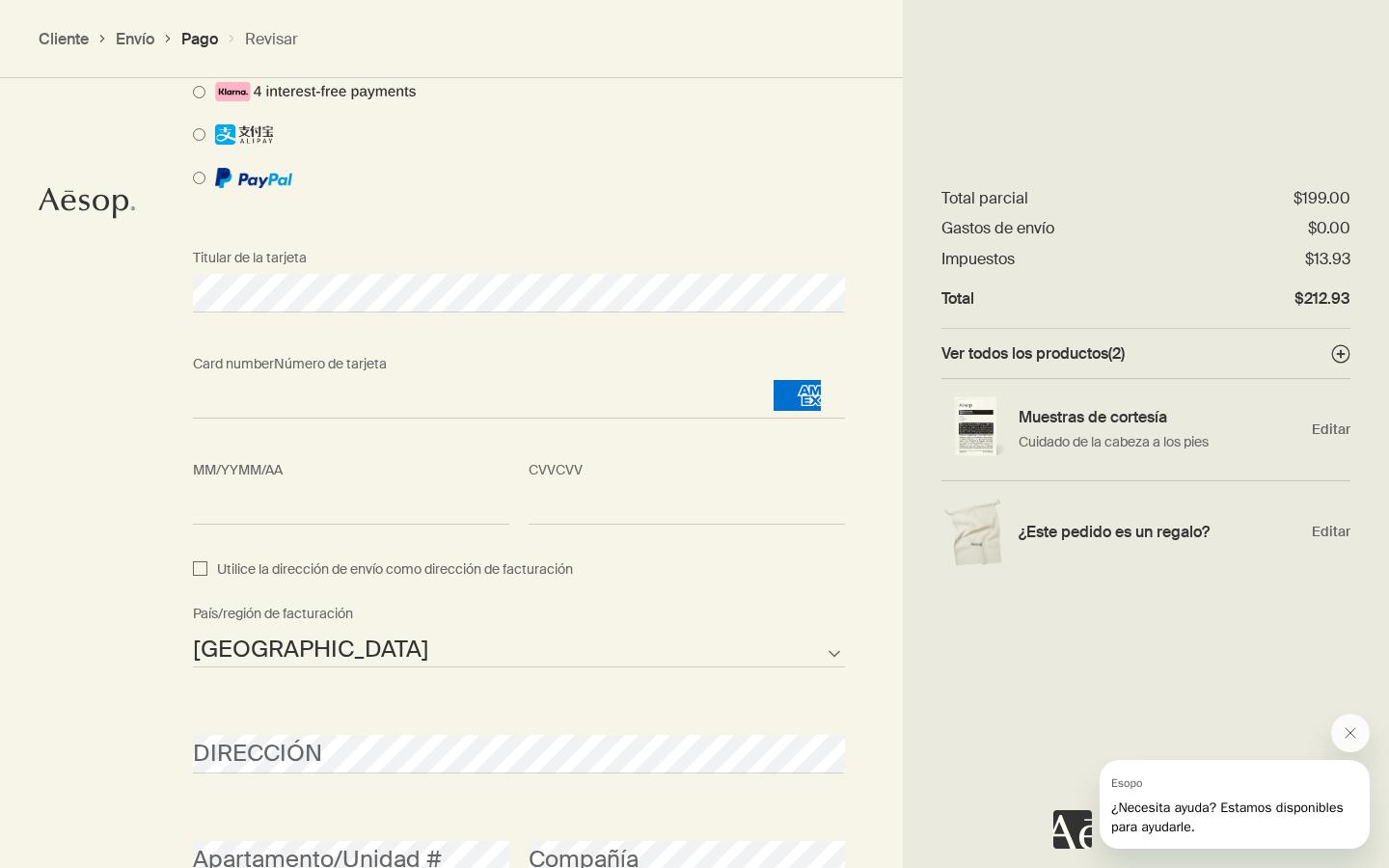 click on "Afganistán Albania Argelia Samoa Americana Andorra Angola Anguila Antártida Antigua y Barbuda Argentina Armenia Aruba Australia Austria Azerbaiyán Bahamas Baréin Bangladés Barbados Bielorrusia Bélgica Belice Benín islas Bermudas Bután Bolivia Bosnia y Herzegovina Botsuana Brasil Territorio Británico del Océano Índico Islas Vírgenes Británicas Brunéi Bulgaria Burkina Faso Burundi Camboya Camerún Canadá Cabo Verde Islas Caimán República Centroafricana Chad Chile China continental Isla de Navidad Islas Cocos Colombia Comoras Islas Cook Costa Rica Croacia Cuba Curazao Chipre República Checa República Democrática del Congo Dinamarca Yibuti Dominica República Dominicana Timor Oriental Ecuador Egipto El Salvador Guinea Ecuatorial Eritrea Estonia Etiopía Islas Malvinas Islas Feroe Fiyi Finlandia Francia Polinesia Francesa Gabón Gambia Georgia Alemania Ghana Gibraltar Grecia Tierra Verde Granada Guam Guatemala Guernsey Guinea Guinea-Bissau Guayana Haití Honduras Hong Kong, RAE Hungría India" at bounding box center (519, 648) 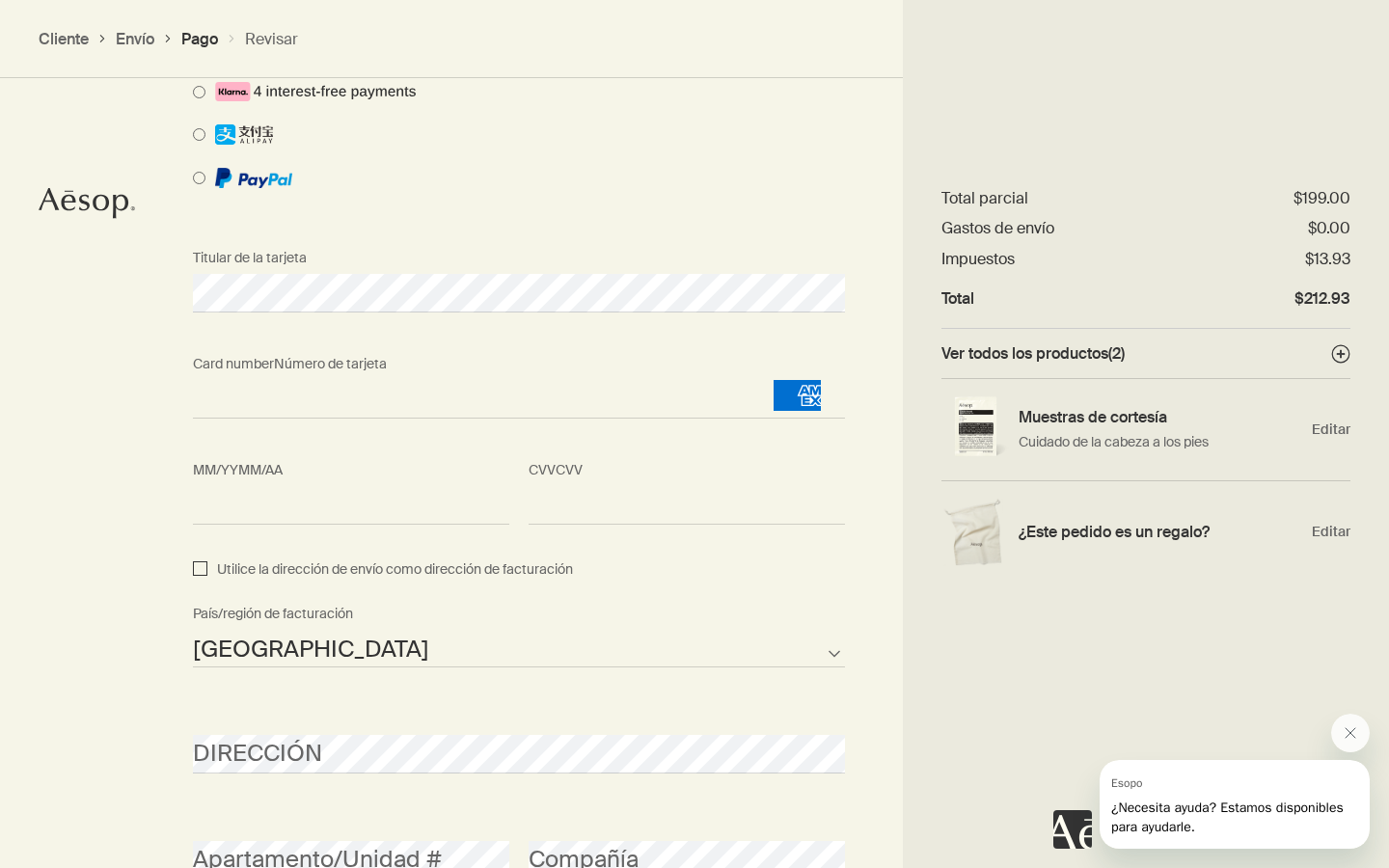 click on "Utilice la dirección de envío como dirección de facturación" at bounding box center [200, 570] 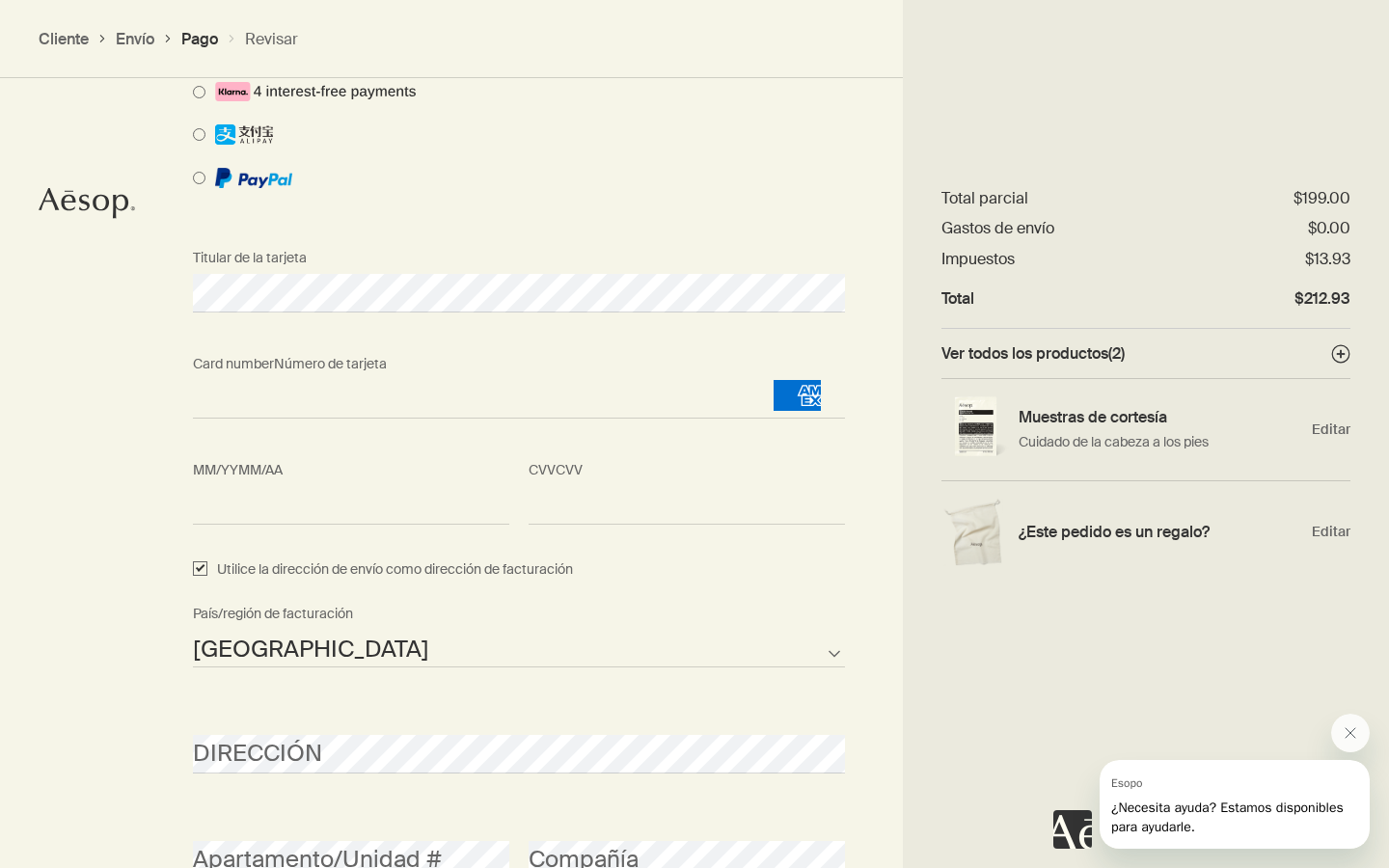 checkbox on "true" 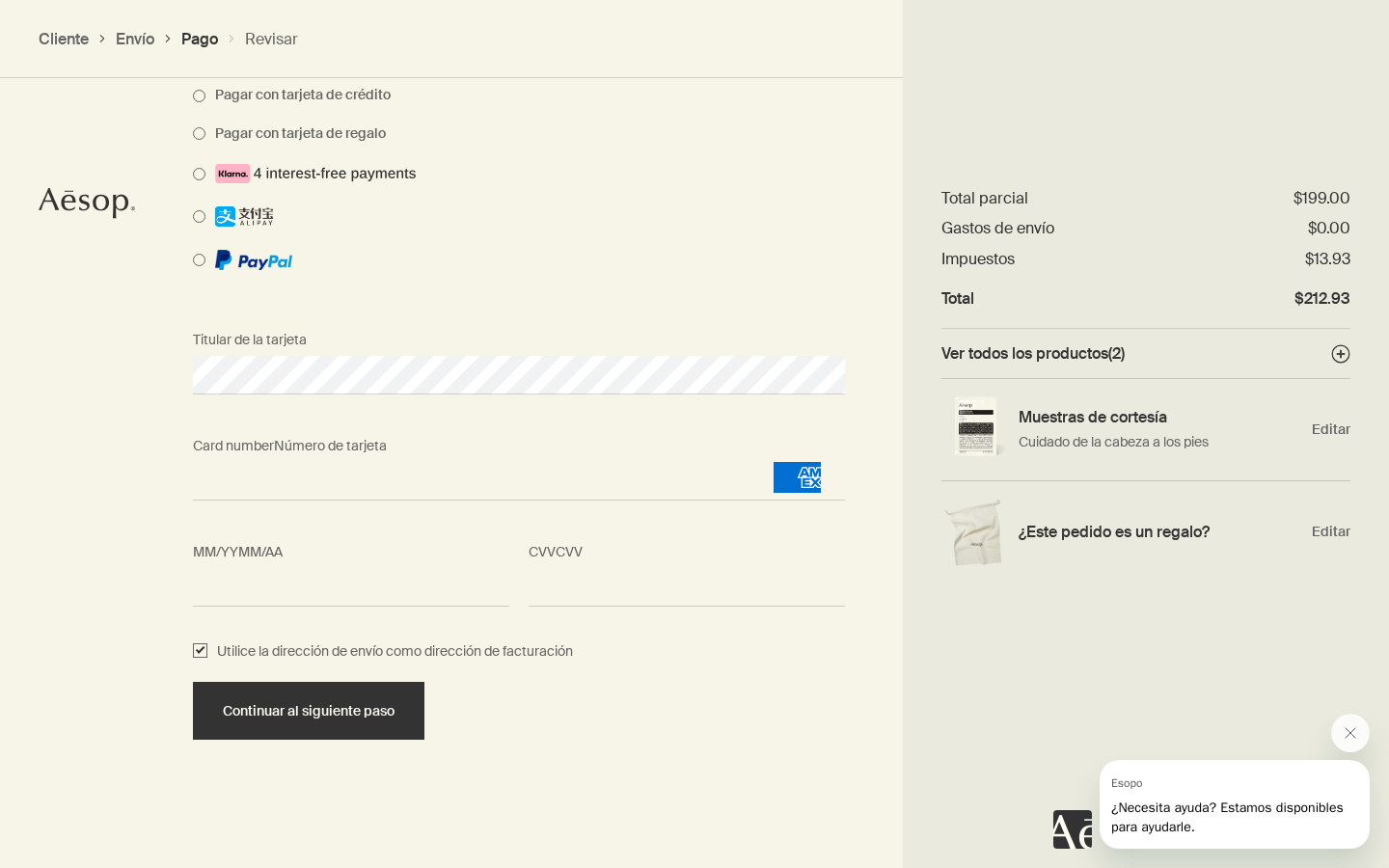 scroll, scrollTop: 1555, scrollLeft: 0, axis: vertical 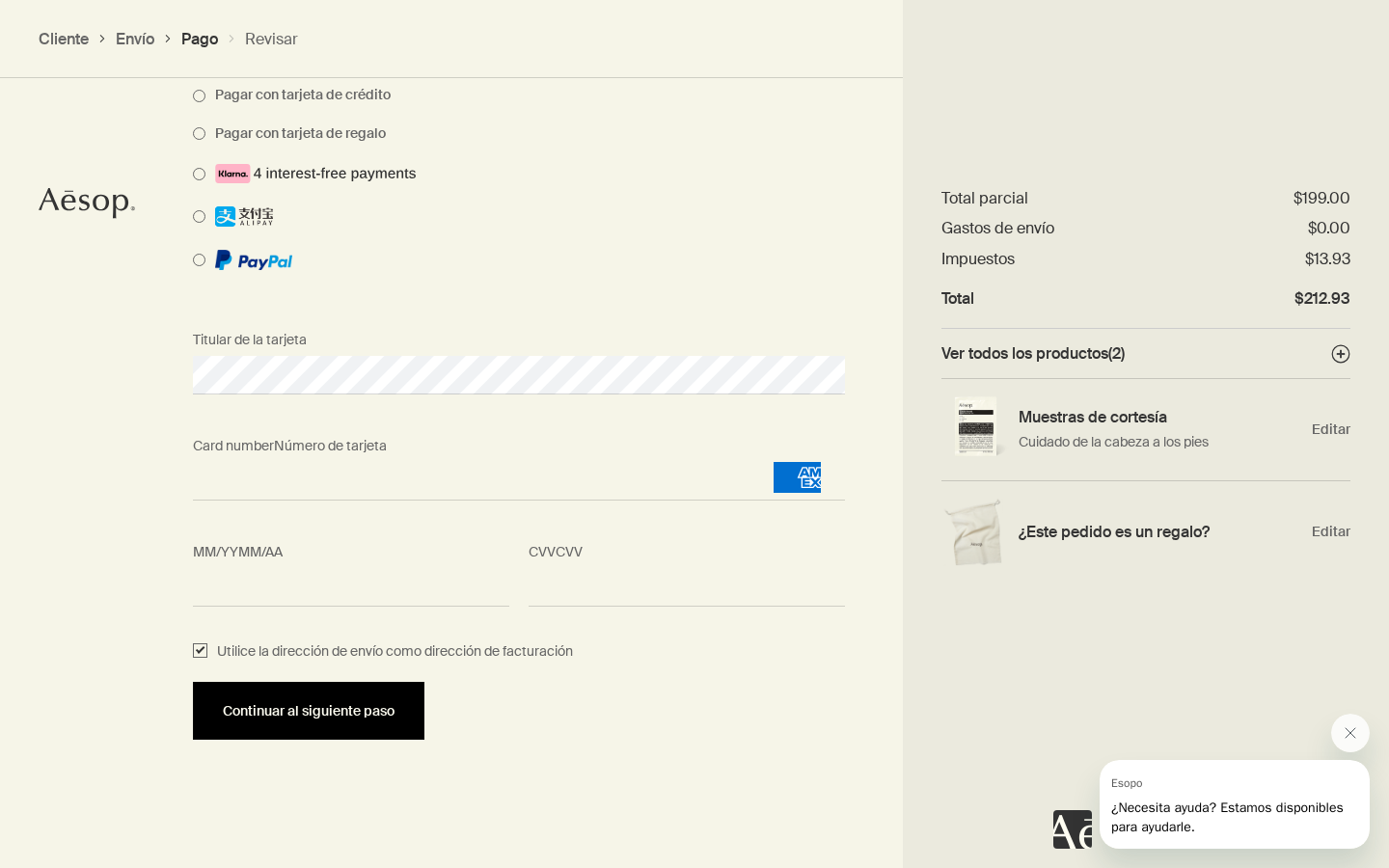 click on "Continuar al siguiente paso" at bounding box center (309, 711) 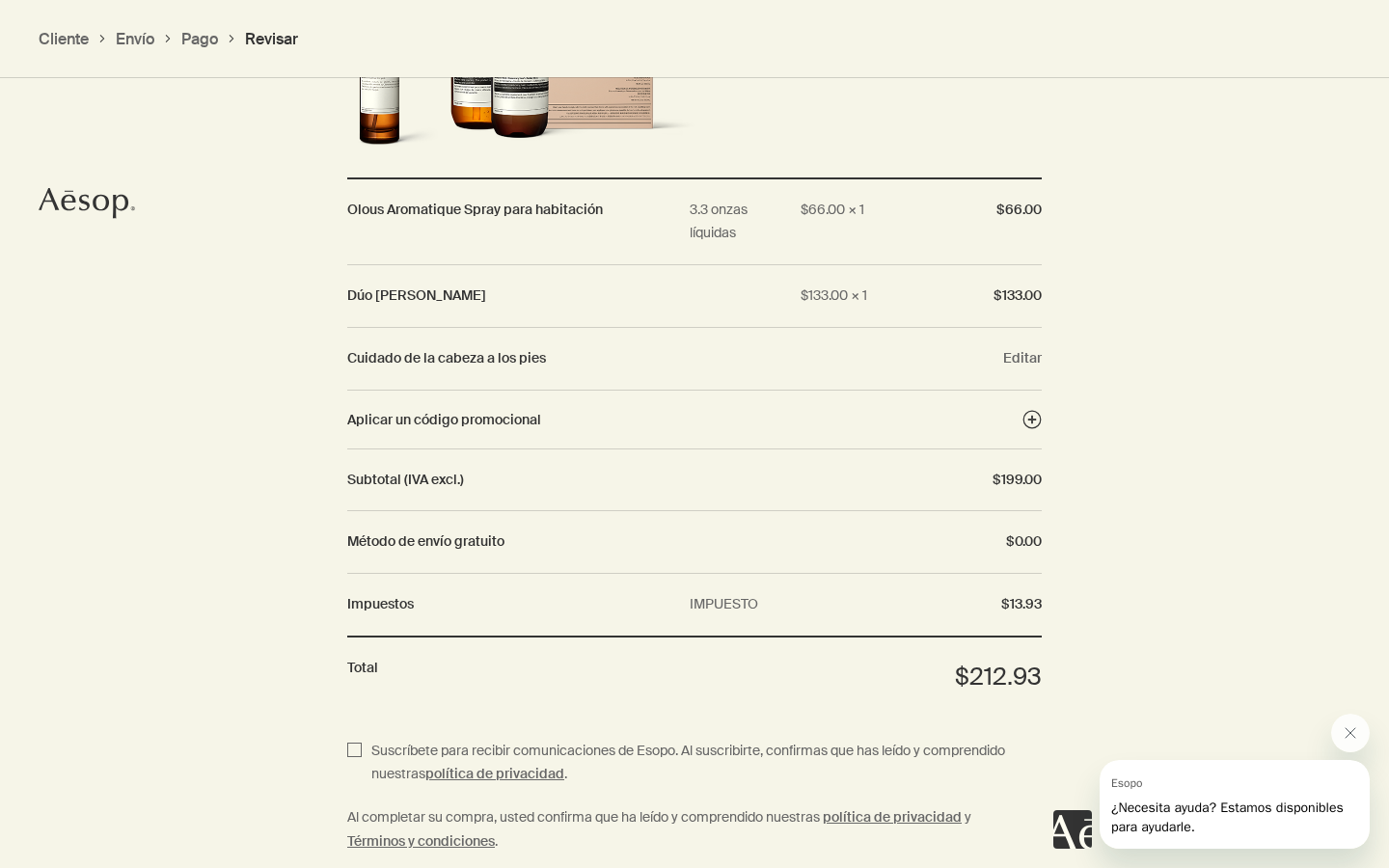 scroll, scrollTop: 2021, scrollLeft: 0, axis: vertical 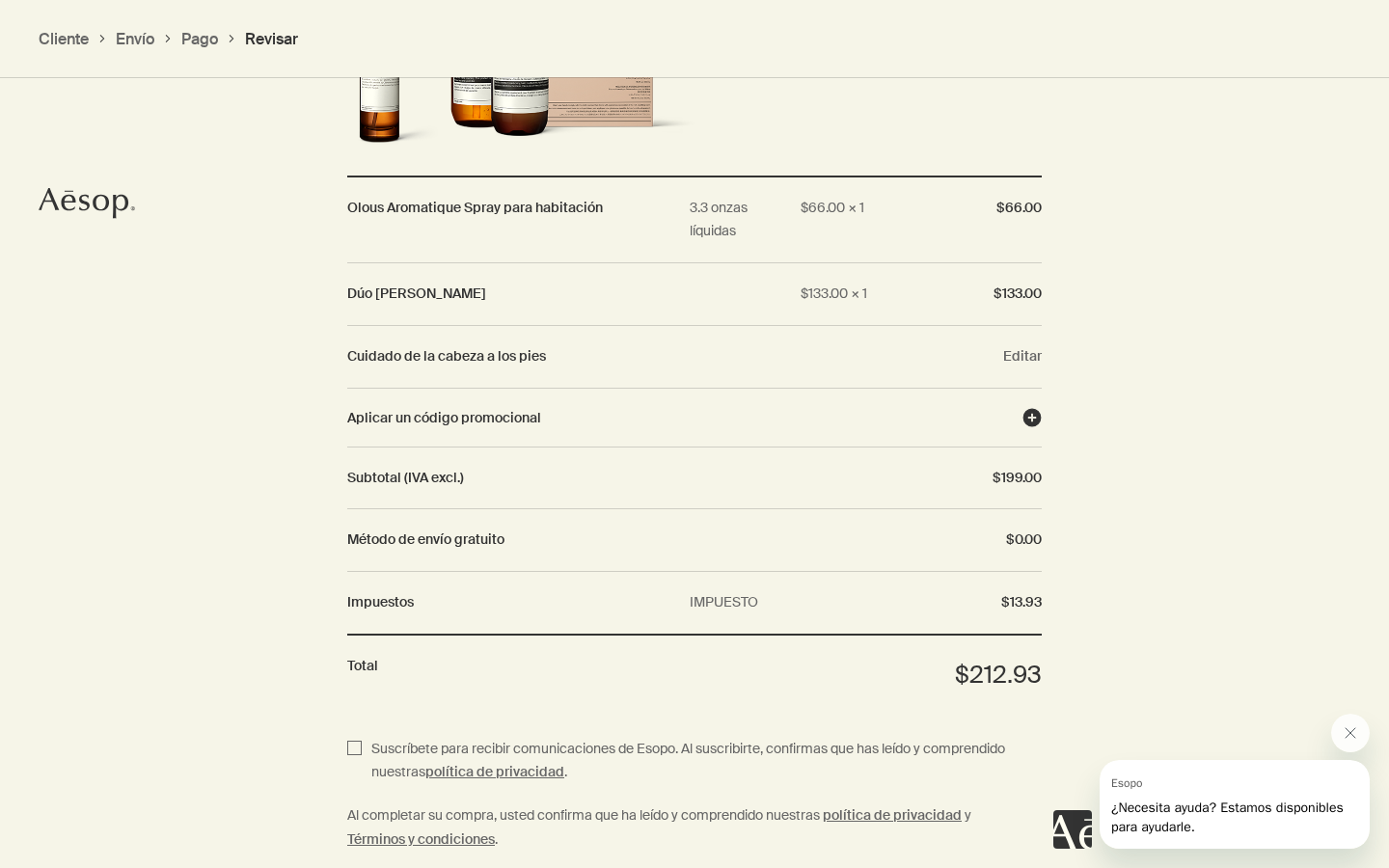 click 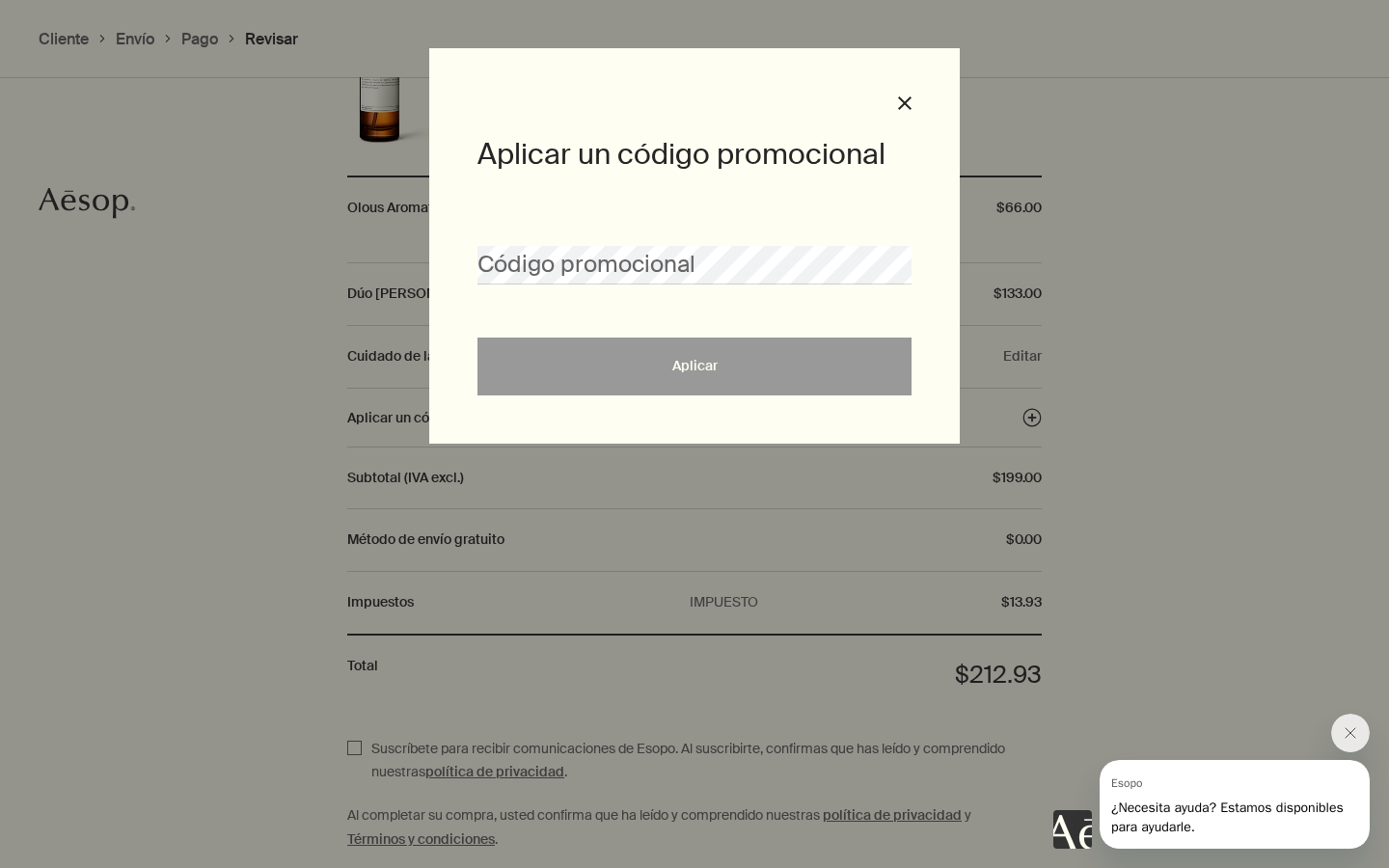 click at bounding box center (694, -1153) 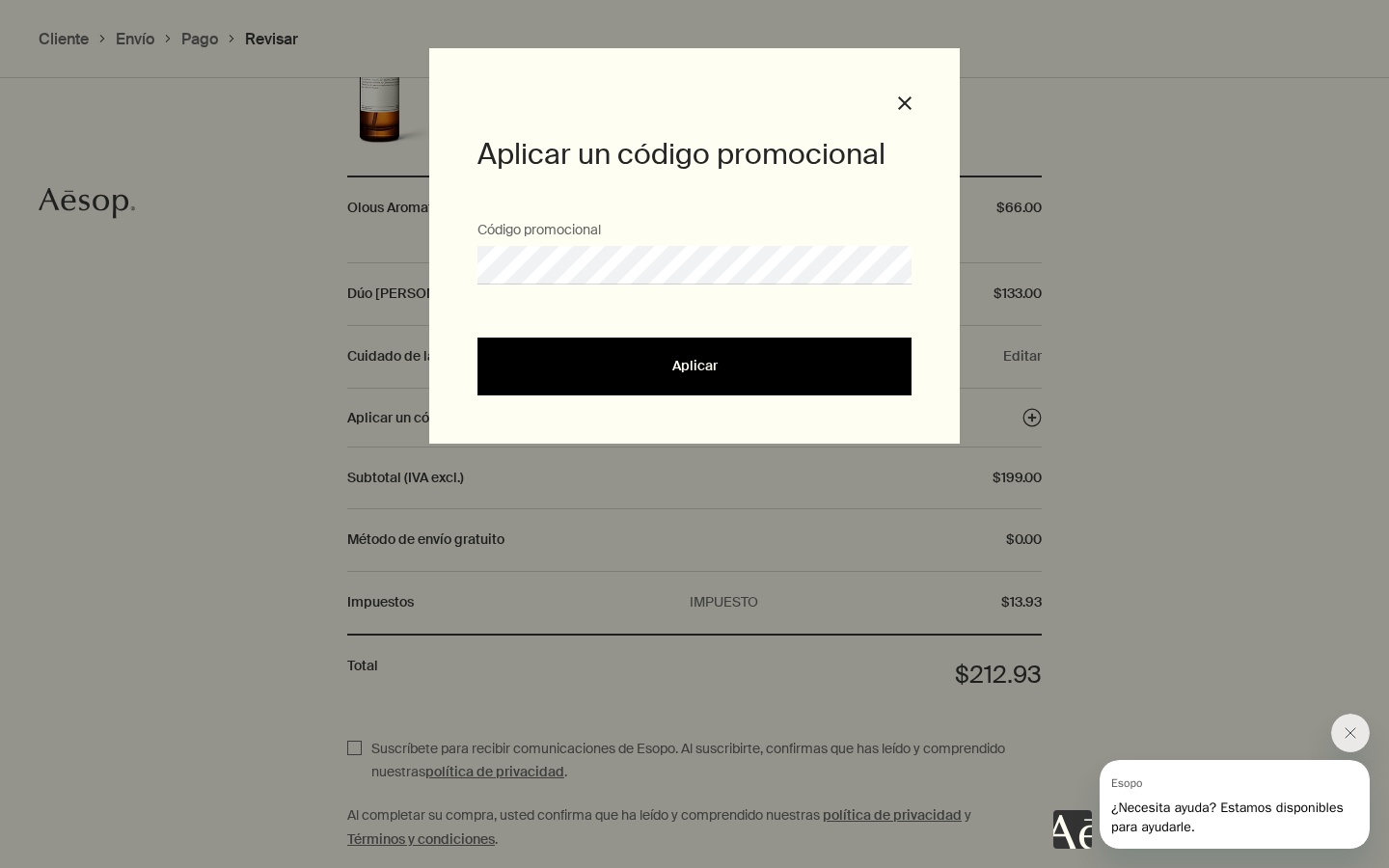 click on "Aplicar" at bounding box center (694, 366) 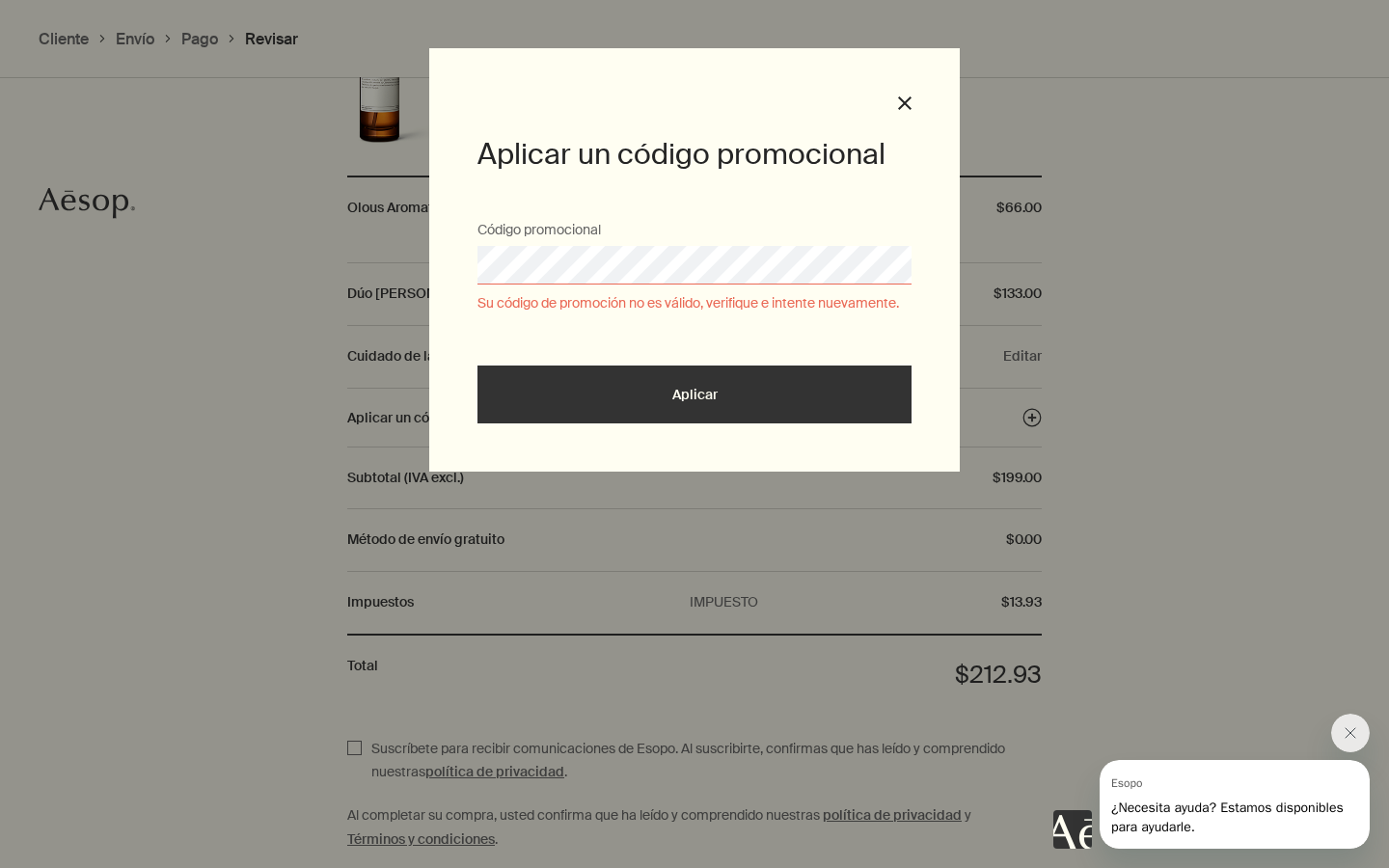 click on "Código promocional Su código de promoción no es válido, verifique e intente nuevamente." at bounding box center [694, 262] 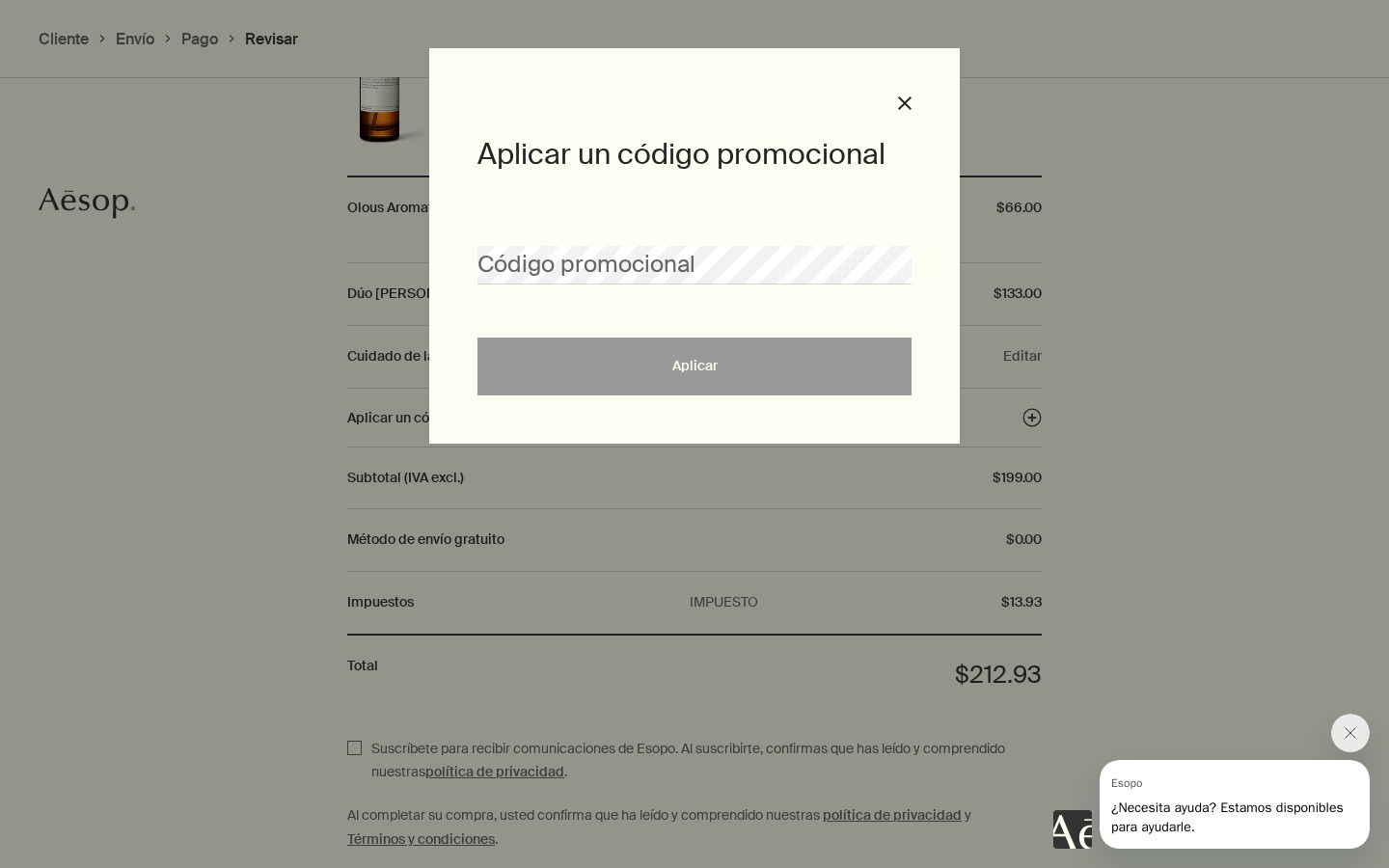 click at bounding box center (694, -1153) 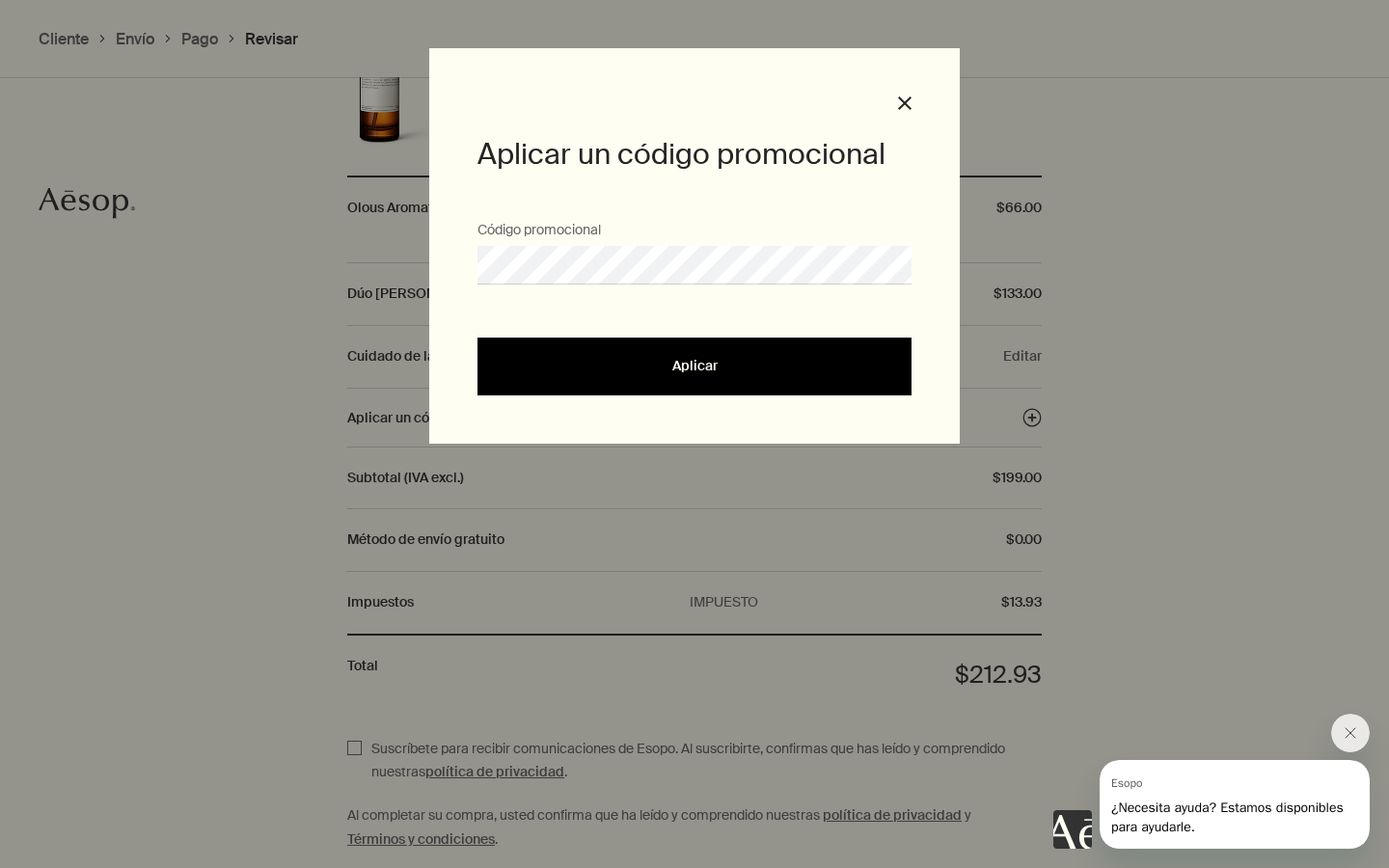click on "Aplicar" at bounding box center [694, 366] 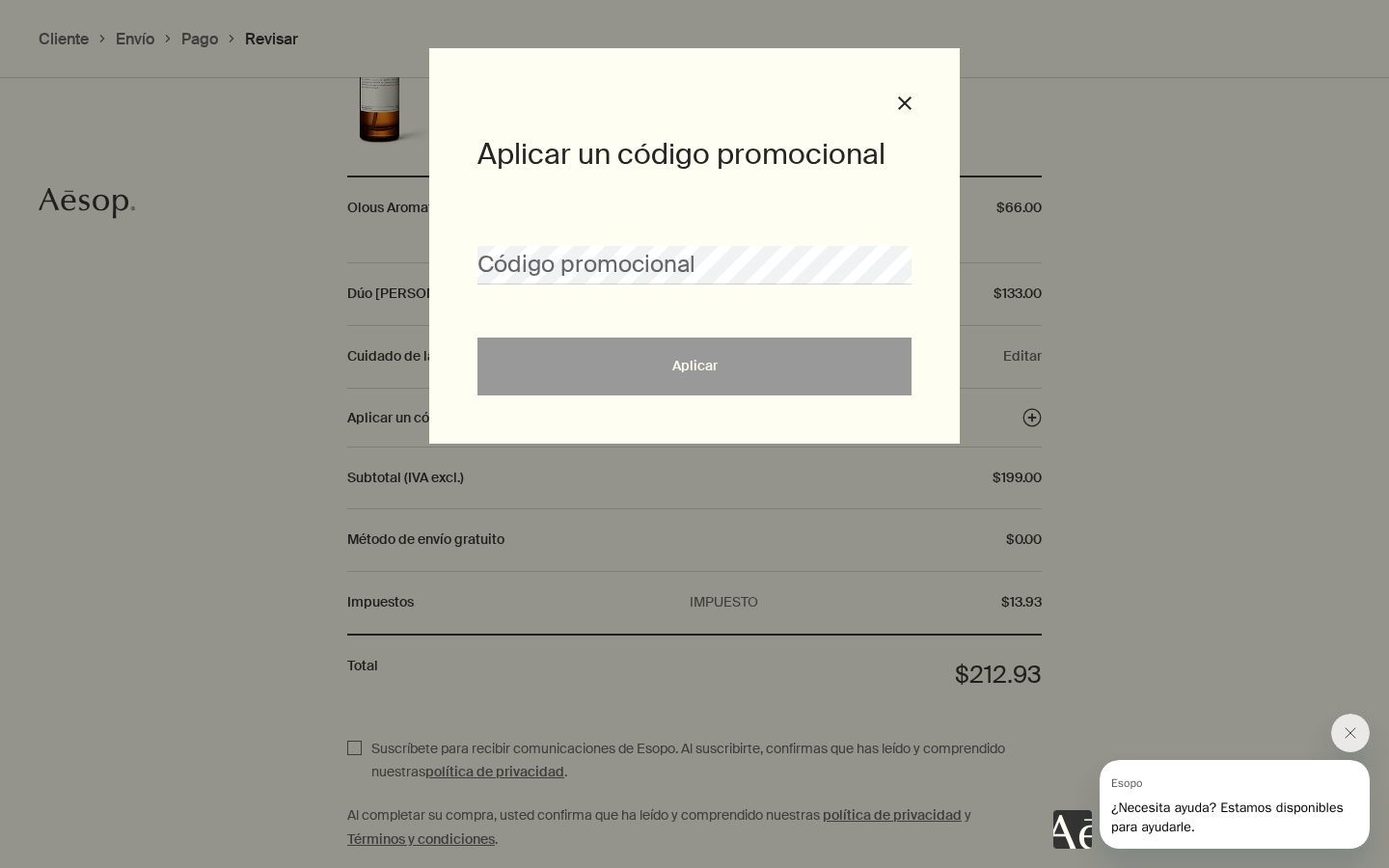 click at bounding box center [694, -1153] 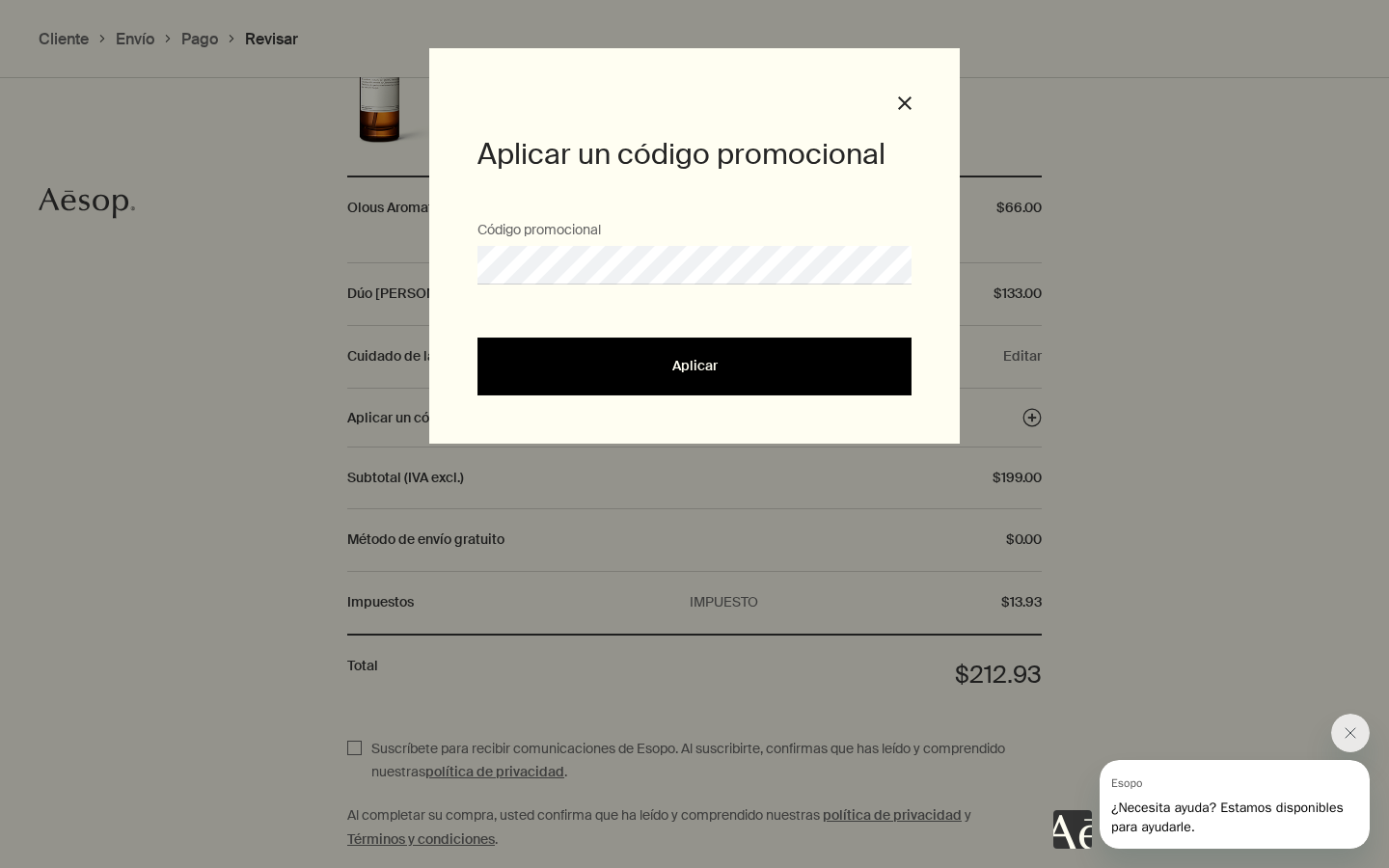 click on "Aplicar" at bounding box center [694, 366] 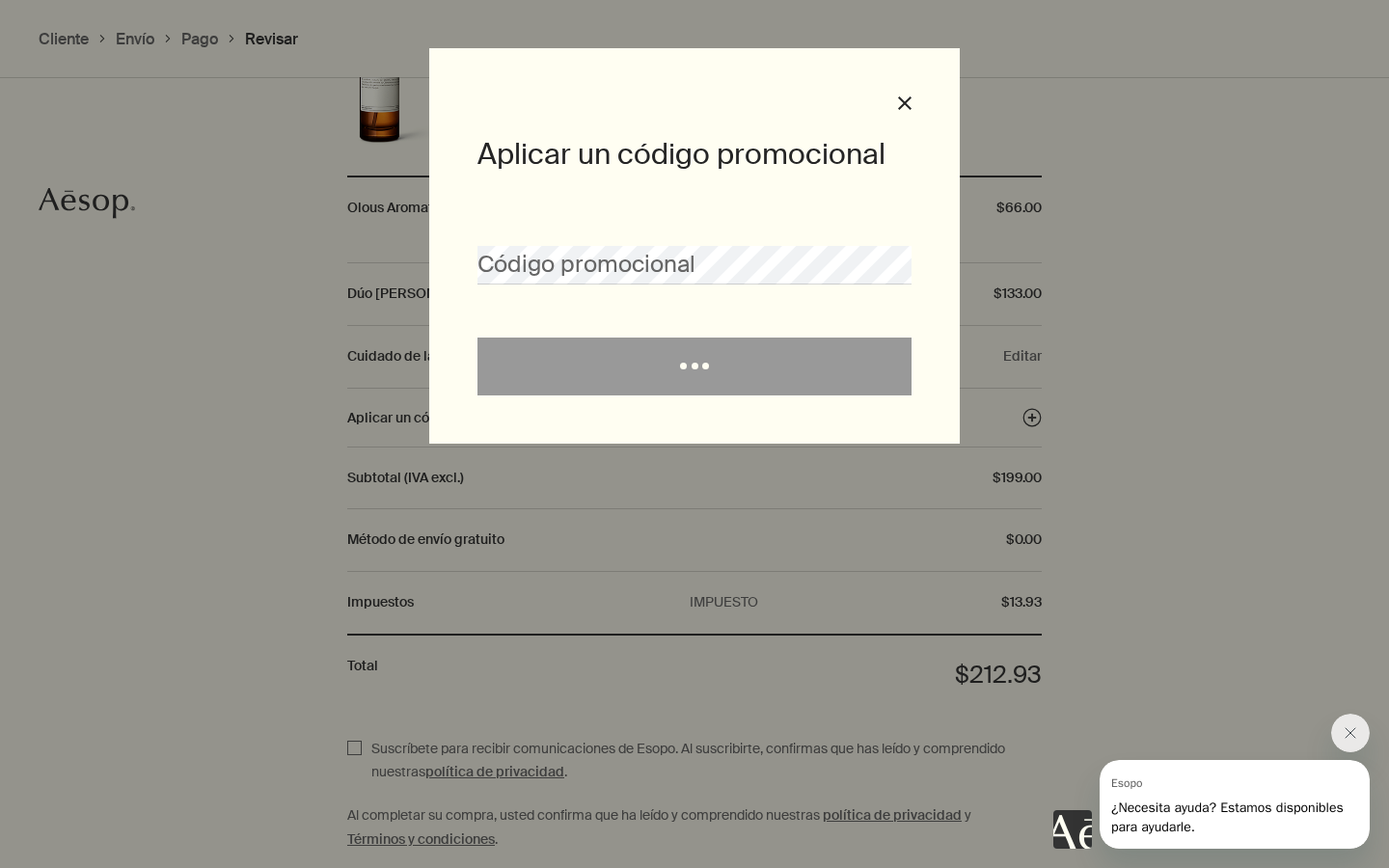 click at bounding box center (694, -1153) 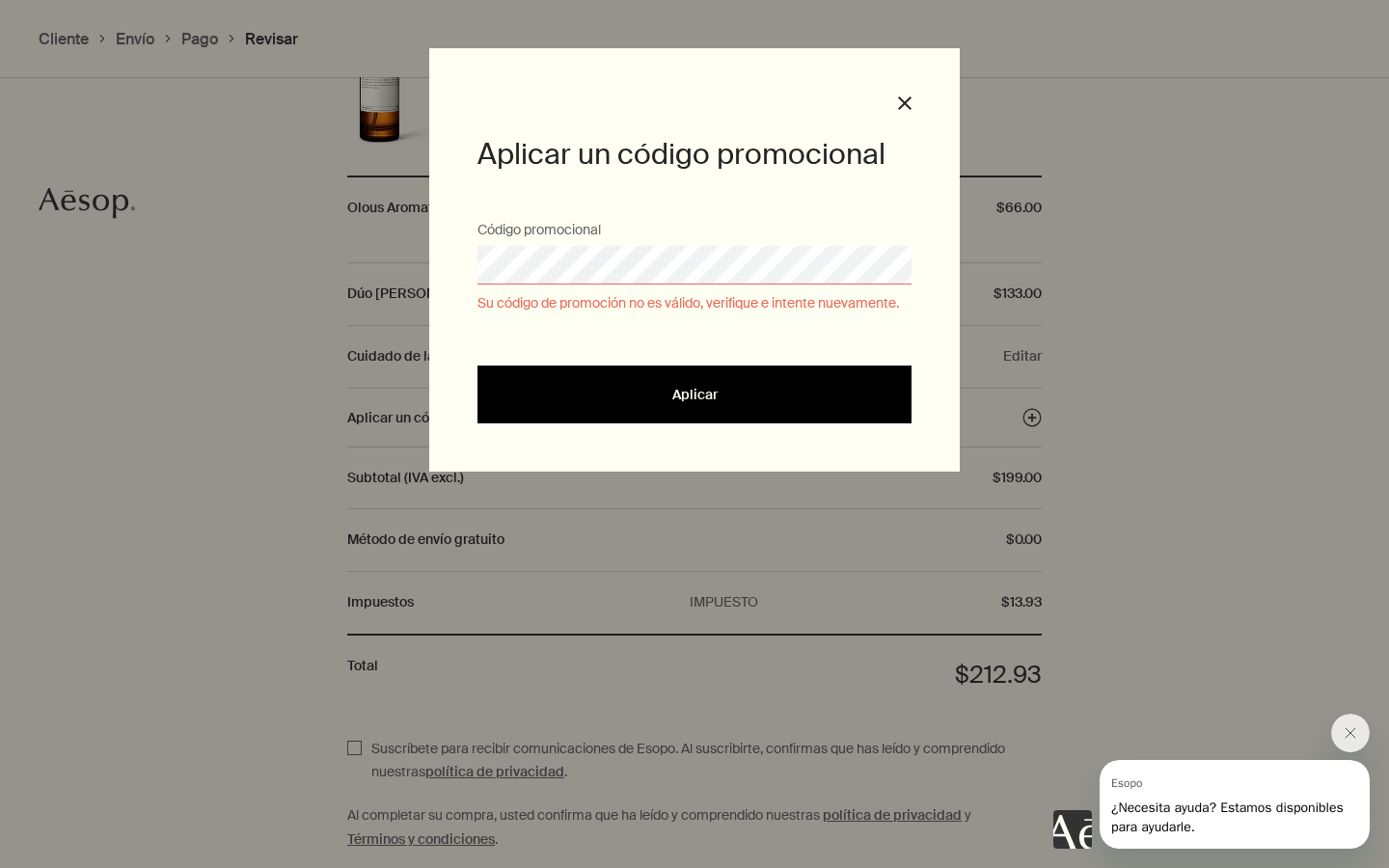 click on "Aplicar" at bounding box center [694, 394] 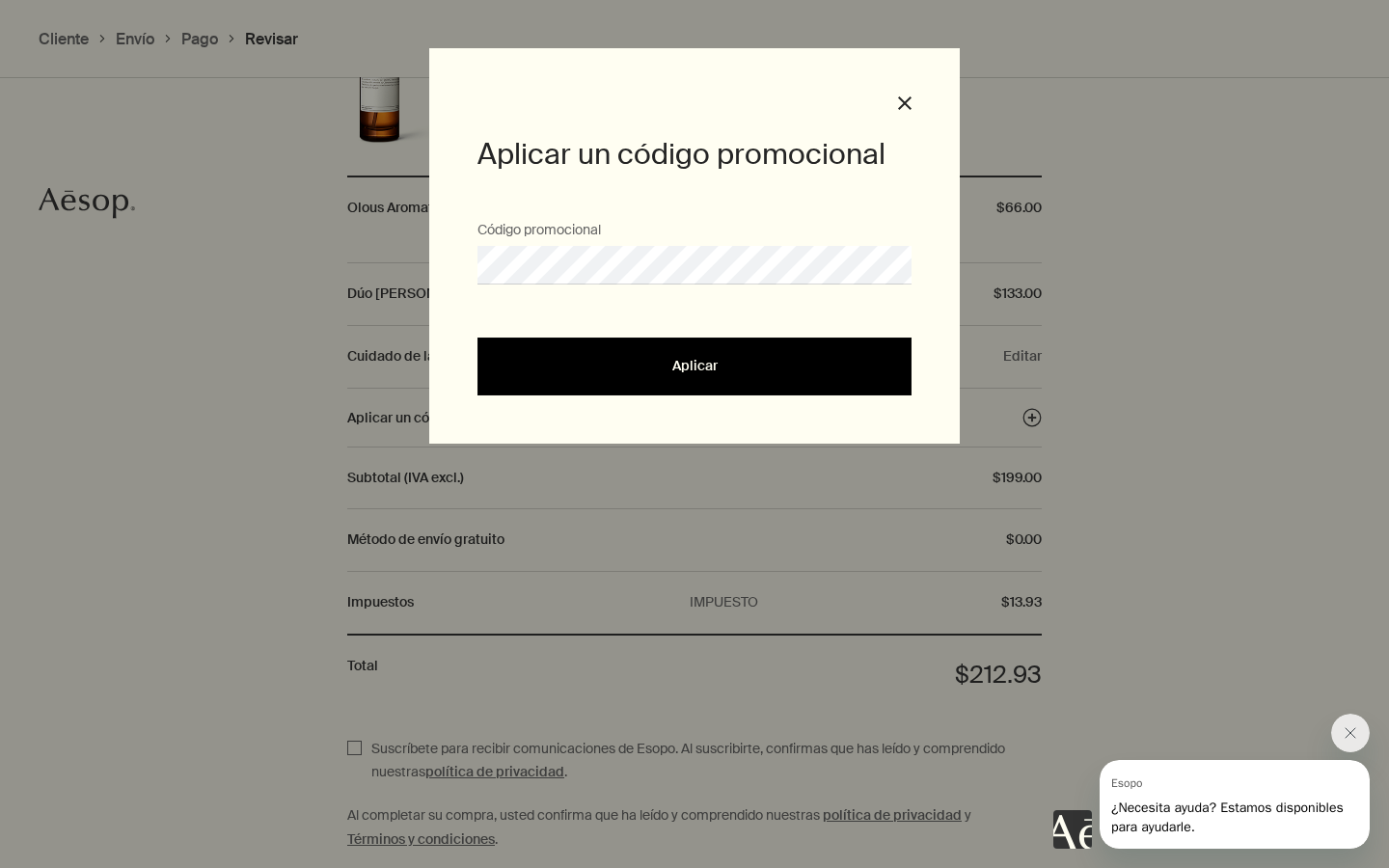 click on "Aplicar" at bounding box center (694, 366) 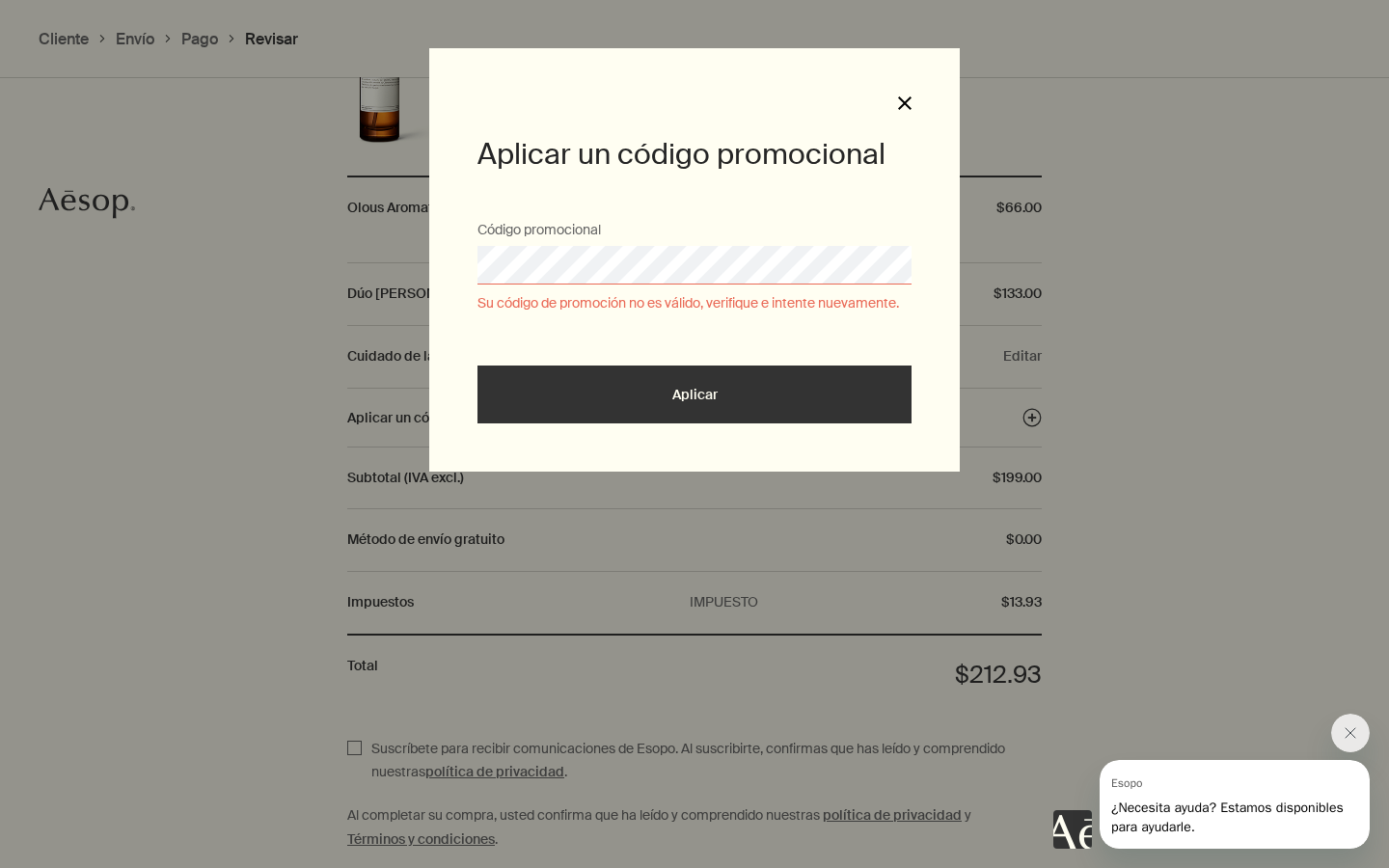 click on "Close" at bounding box center (905, 103) 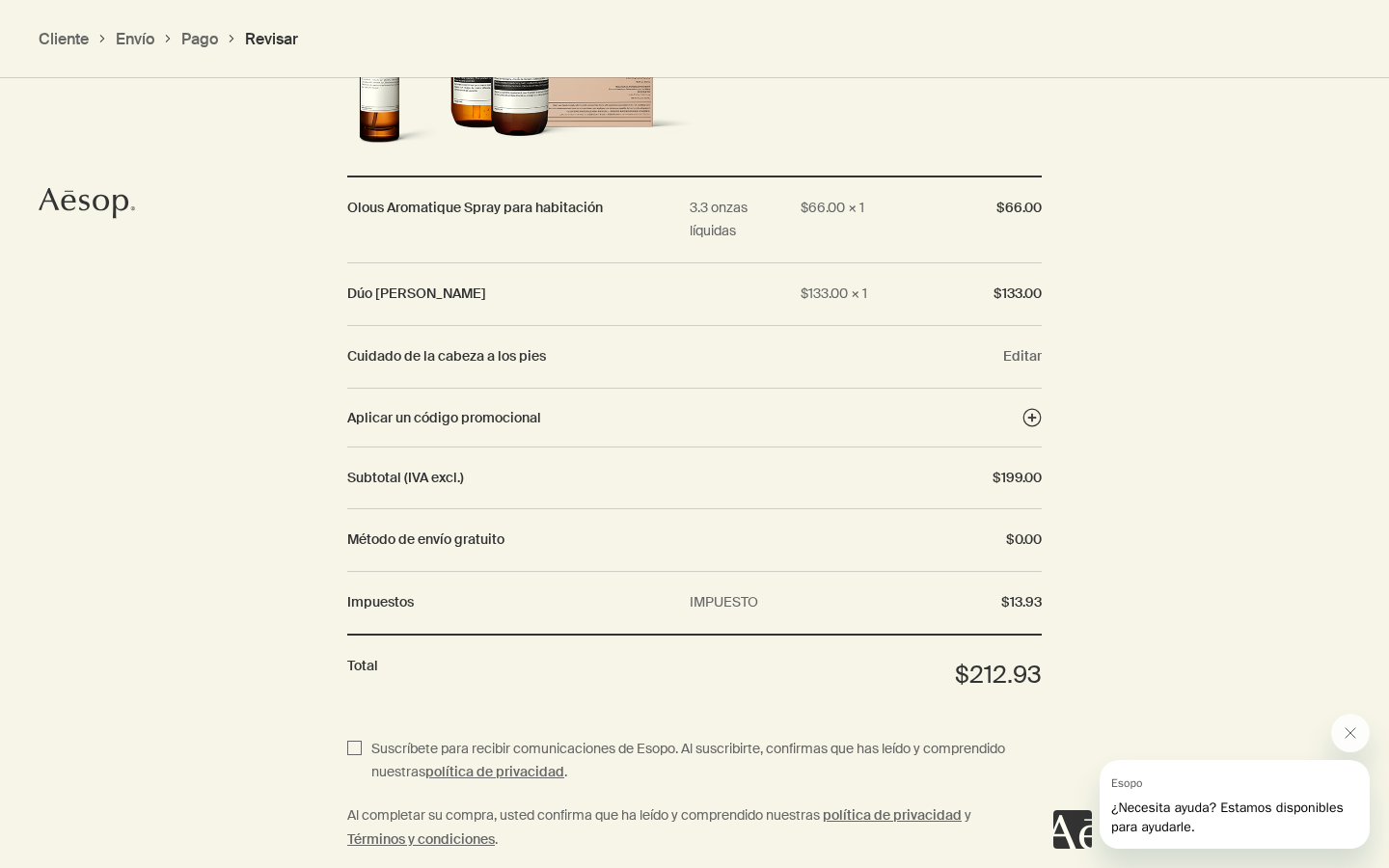 scroll, scrollTop: 2173, scrollLeft: 0, axis: vertical 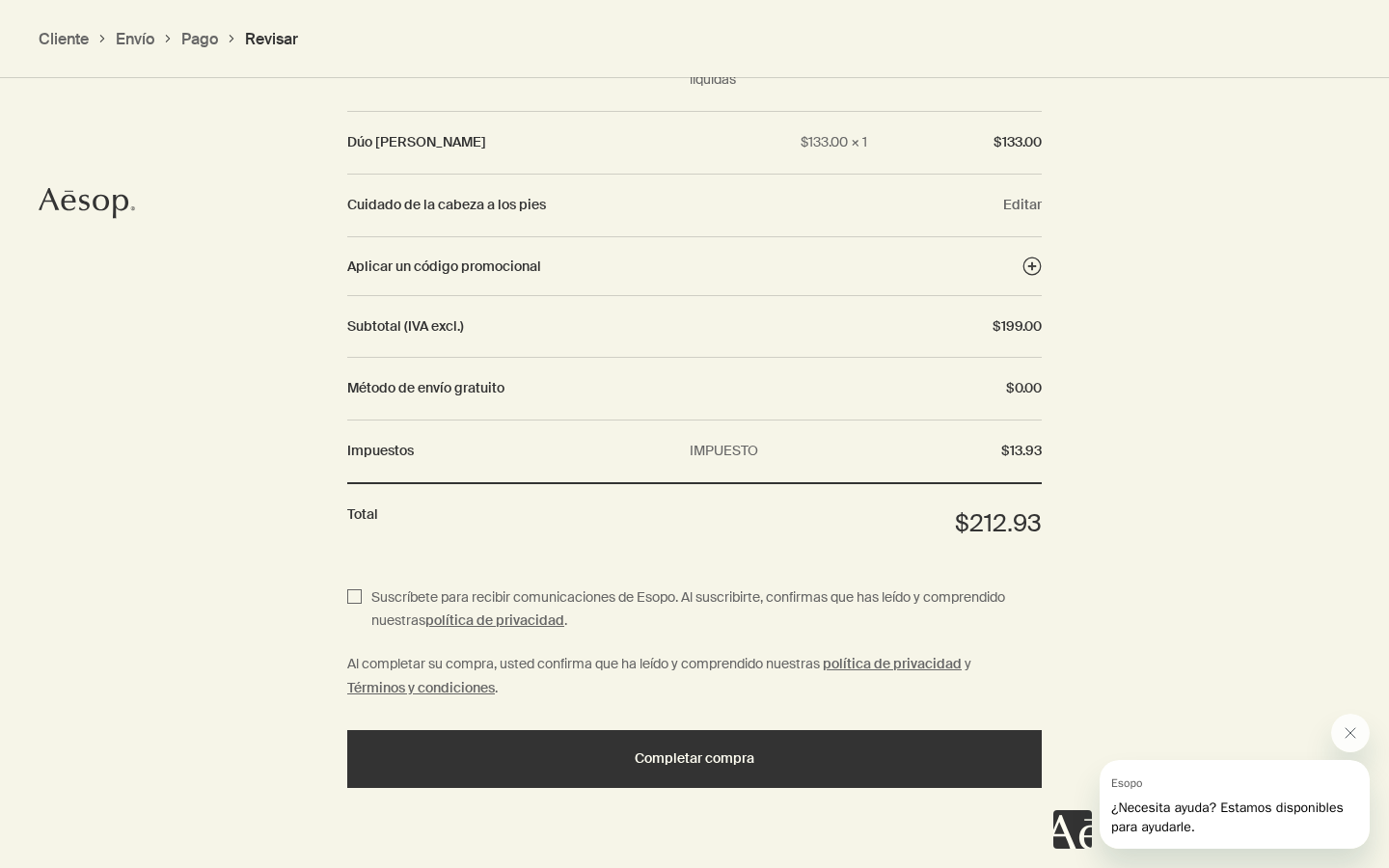 click on "IMPUESTO" at bounding box center [723, 450] 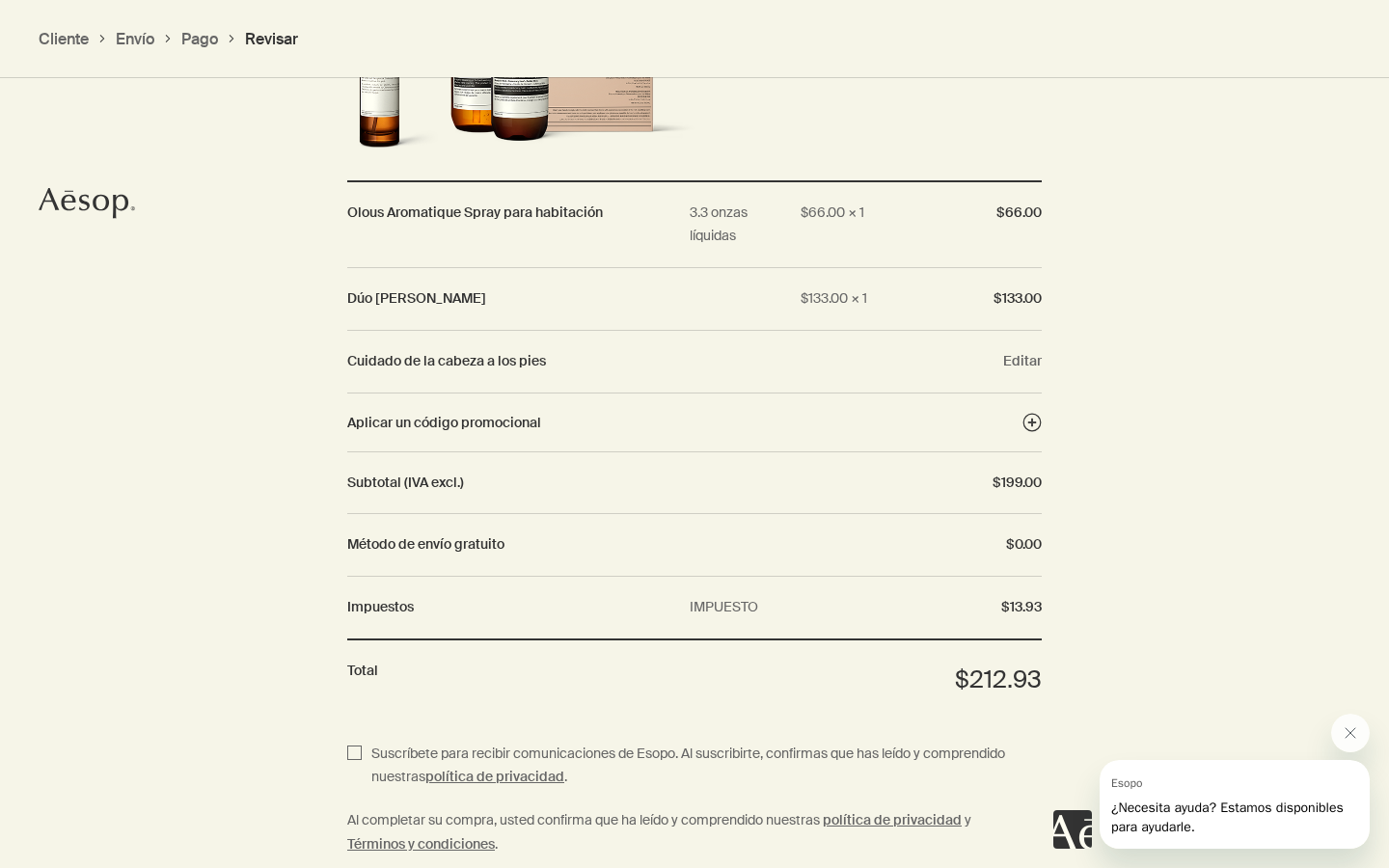 scroll, scrollTop: 2220, scrollLeft: 0, axis: vertical 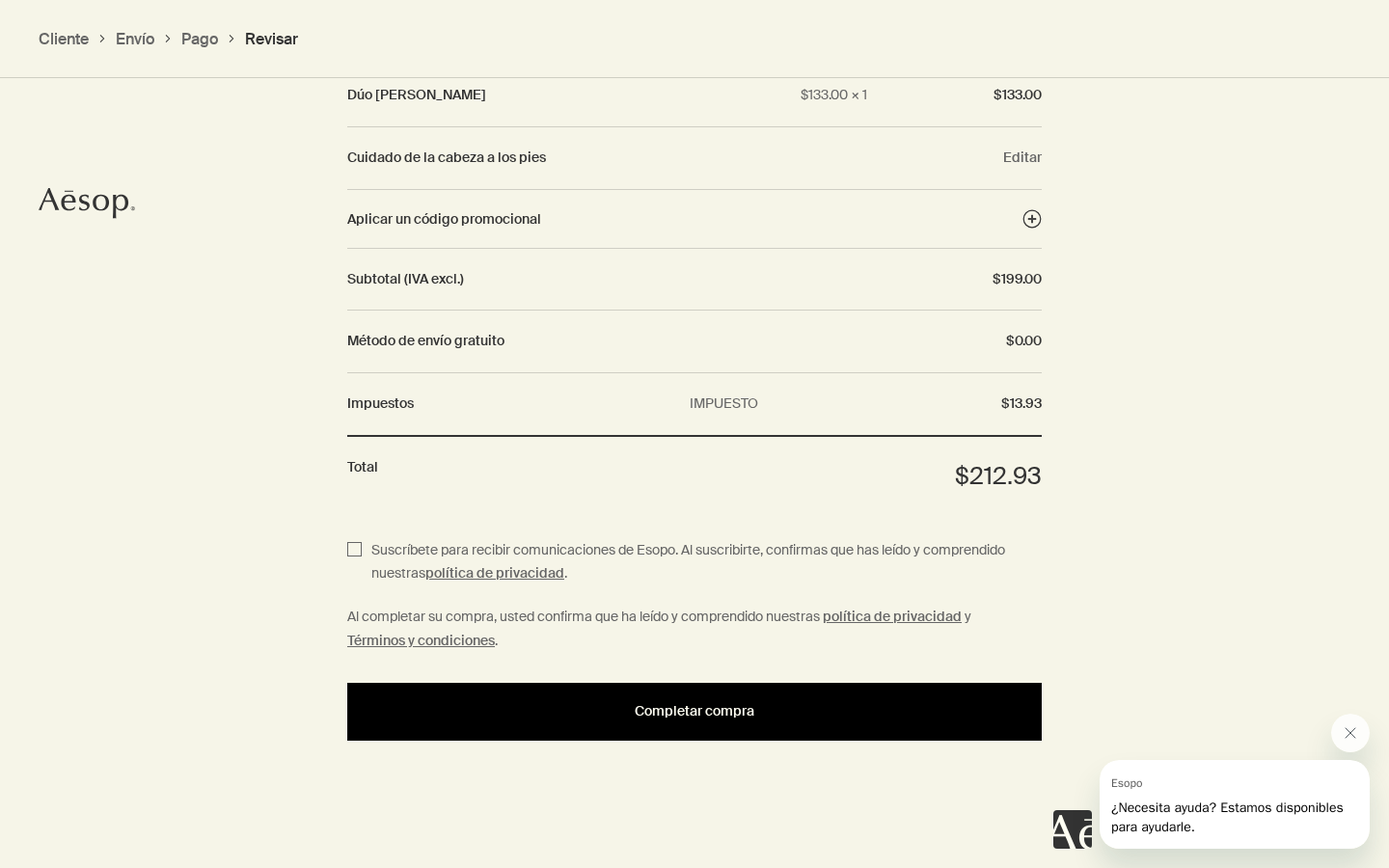 click on "Completar compra" at bounding box center (694, 711) 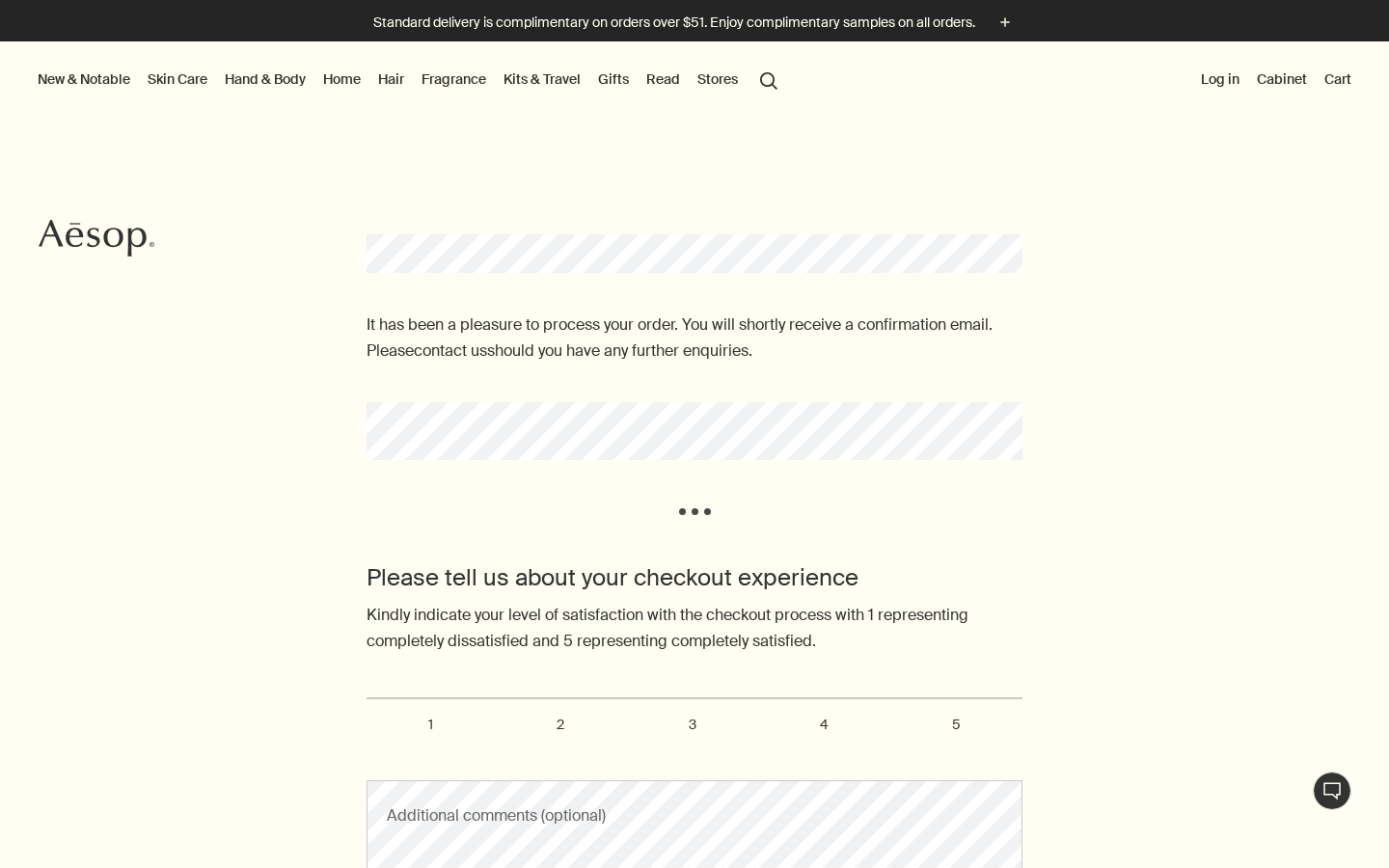 scroll, scrollTop: 0, scrollLeft: 0, axis: both 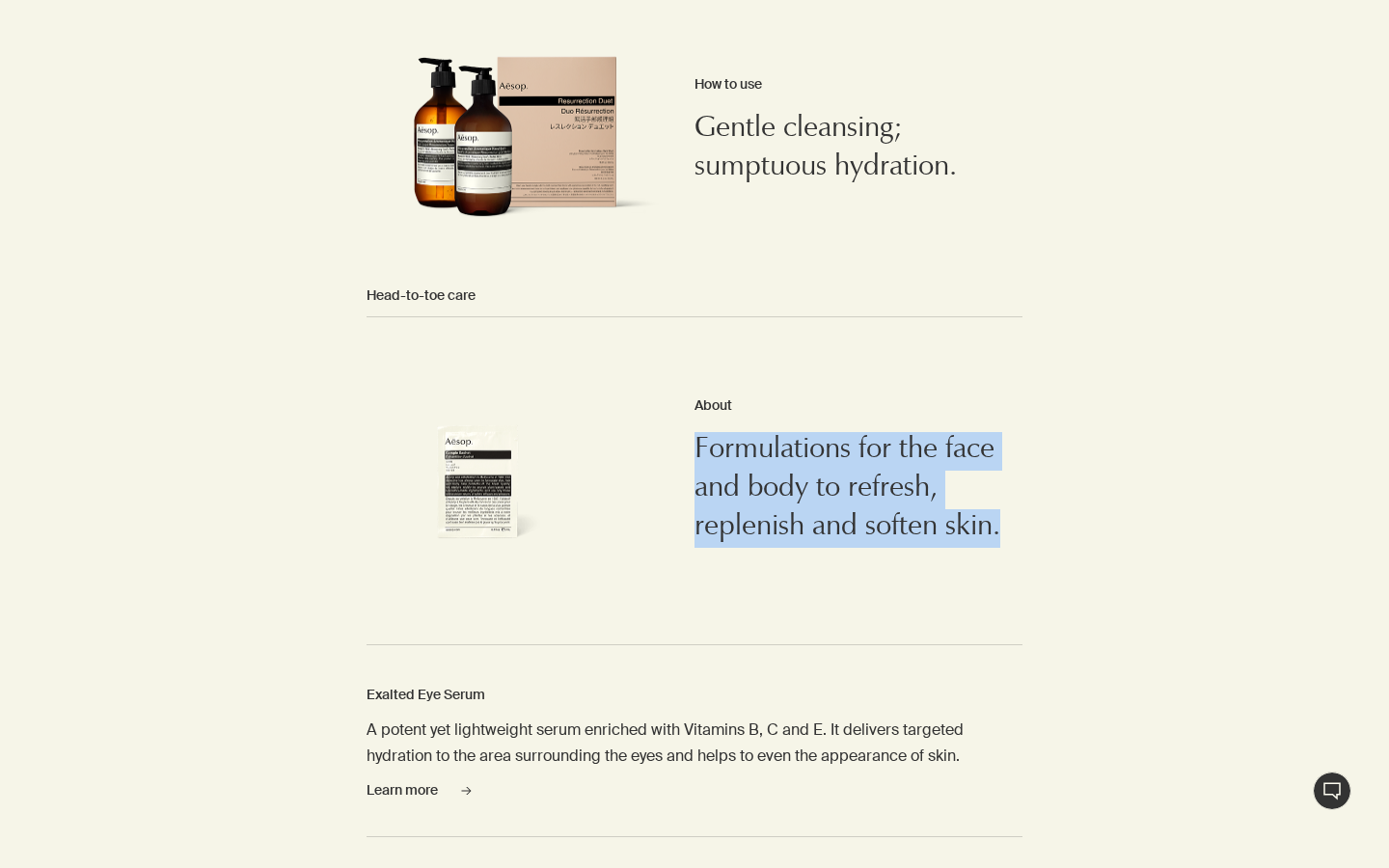 drag, startPoint x: 1018, startPoint y: 540, endPoint x: 689, endPoint y: 461, distance: 338.35189 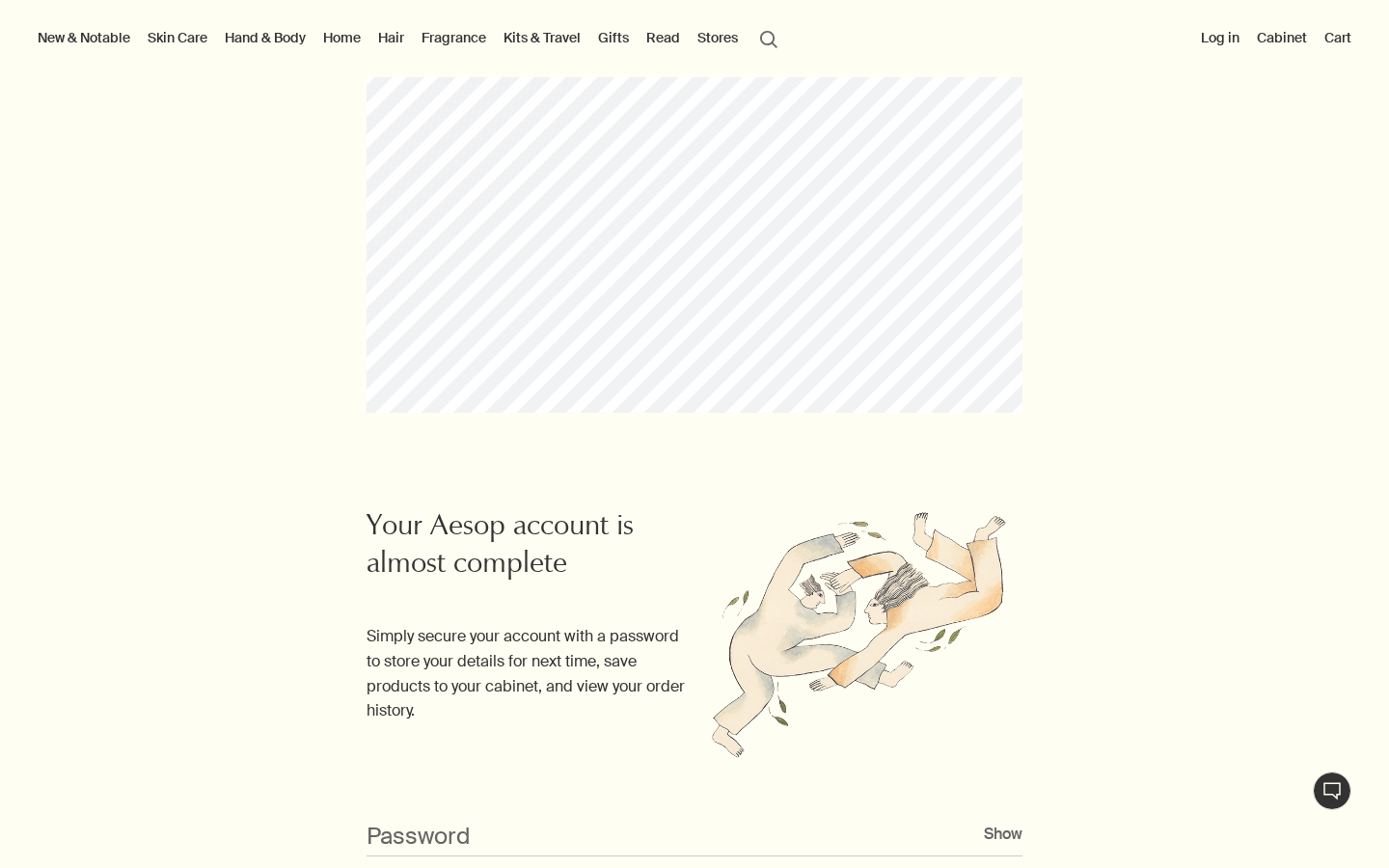 scroll, scrollTop: 0, scrollLeft: 0, axis: both 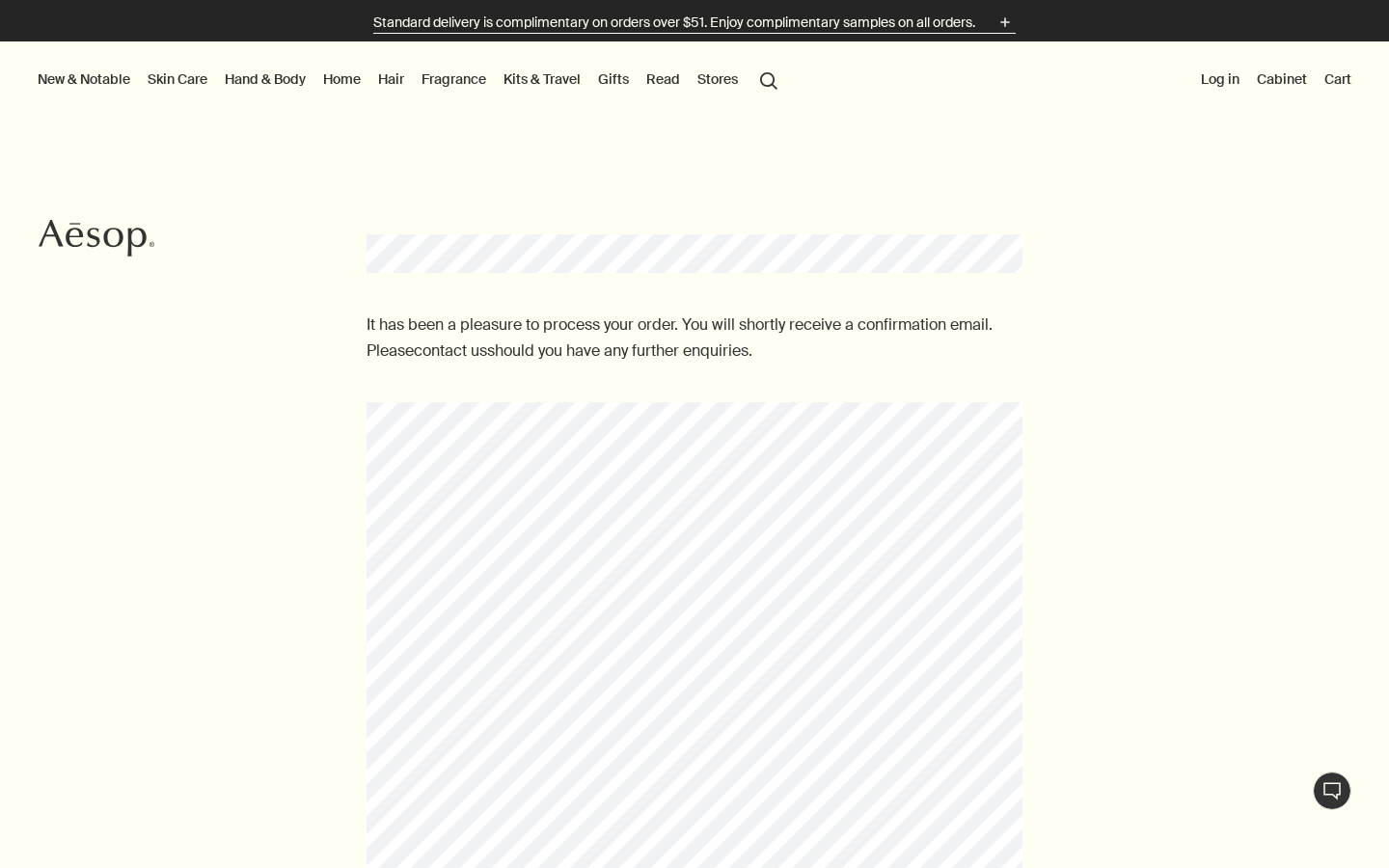 click on "Standard delivery is complimentary on orders over $51. Enjoy complimentary samples on all orders." at bounding box center [674, 22] 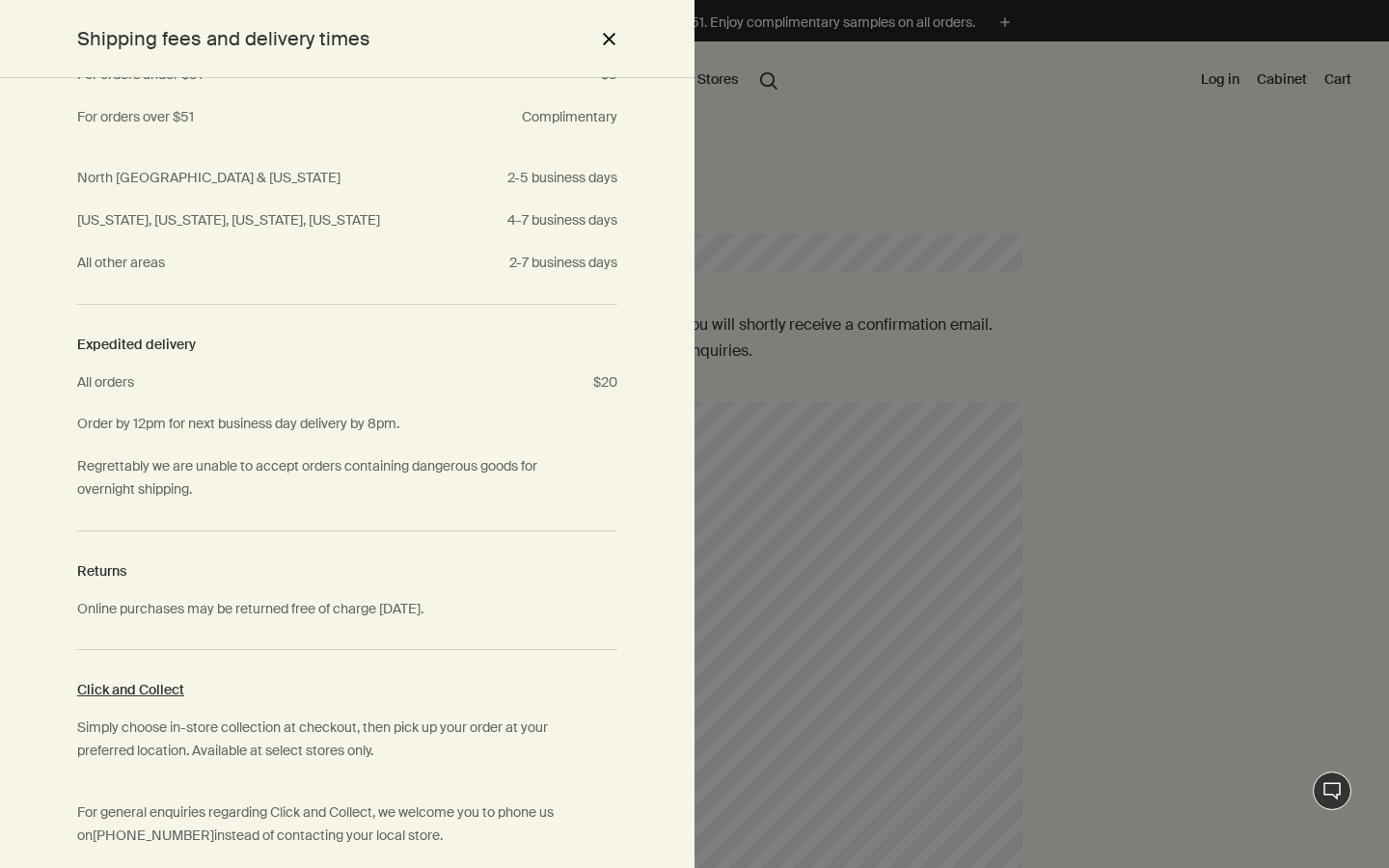 scroll, scrollTop: 233, scrollLeft: 0, axis: vertical 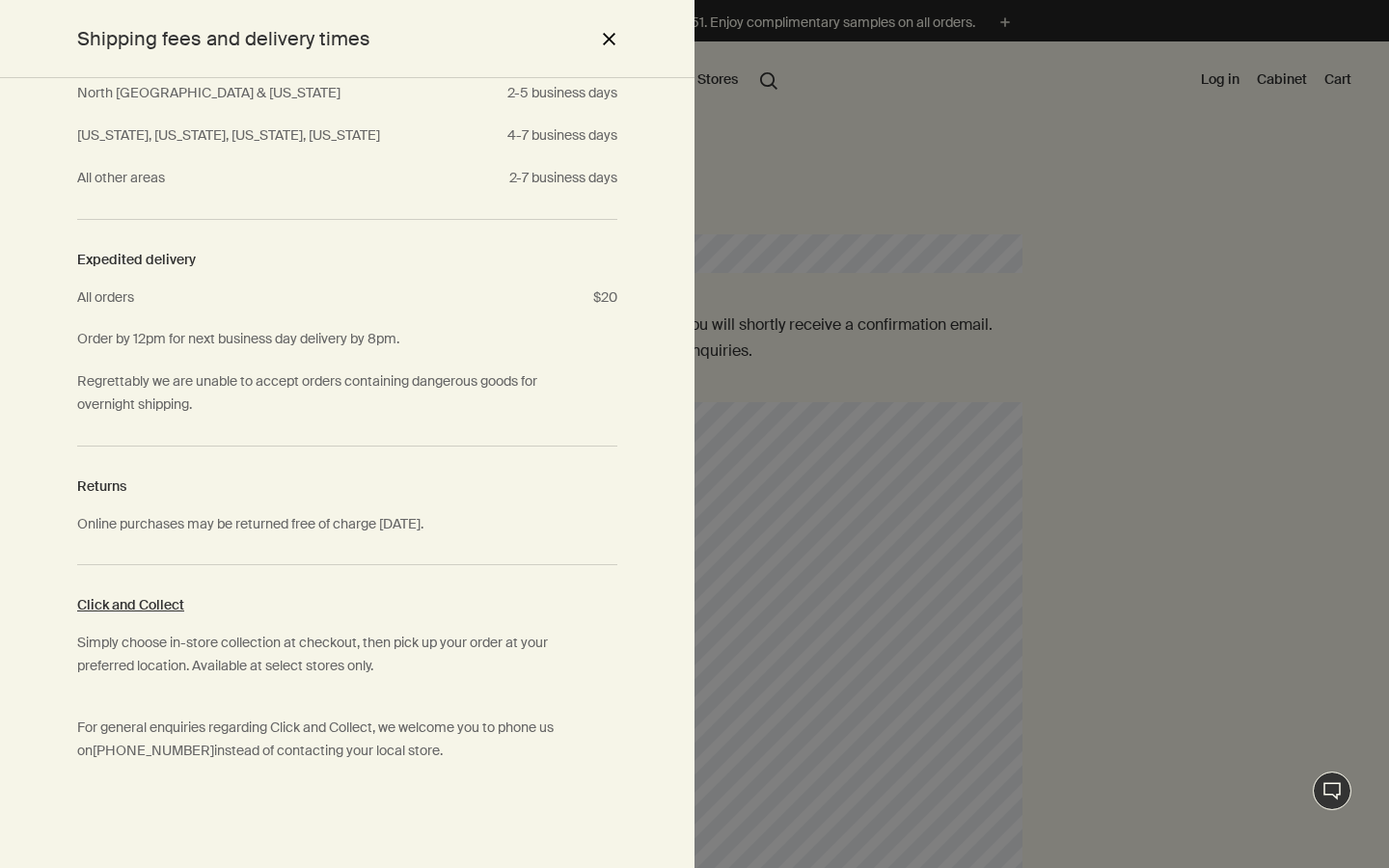 click on "Click and Collect" at bounding box center [347, 612] 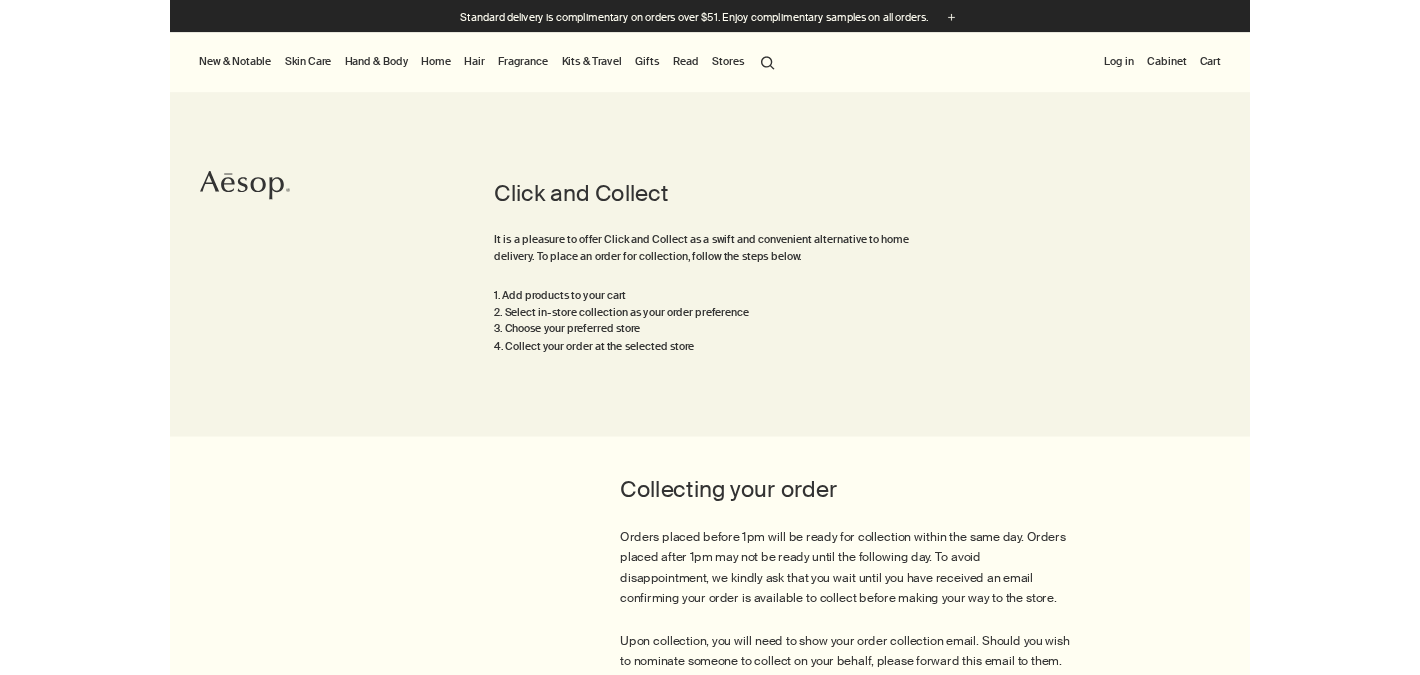 scroll, scrollTop: 0, scrollLeft: 0, axis: both 